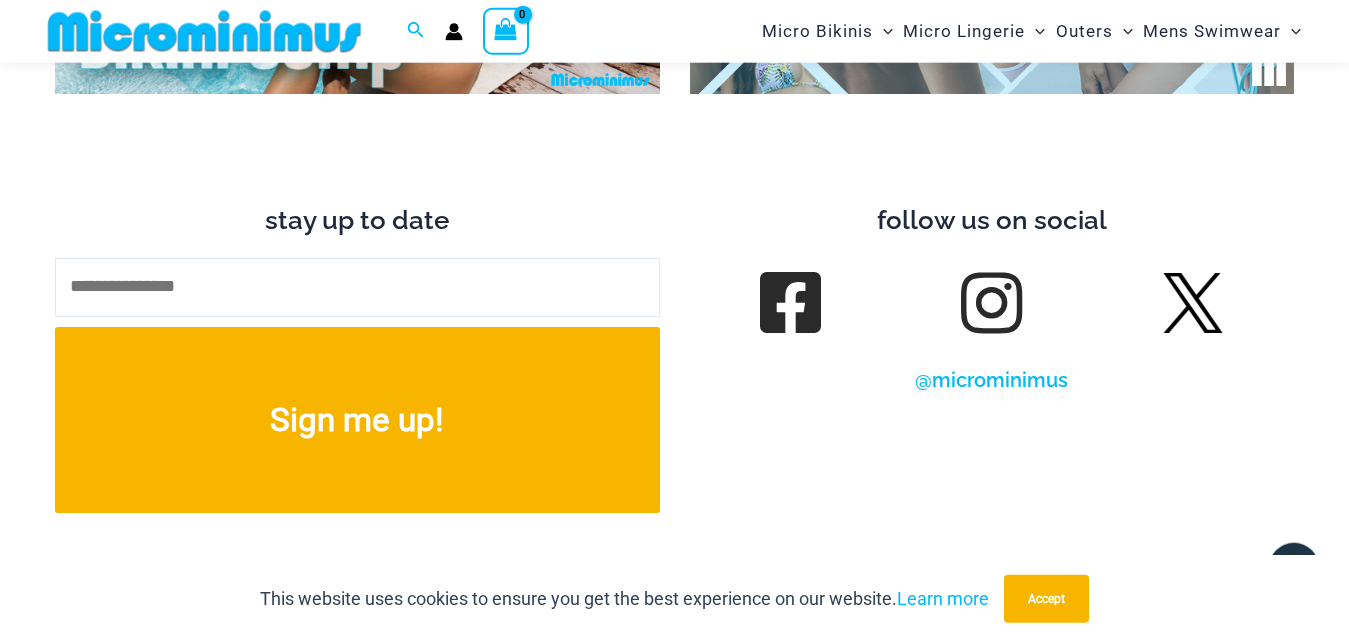scroll, scrollTop: 7530, scrollLeft: 0, axis: vertical 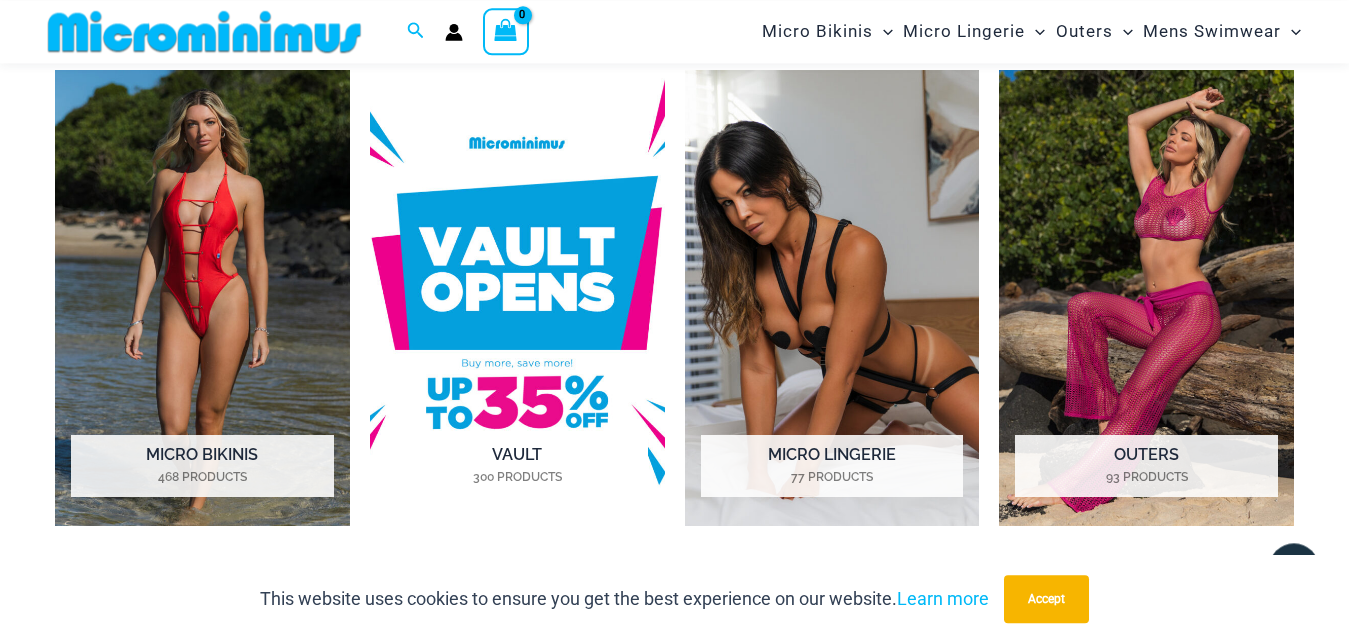 click at bounding box center [517, 298] 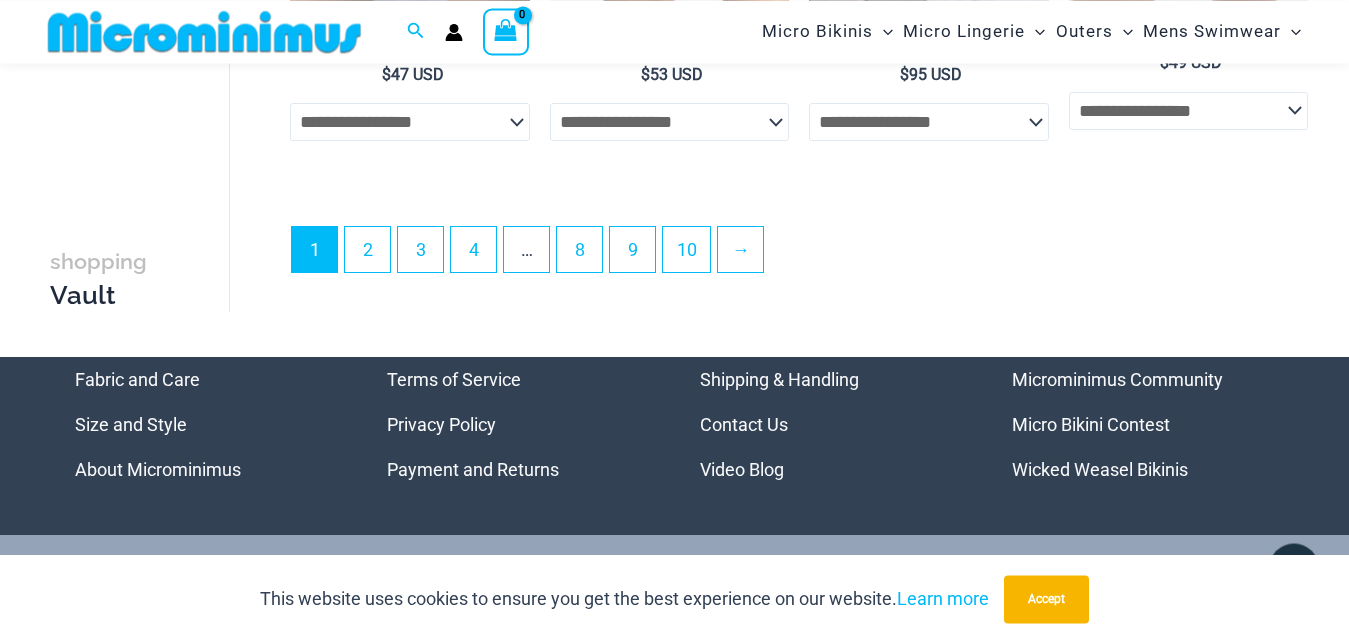 scroll, scrollTop: 4945, scrollLeft: 0, axis: vertical 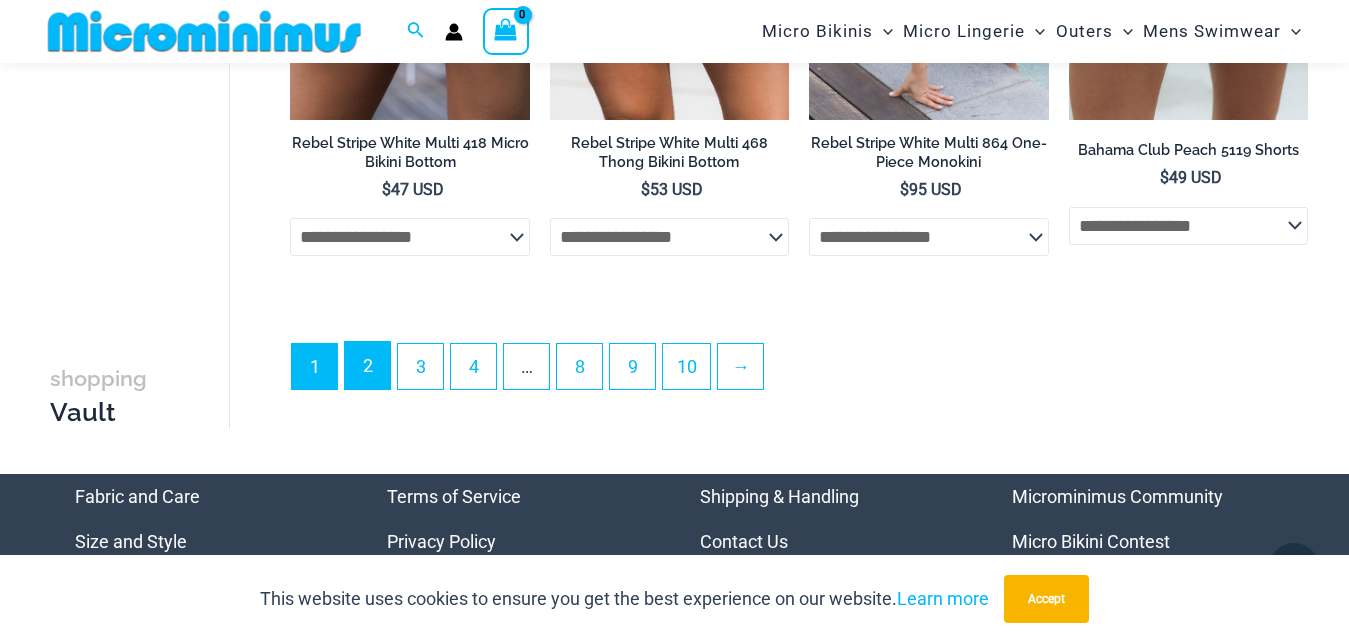 click on "2" at bounding box center [367, 365] 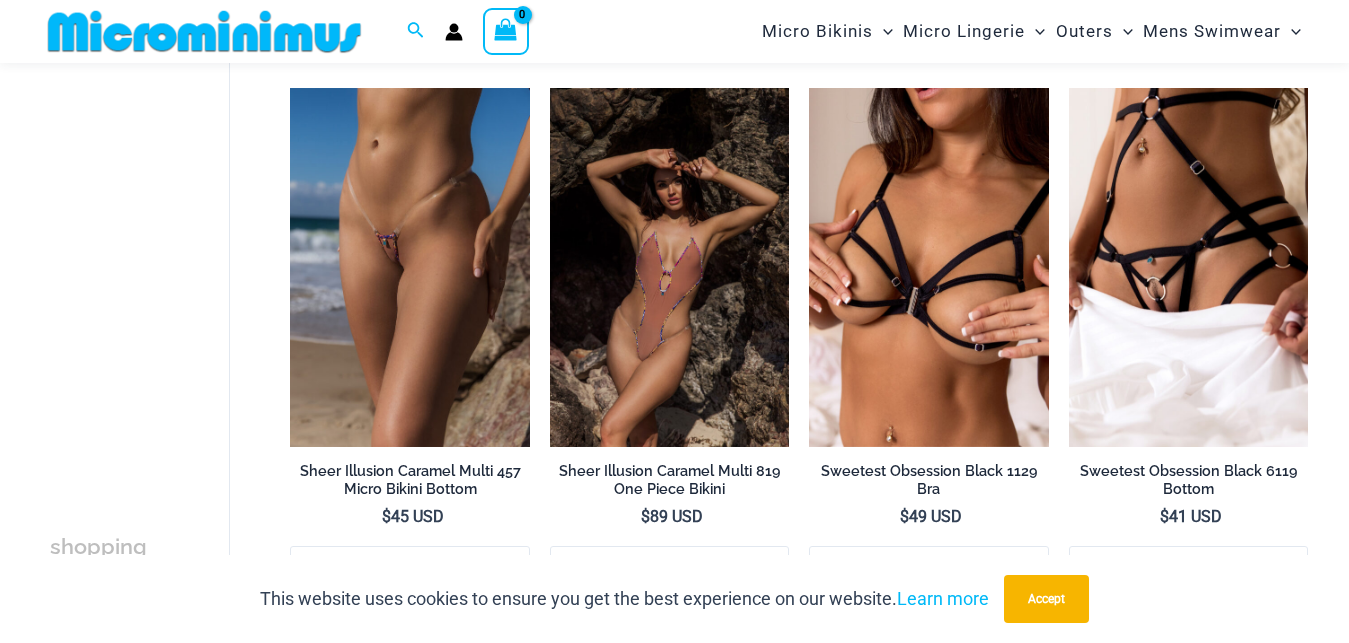 scroll, scrollTop: 696, scrollLeft: 0, axis: vertical 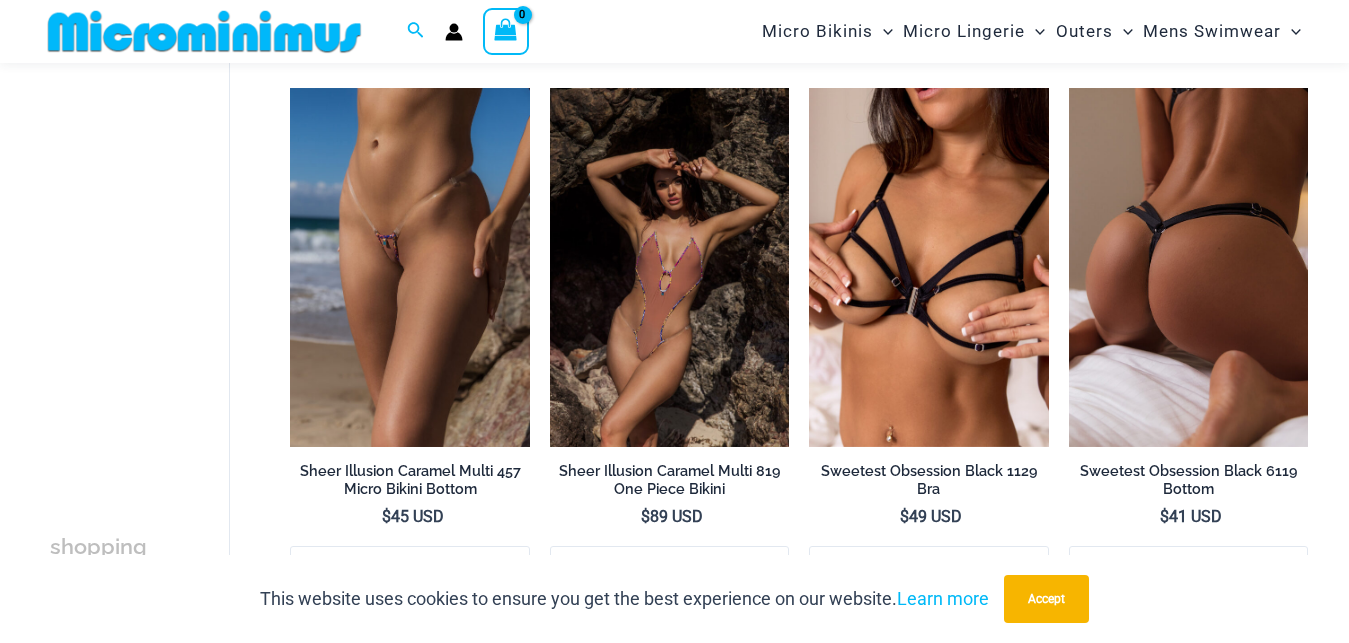 click at bounding box center [1188, 267] 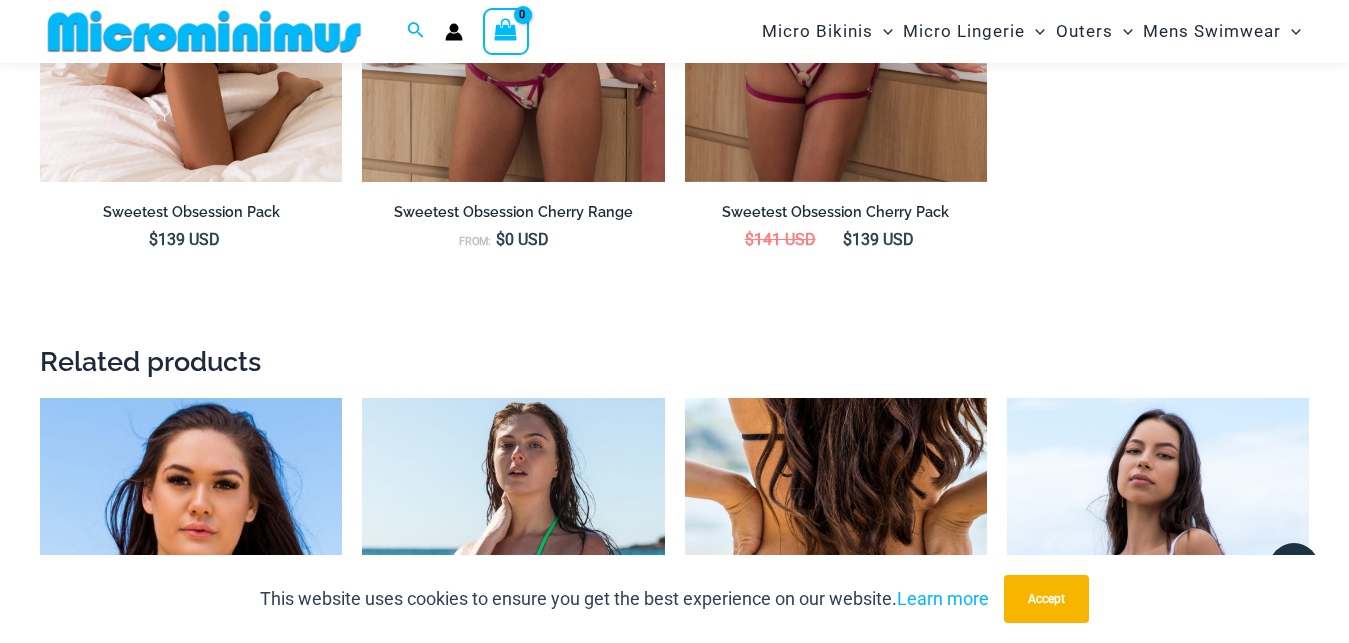 scroll, scrollTop: 1818, scrollLeft: 0, axis: vertical 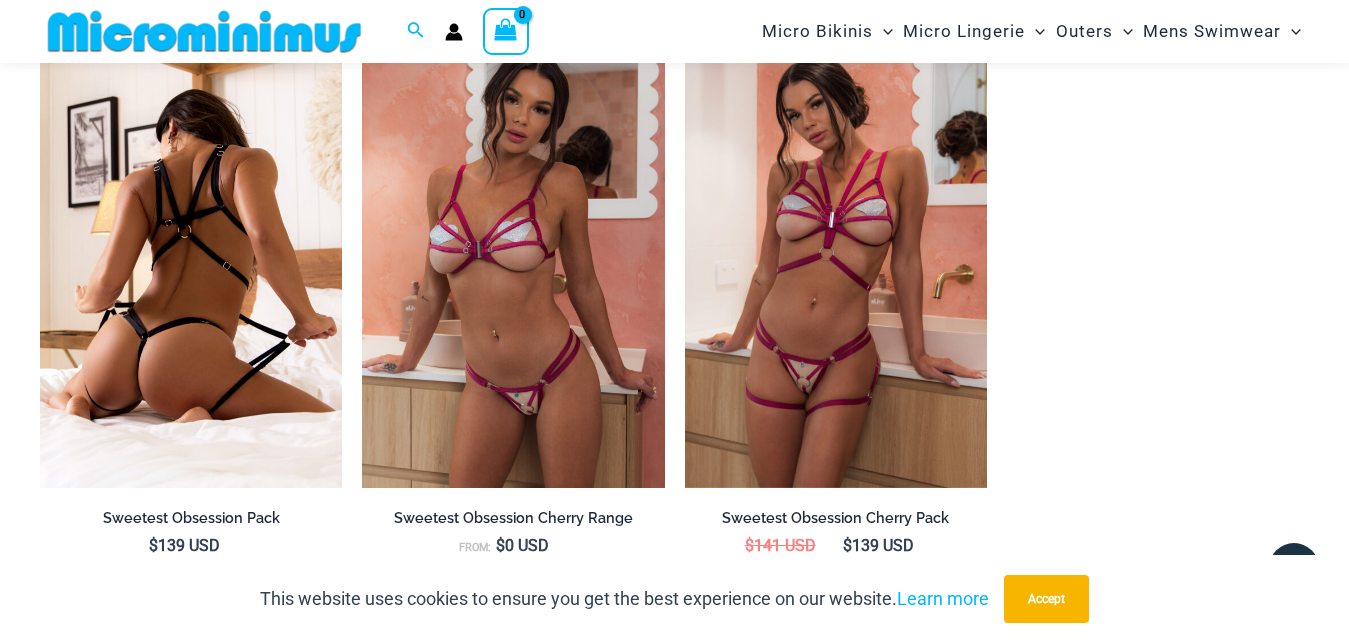 click at bounding box center [191, 261] 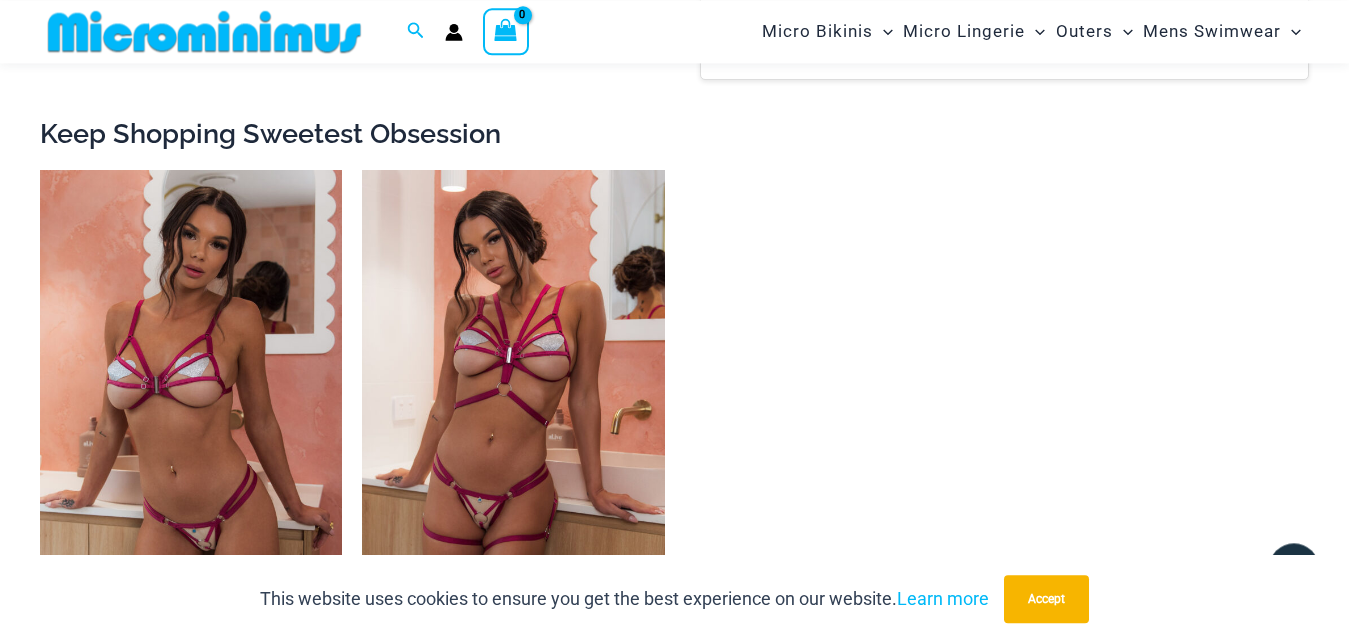 scroll, scrollTop: 2430, scrollLeft: 0, axis: vertical 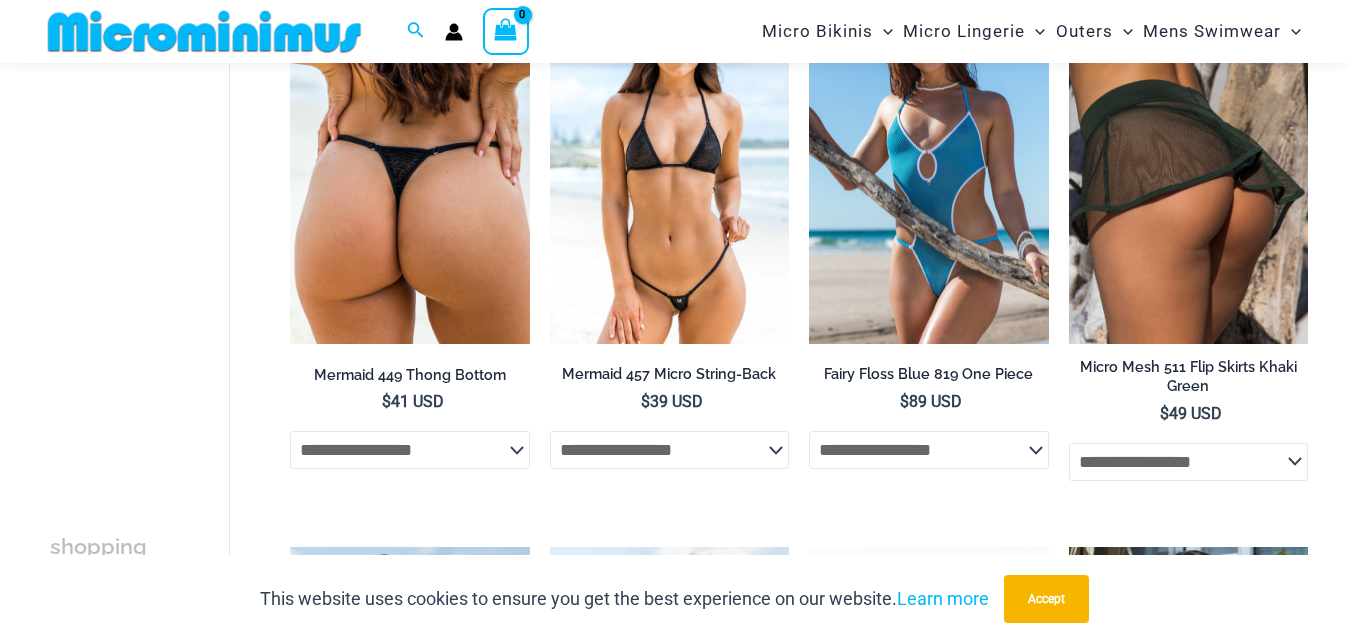 click at bounding box center [669, 164] 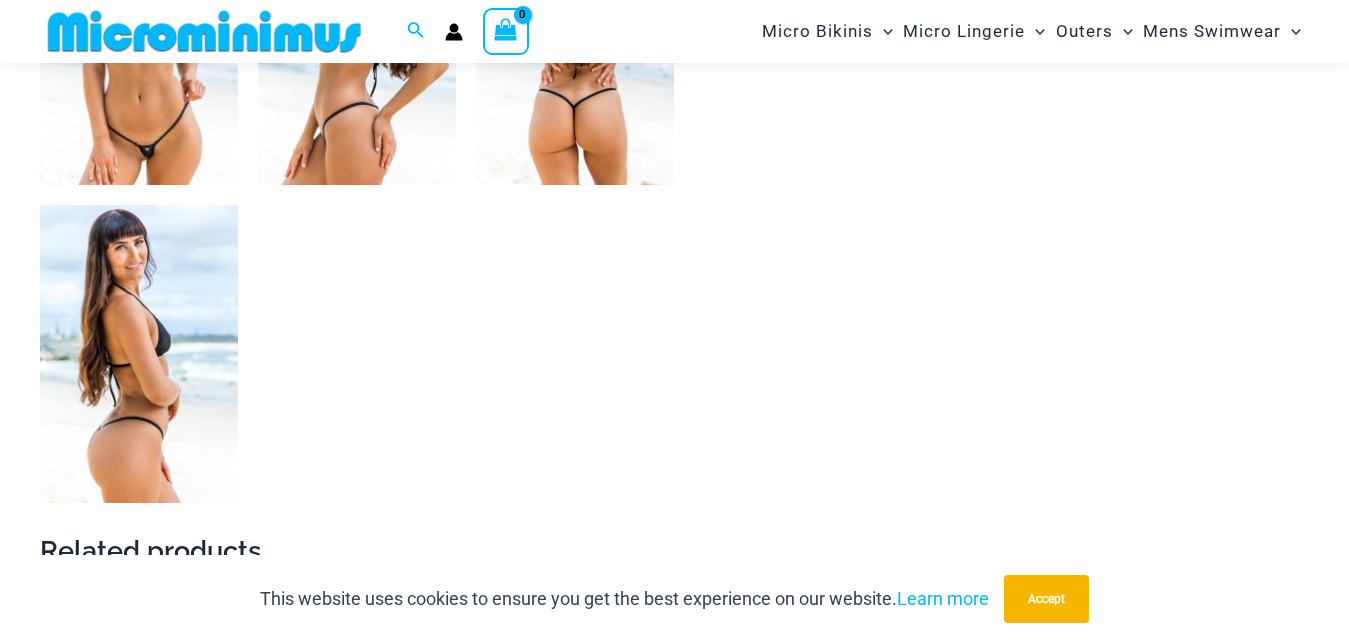 scroll, scrollTop: 900, scrollLeft: 0, axis: vertical 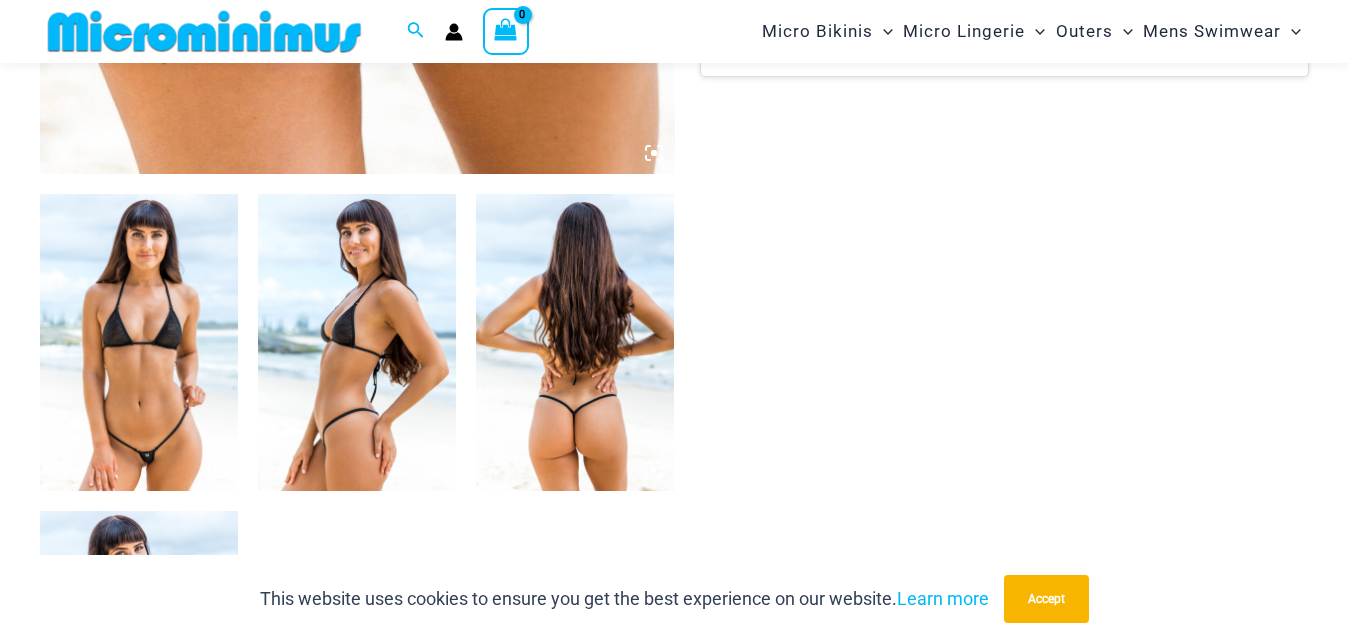 click at bounding box center (139, 342) 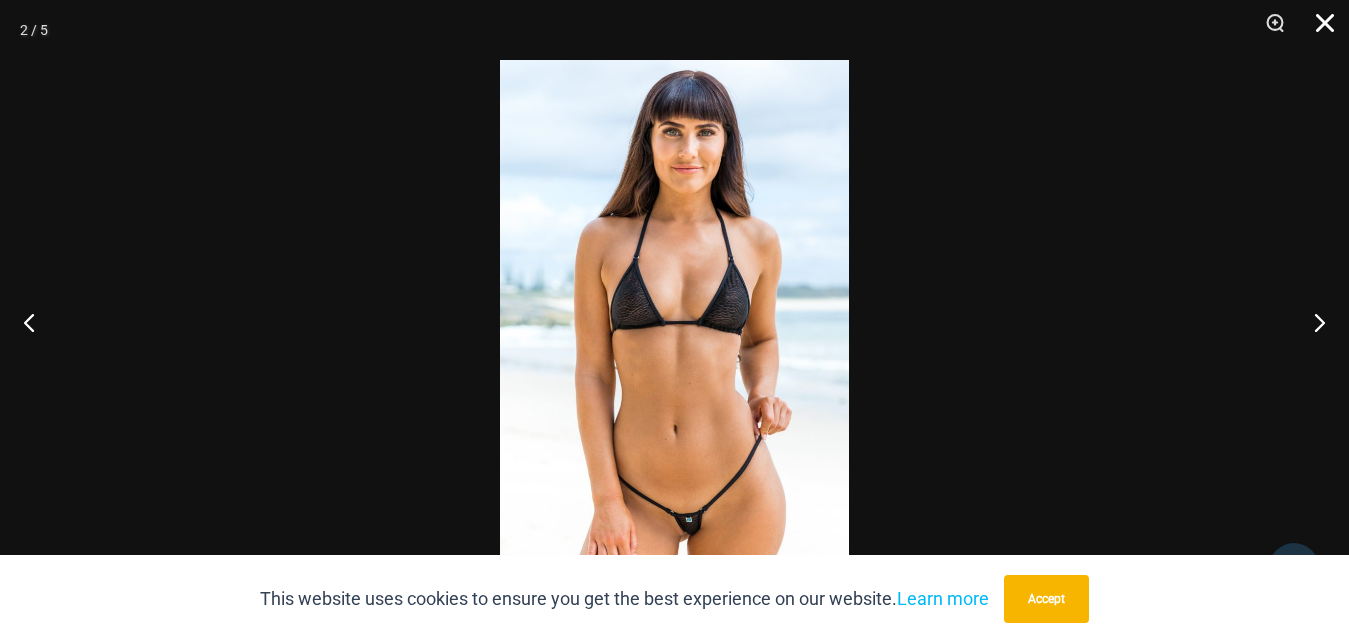 click at bounding box center [1318, 30] 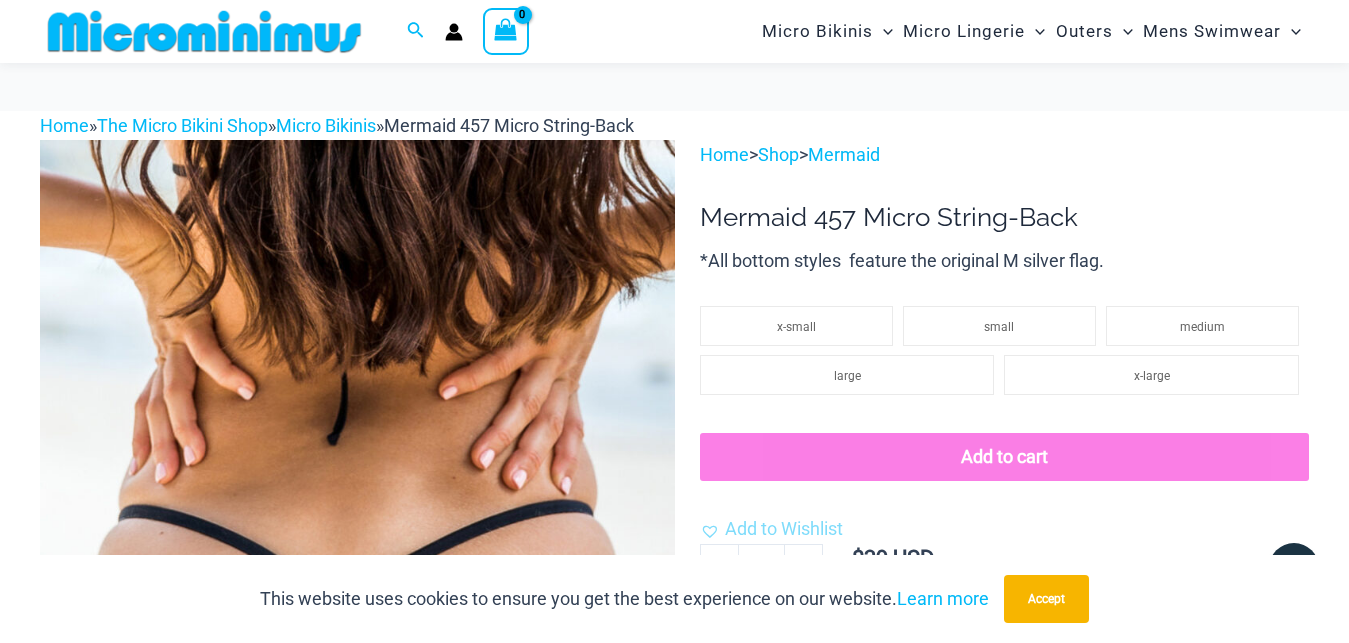 scroll, scrollTop: 288, scrollLeft: 0, axis: vertical 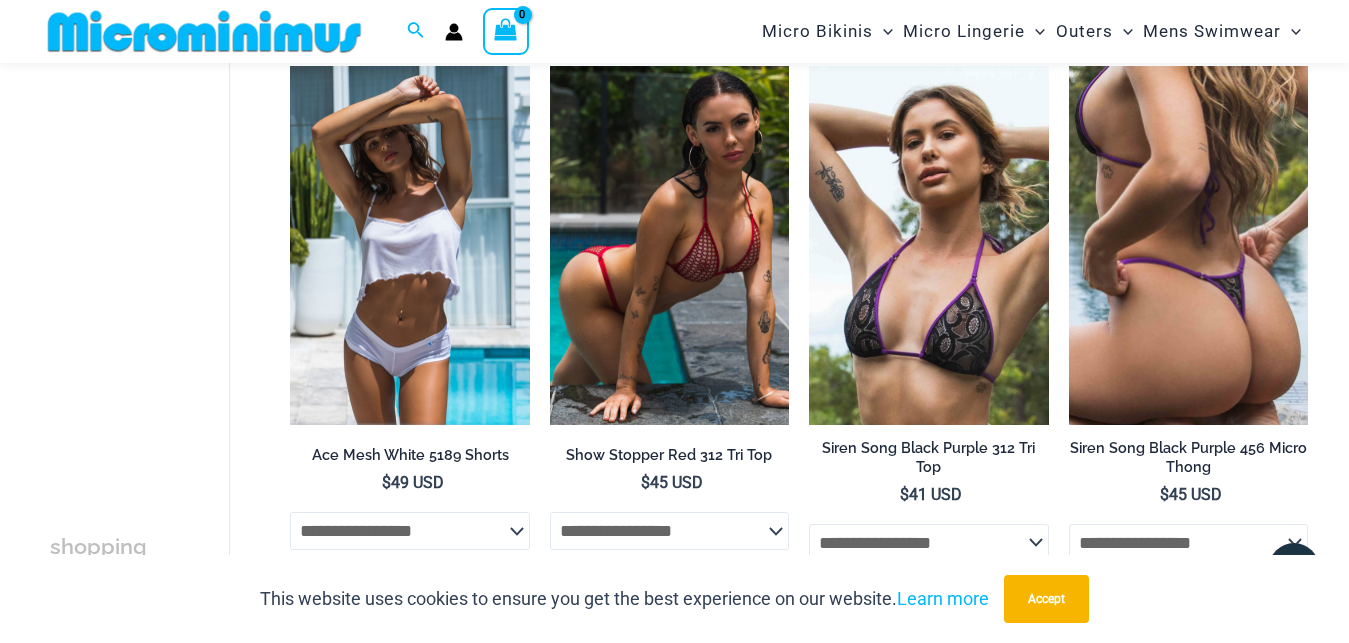 click at bounding box center (669, 245) 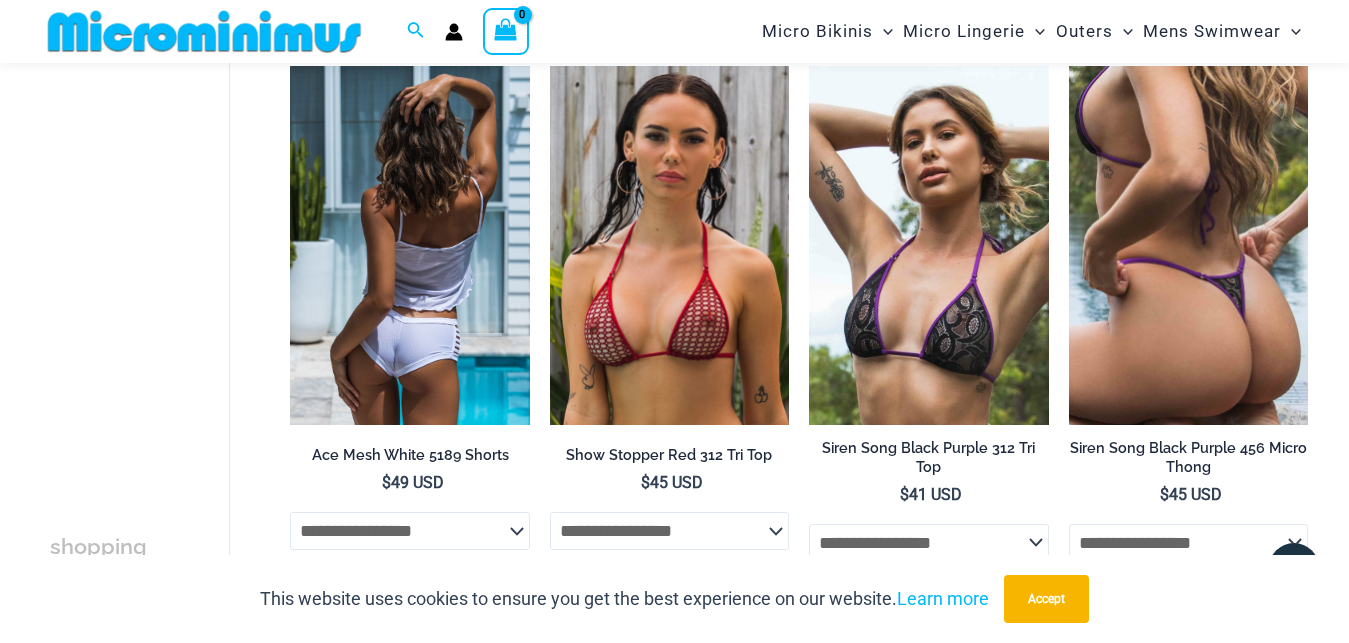 click at bounding box center (409, 245) 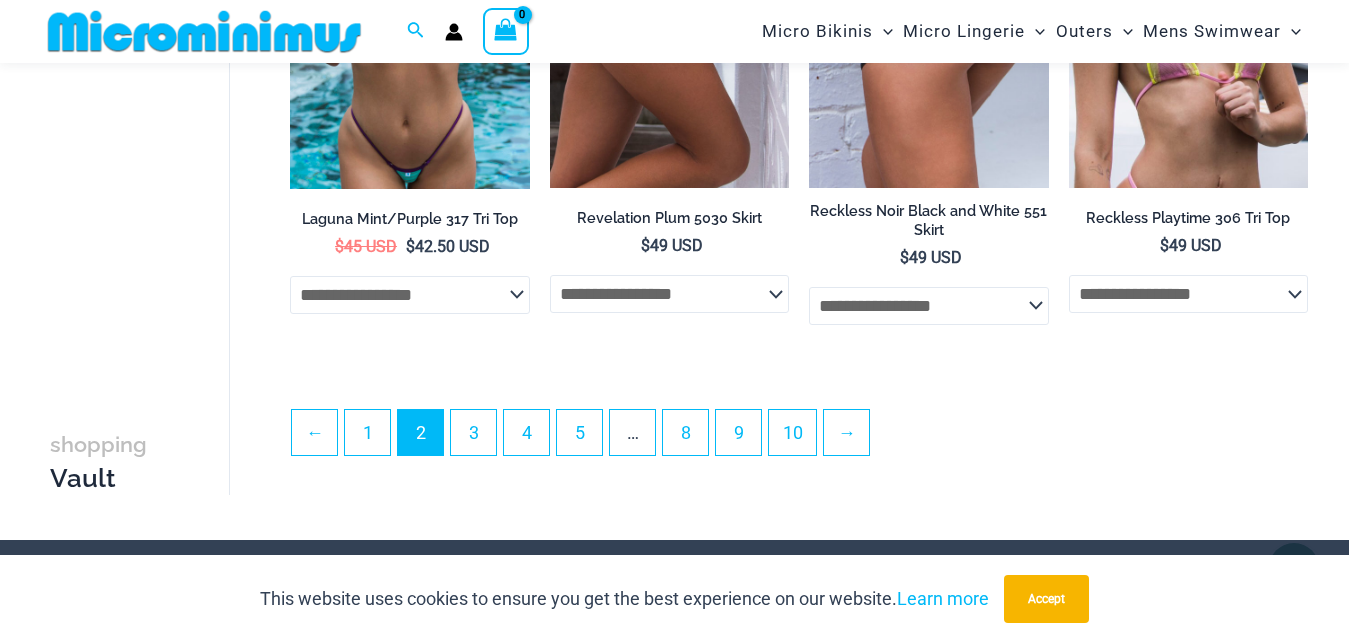 scroll, scrollTop: 4446, scrollLeft: 0, axis: vertical 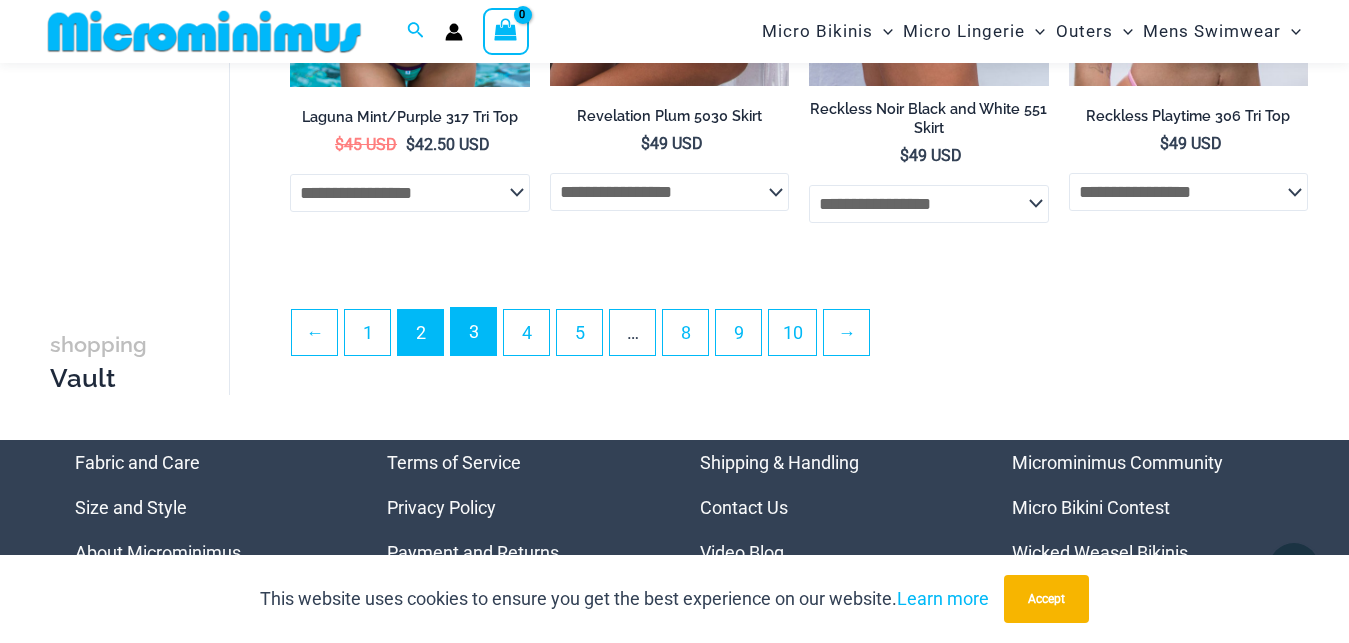 click on "3" at bounding box center (473, 331) 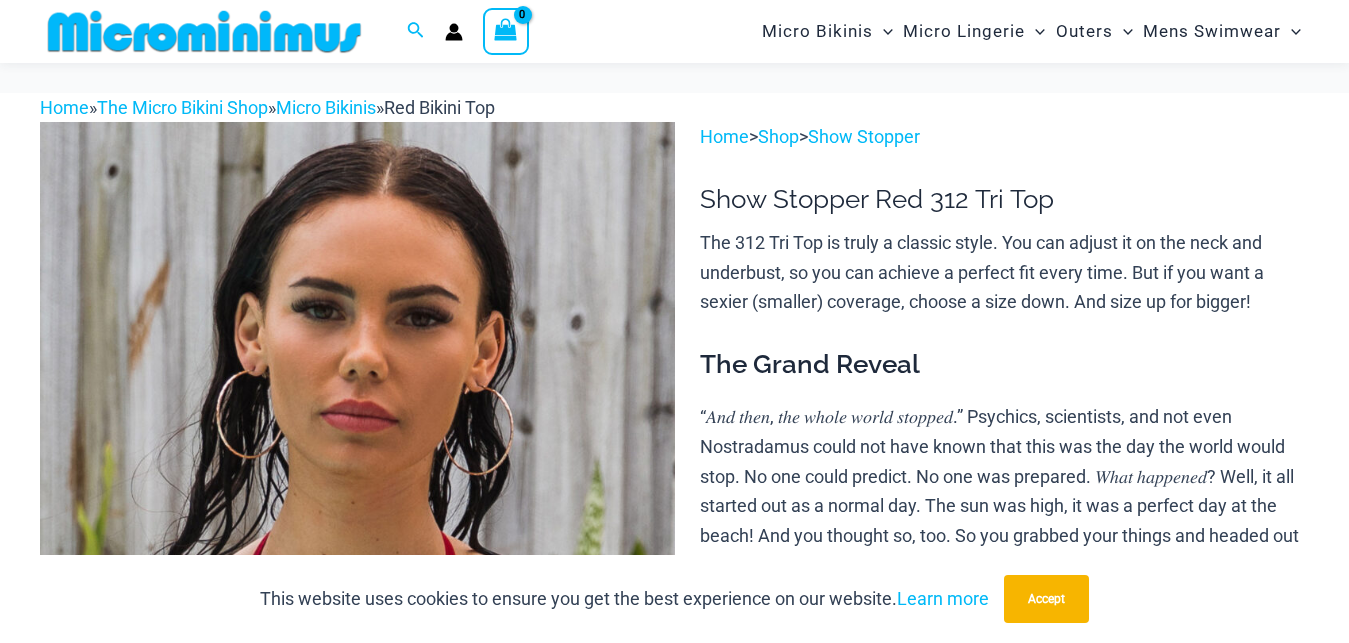 drag, startPoint x: 0, startPoint y: 0, endPoint x: 463, endPoint y: 321, distance: 563.39154 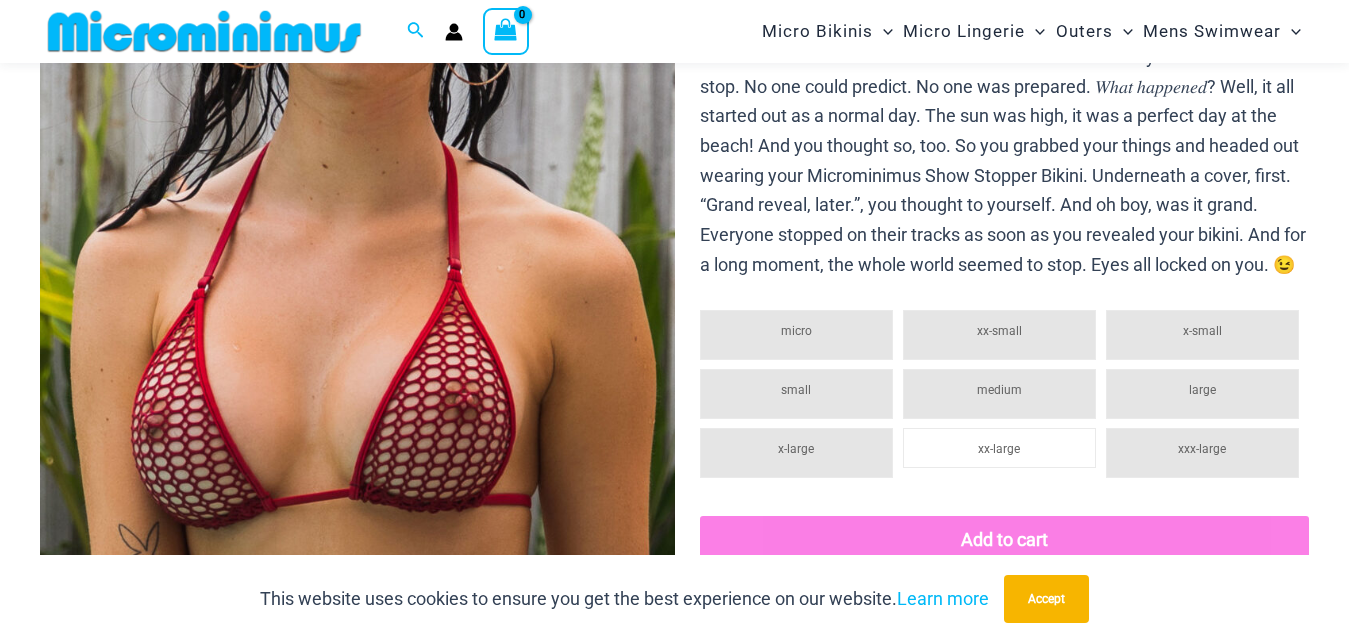 scroll, scrollTop: 390, scrollLeft: 0, axis: vertical 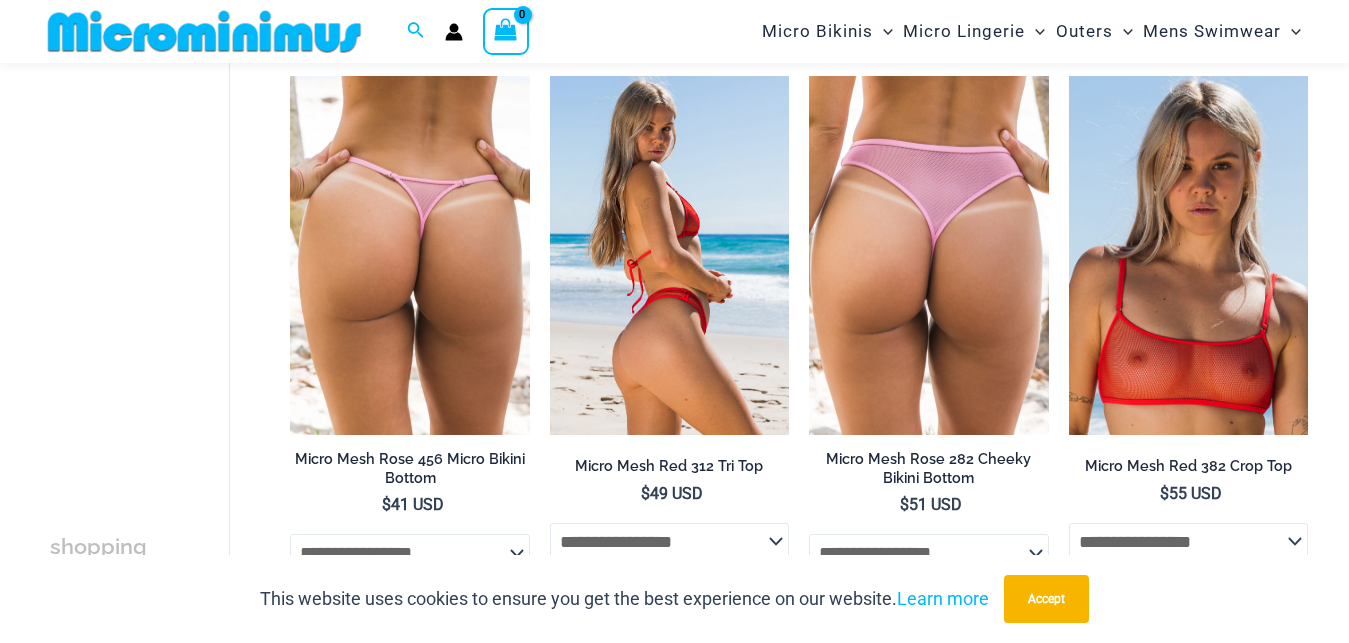click at bounding box center [669, 255] 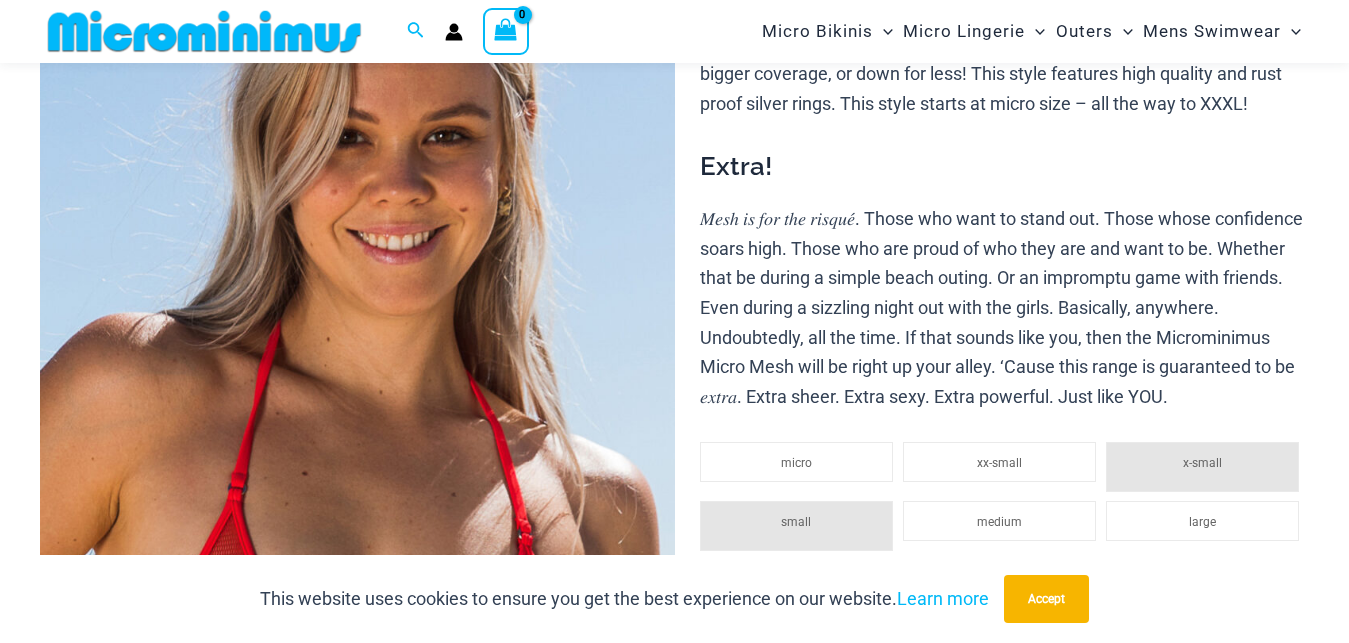 scroll, scrollTop: 492, scrollLeft: 0, axis: vertical 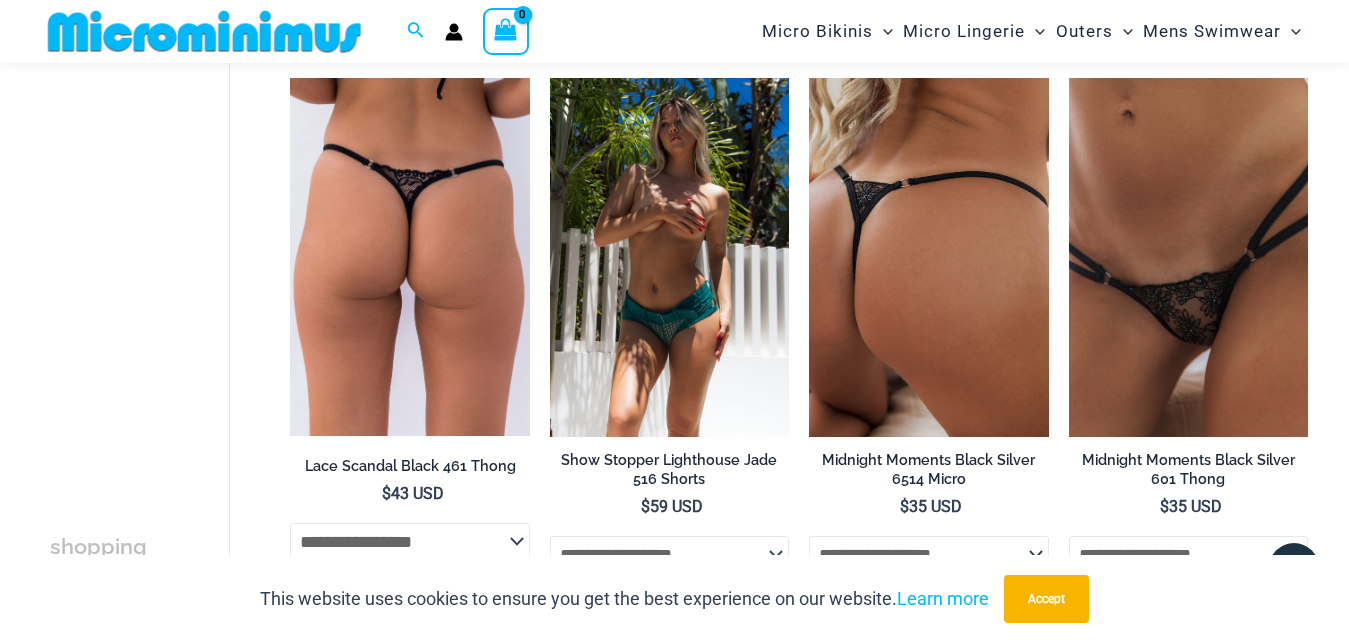 click at bounding box center [928, 257] 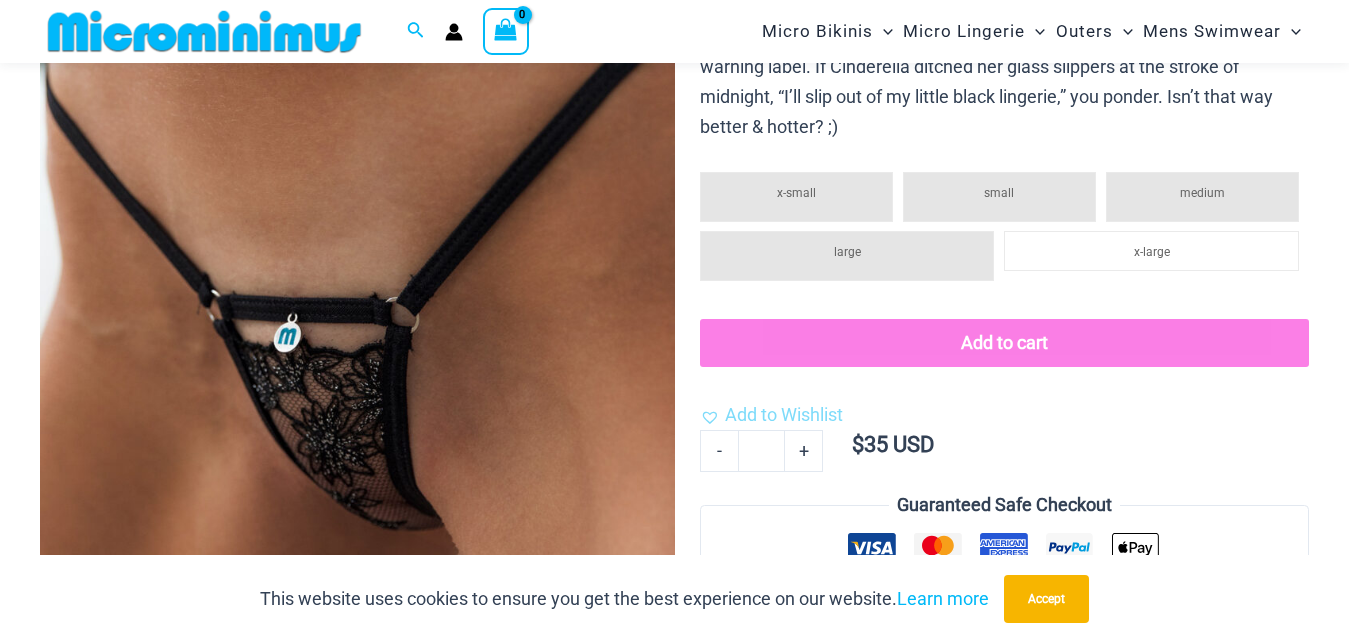 scroll, scrollTop: 390, scrollLeft: 0, axis: vertical 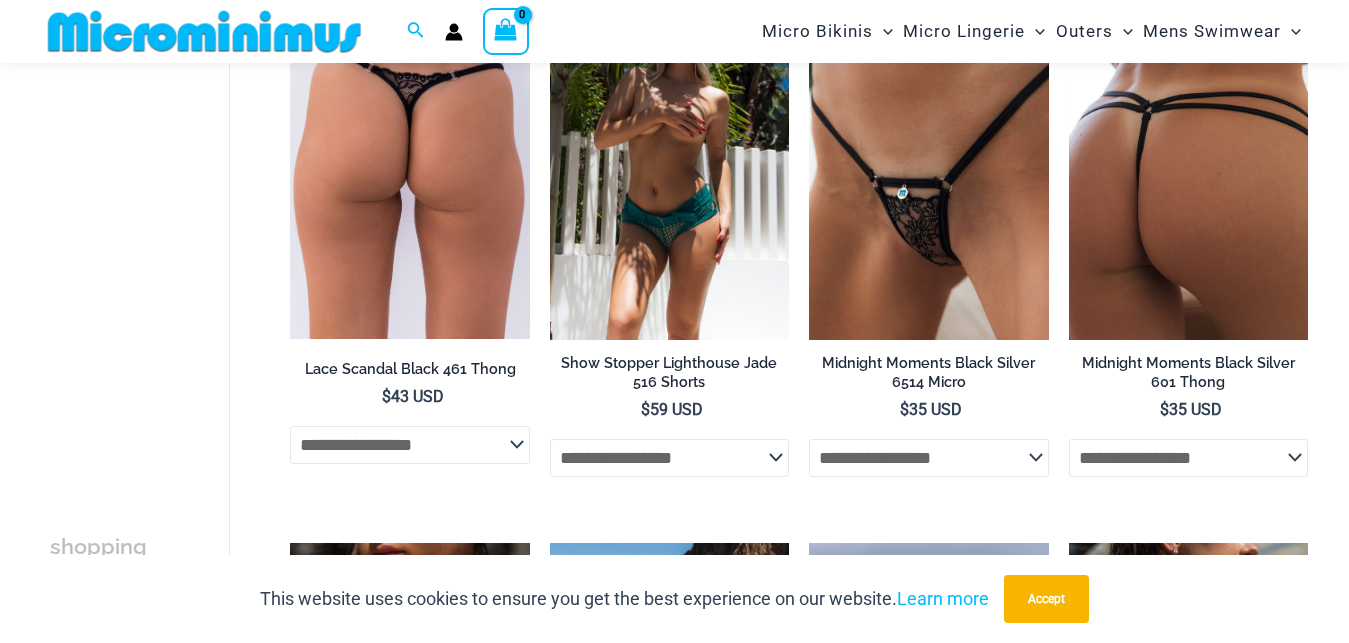 click at bounding box center [1188, 160] 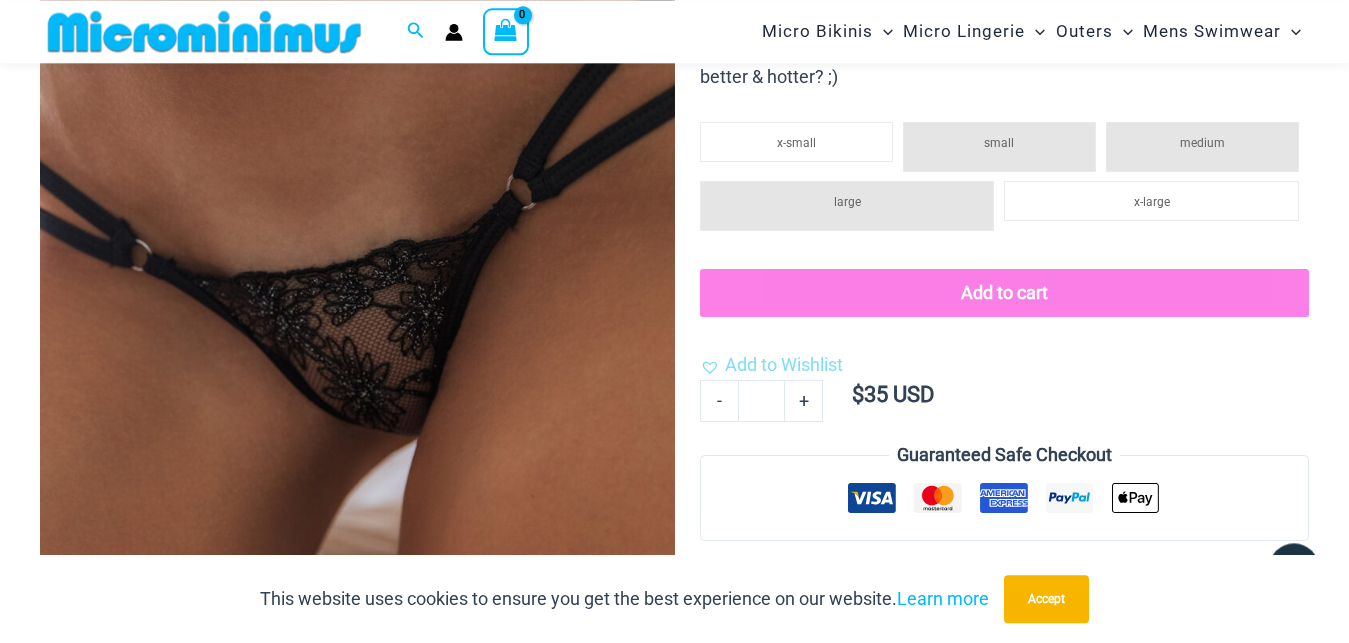 scroll, scrollTop: 492, scrollLeft: 0, axis: vertical 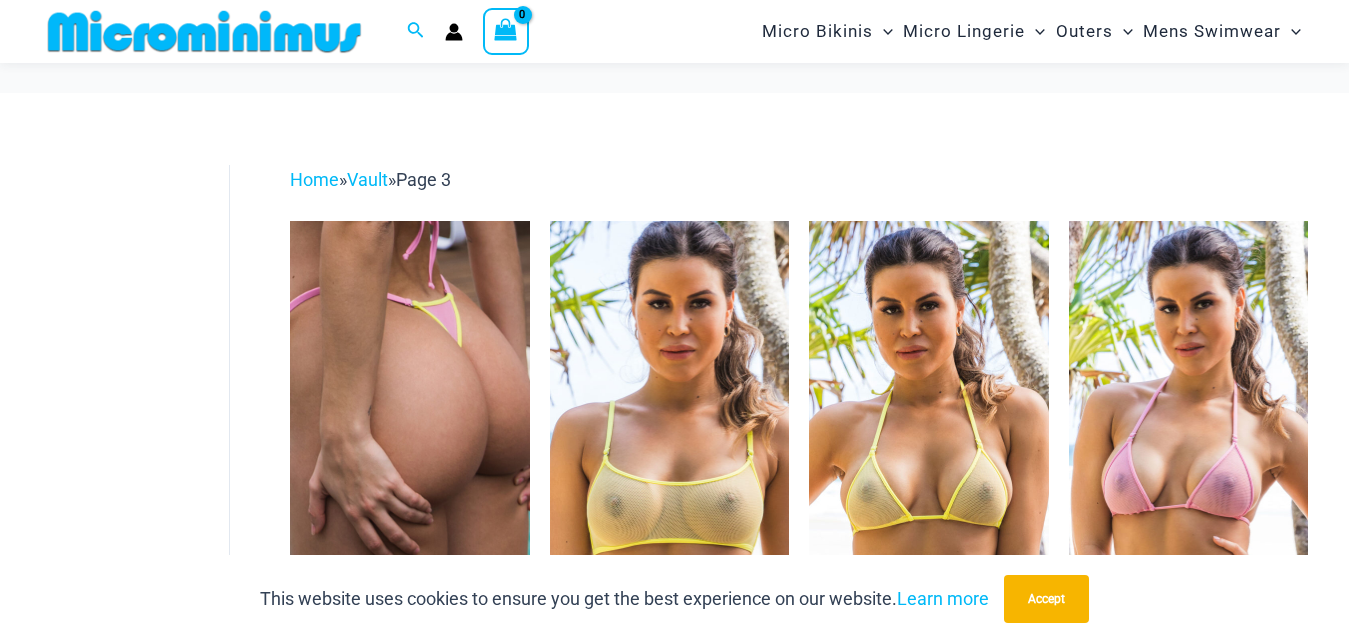 click at bounding box center (409, 2902) 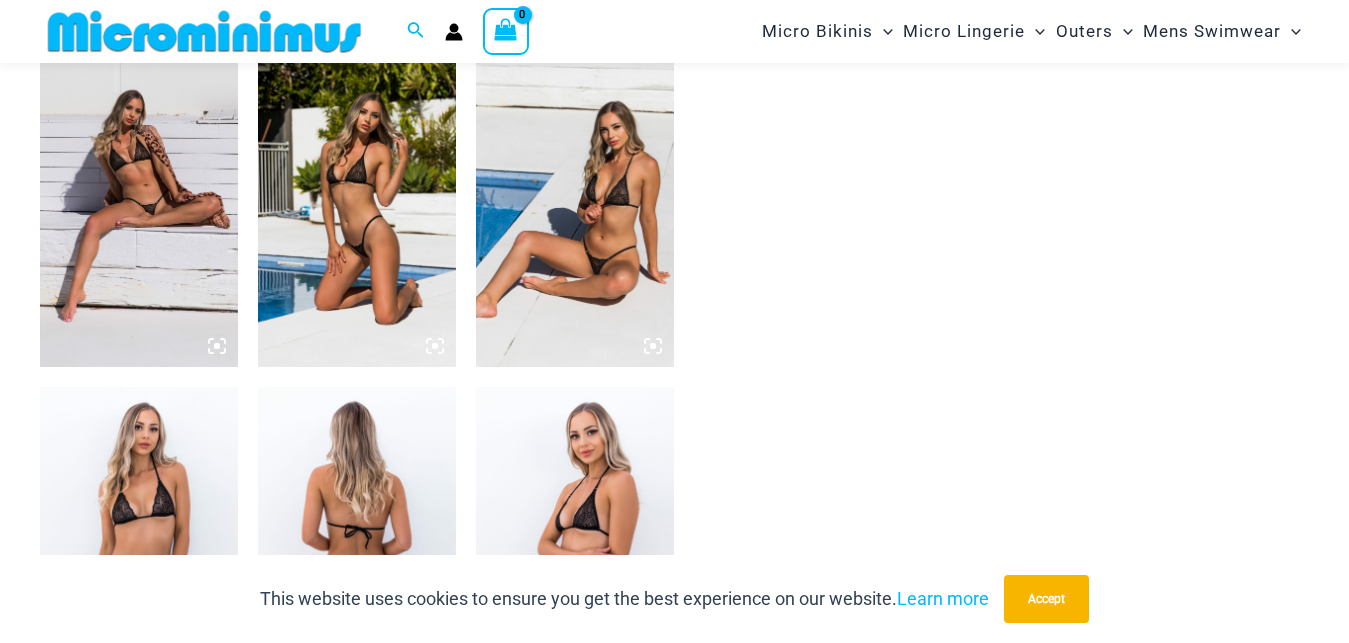 scroll, scrollTop: 1002, scrollLeft: 0, axis: vertical 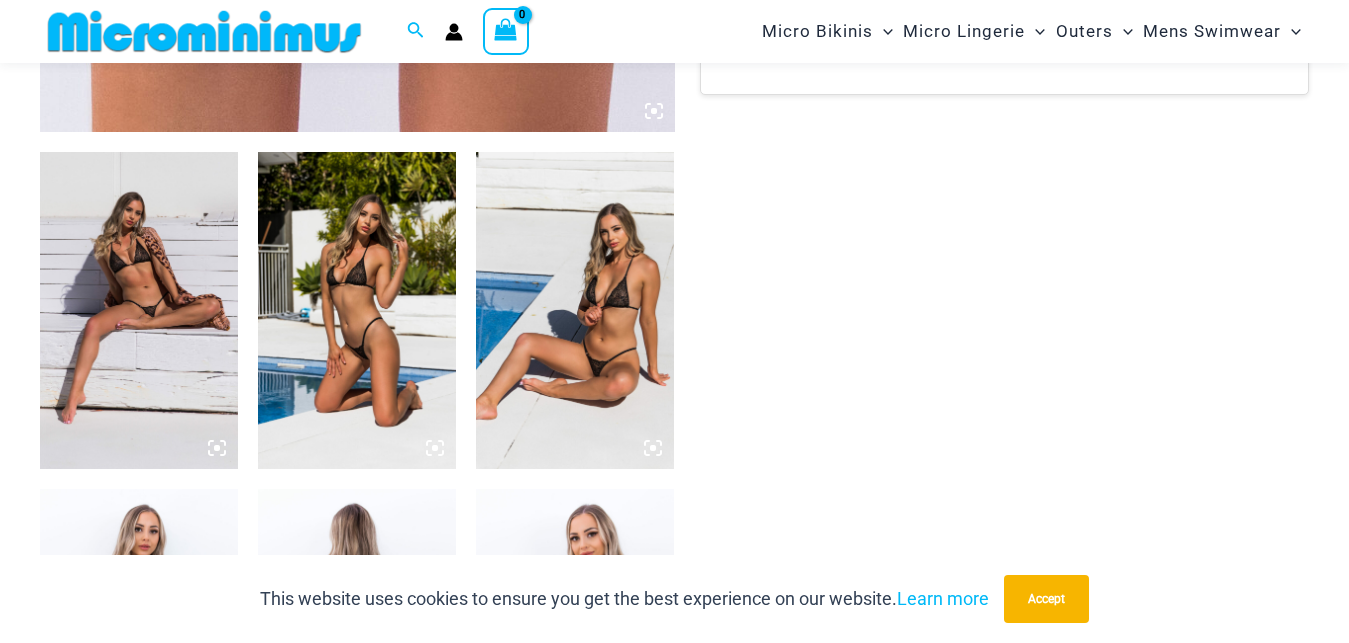 click at bounding box center (139, 310) 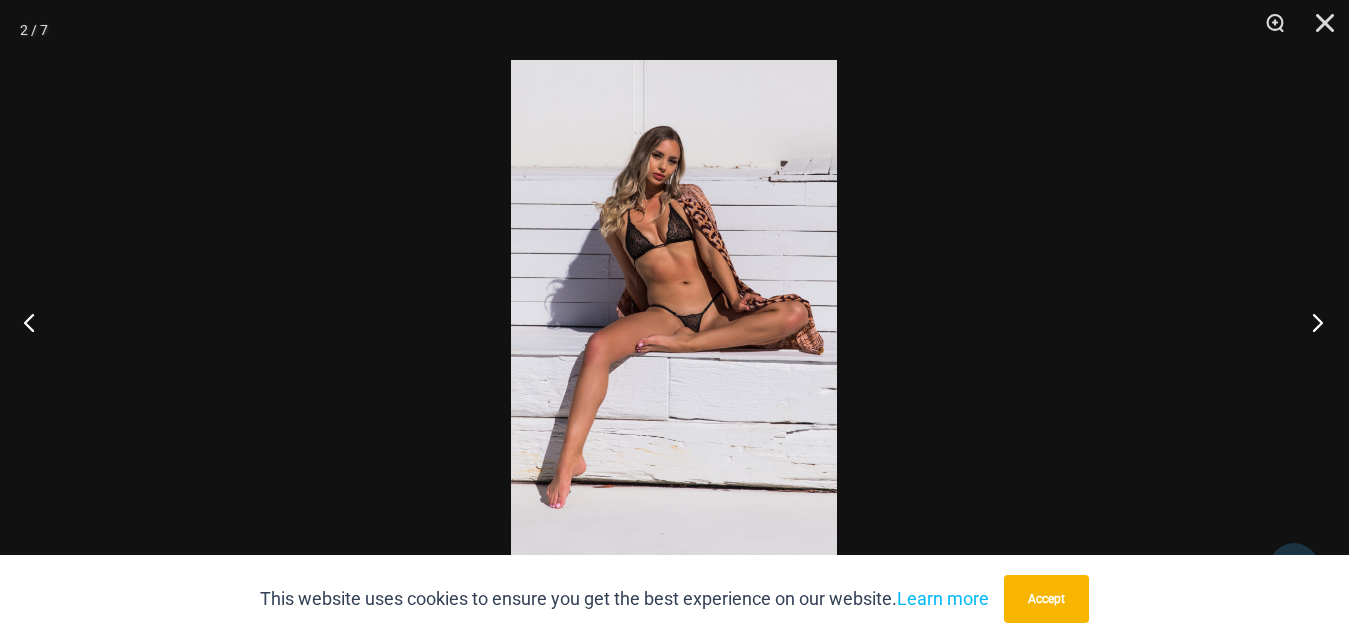 click at bounding box center (1311, 322) 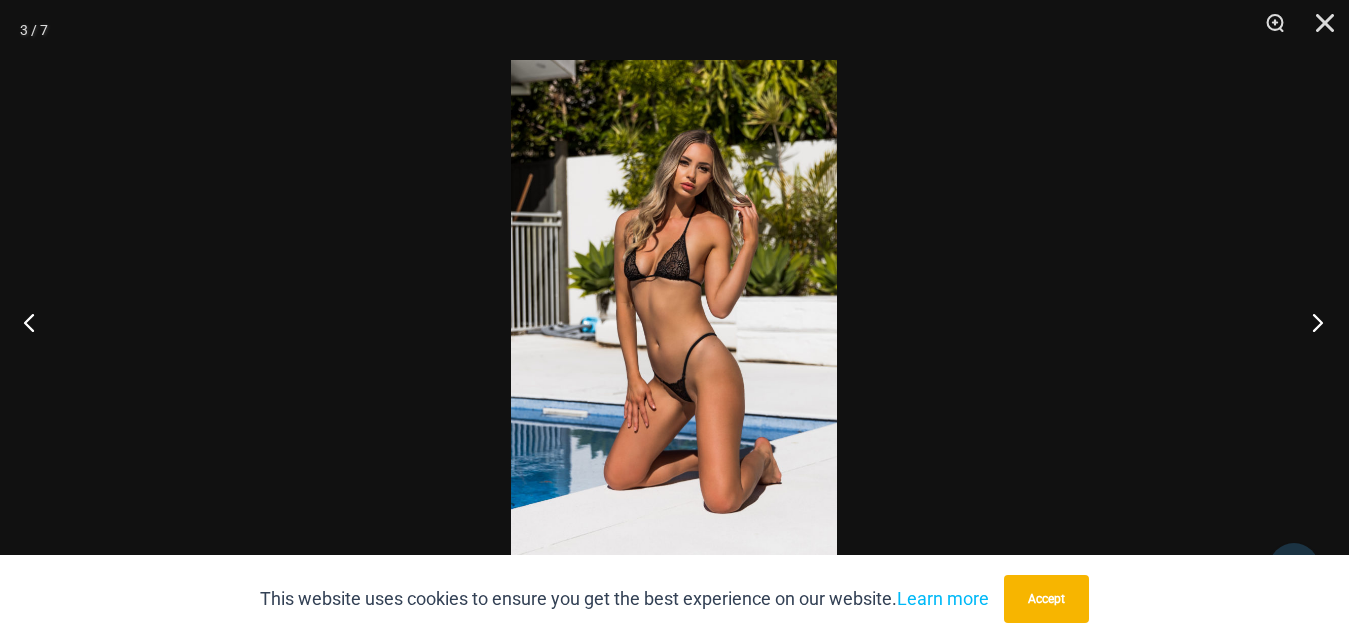 click at bounding box center (1311, 322) 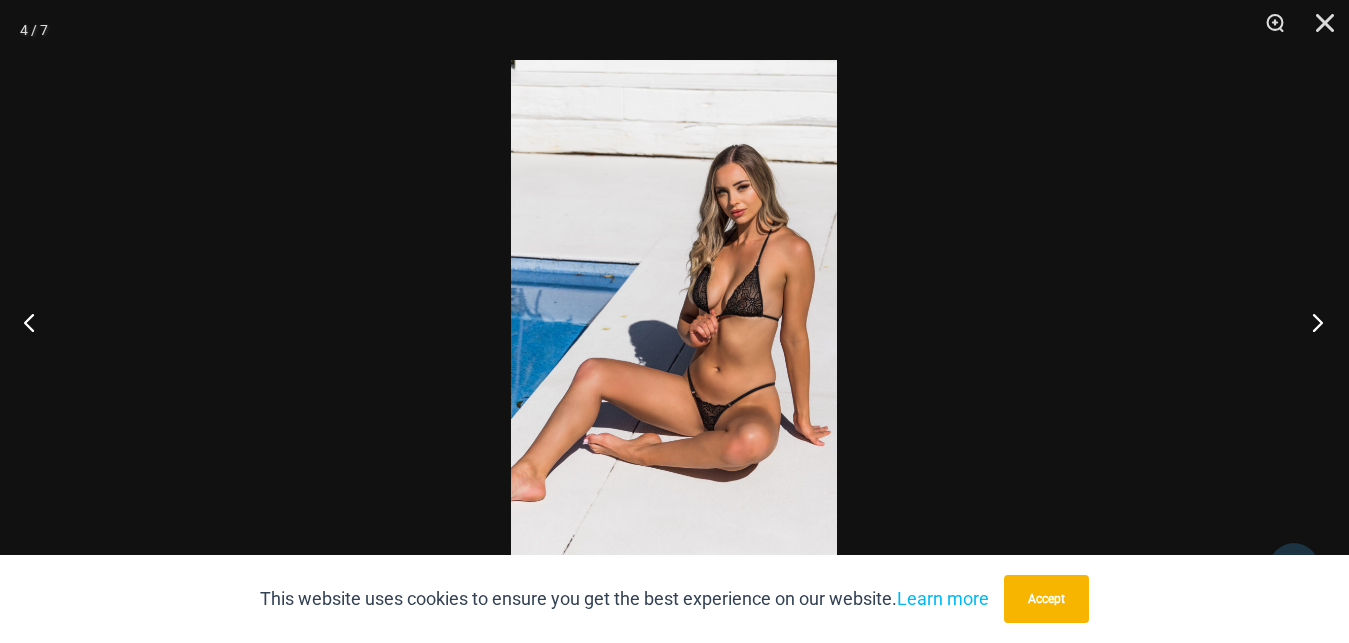 click at bounding box center [1311, 322] 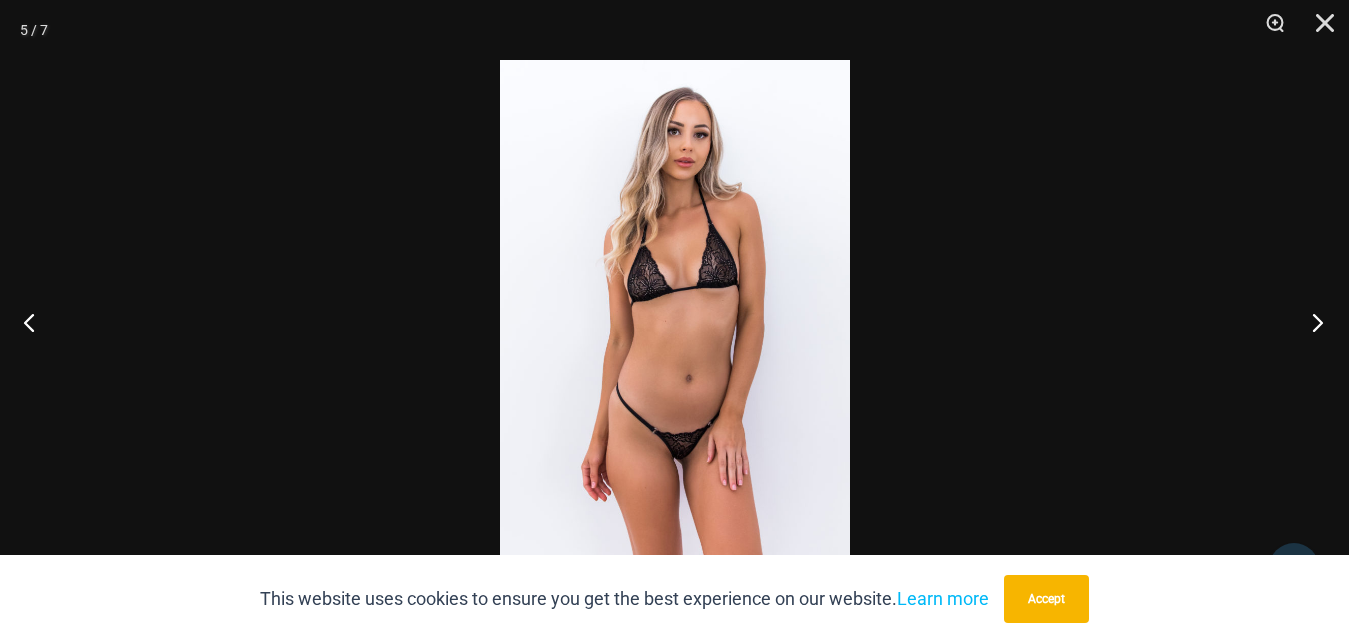 click at bounding box center (1311, 322) 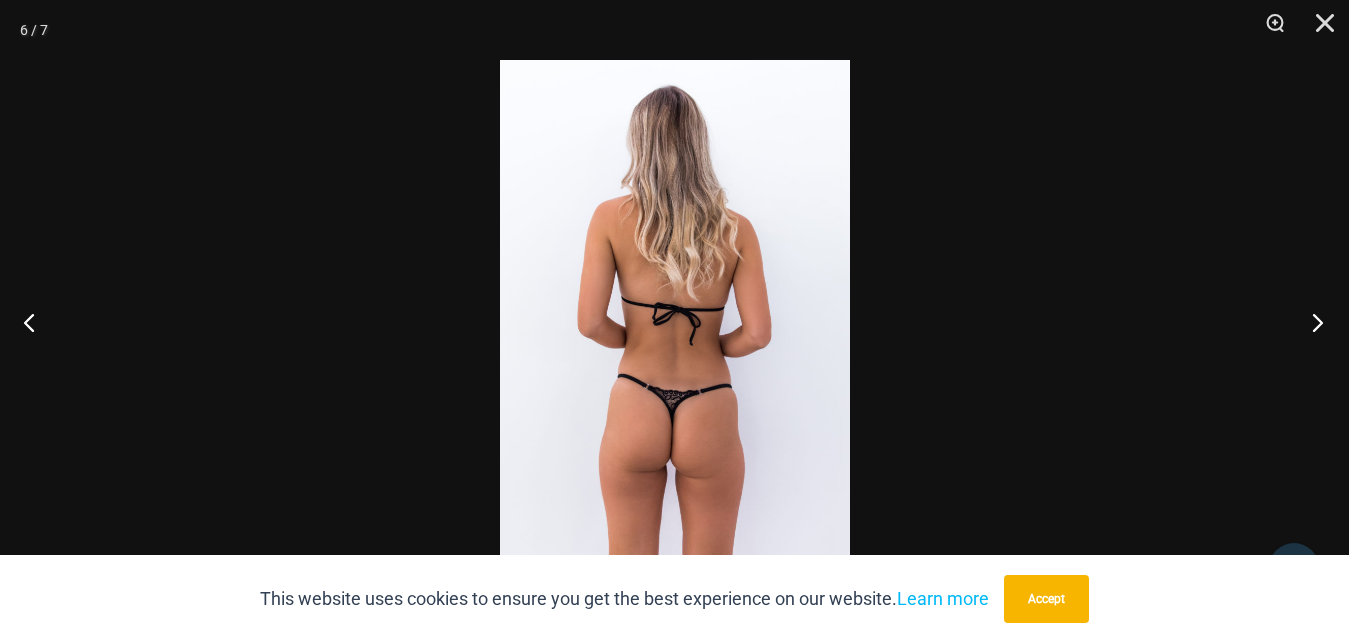 click at bounding box center (1311, 322) 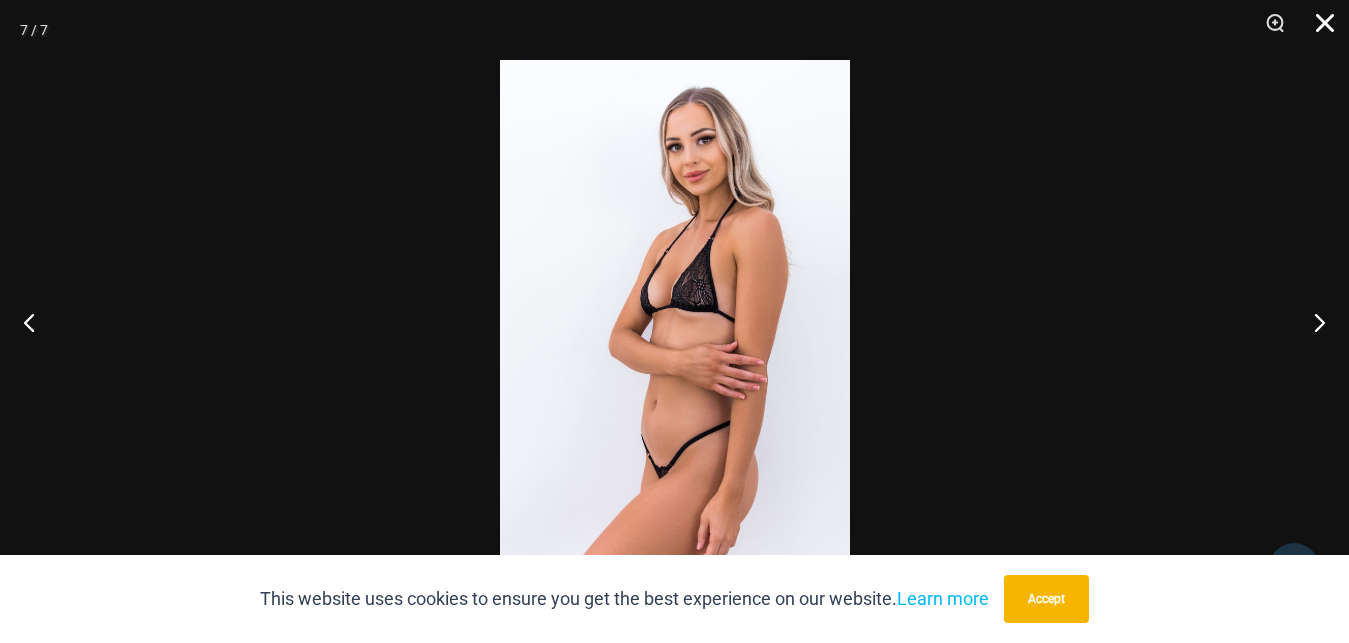 click at bounding box center [1318, 30] 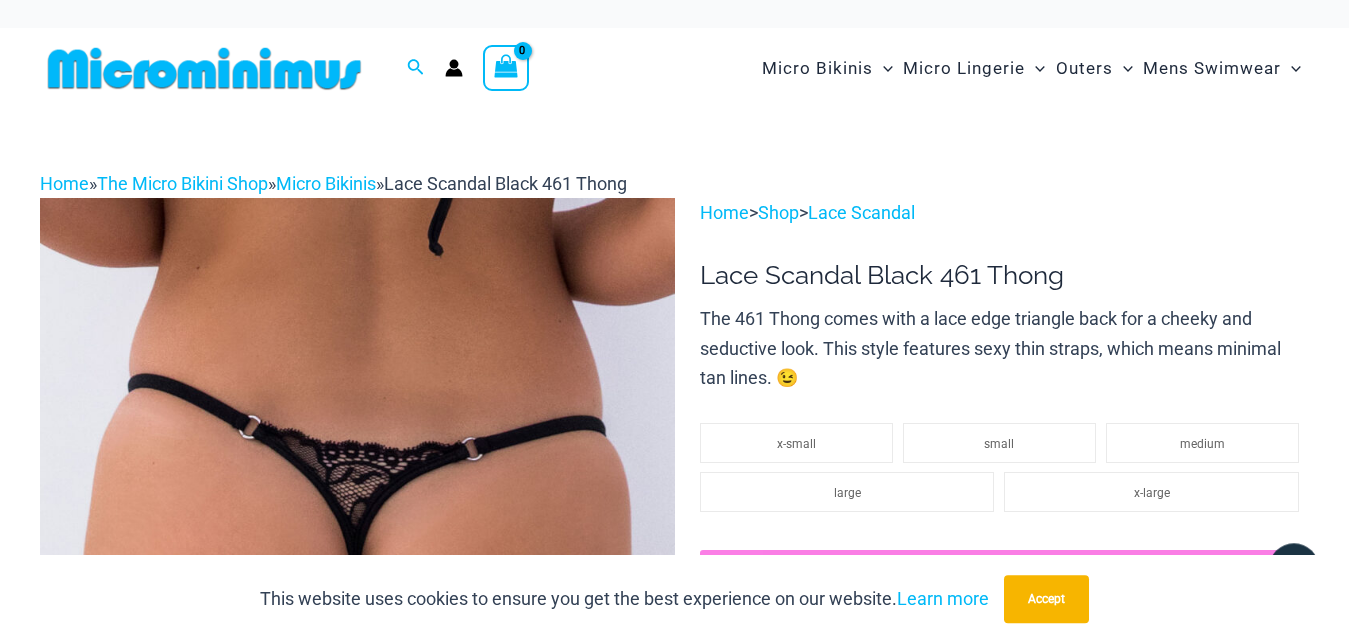 scroll, scrollTop: 0, scrollLeft: 0, axis: both 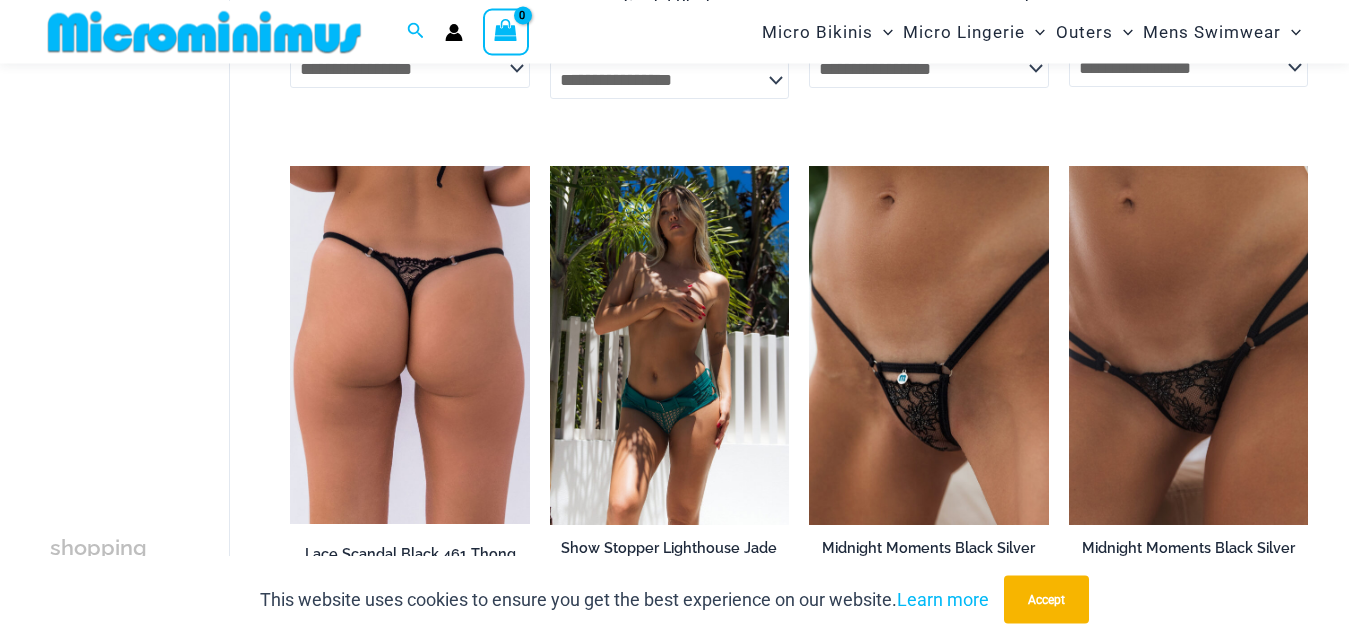 click at bounding box center [1188, -217] 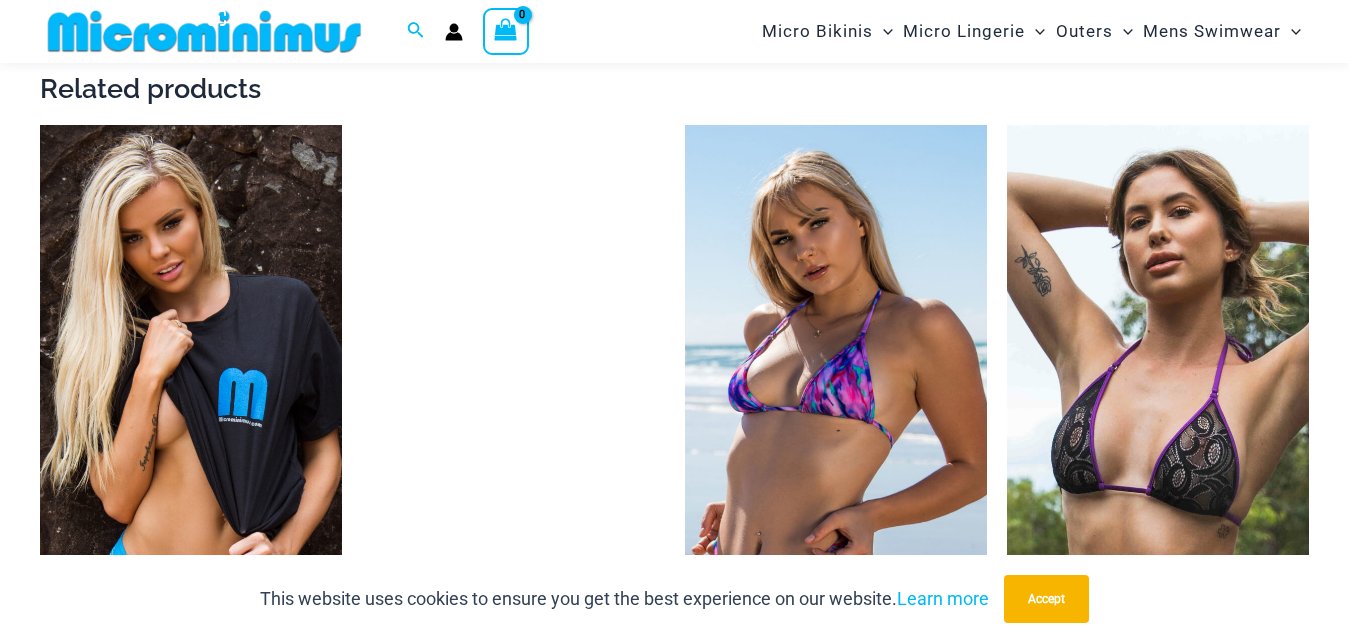 scroll, scrollTop: 1104, scrollLeft: 0, axis: vertical 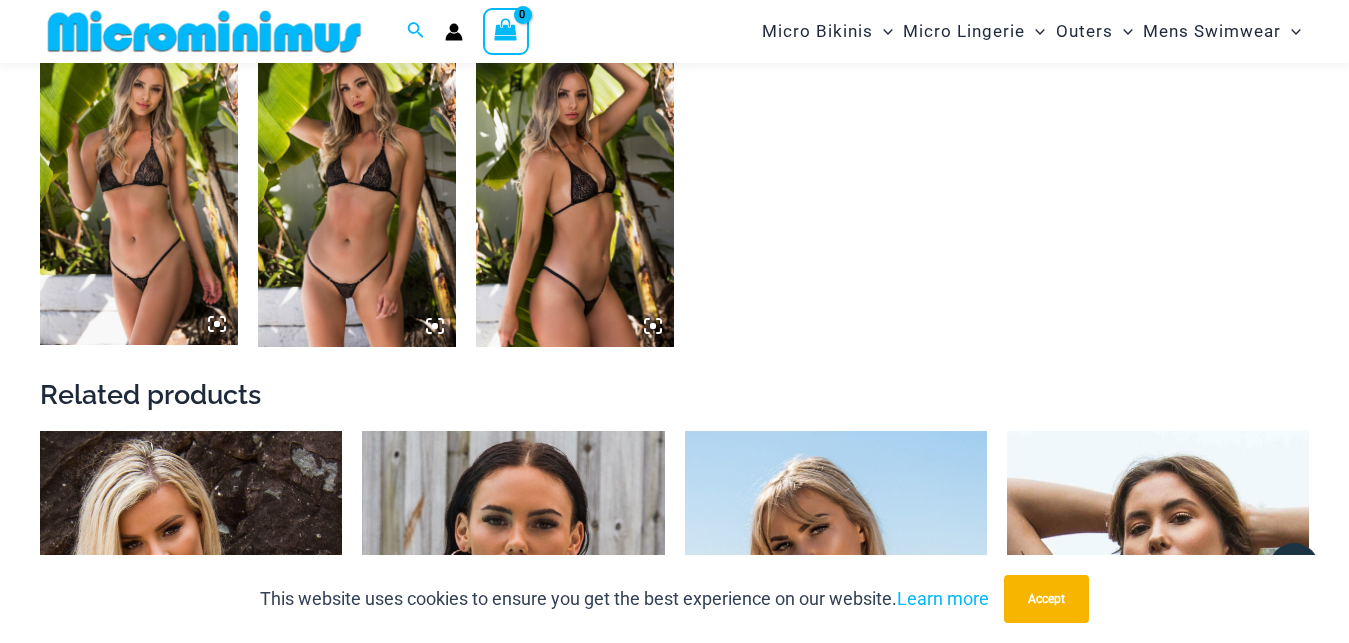 click at bounding box center (357, 198) 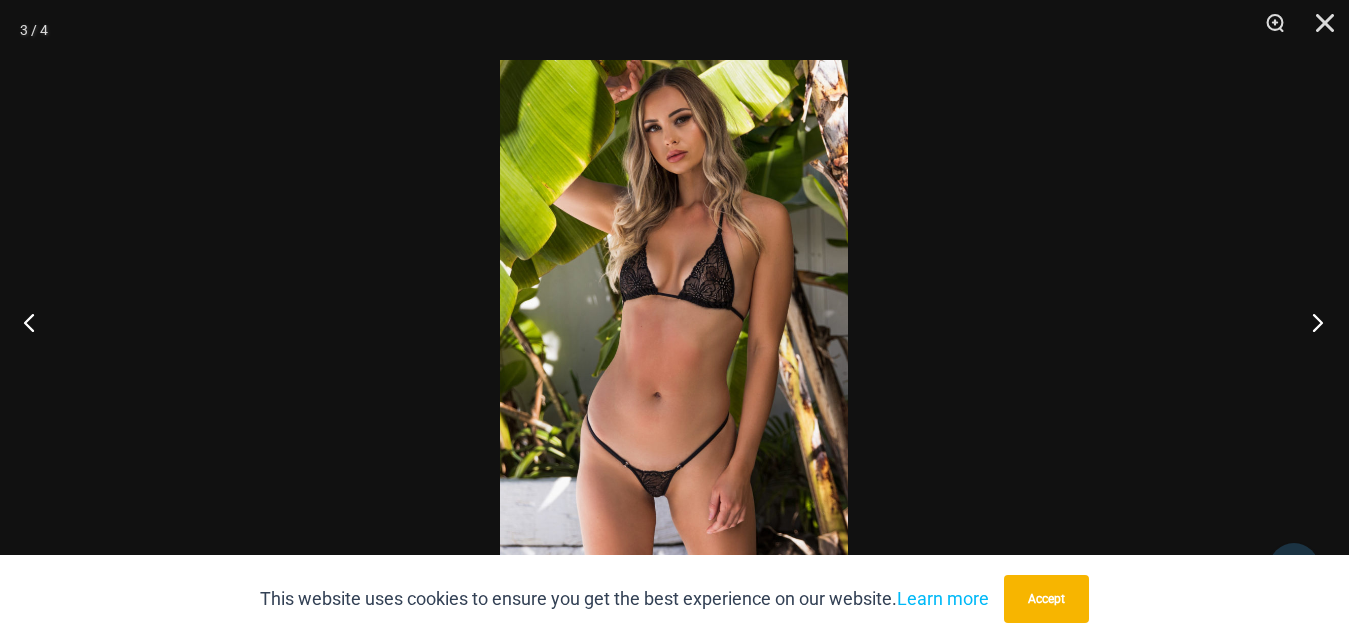 click at bounding box center [1311, 322] 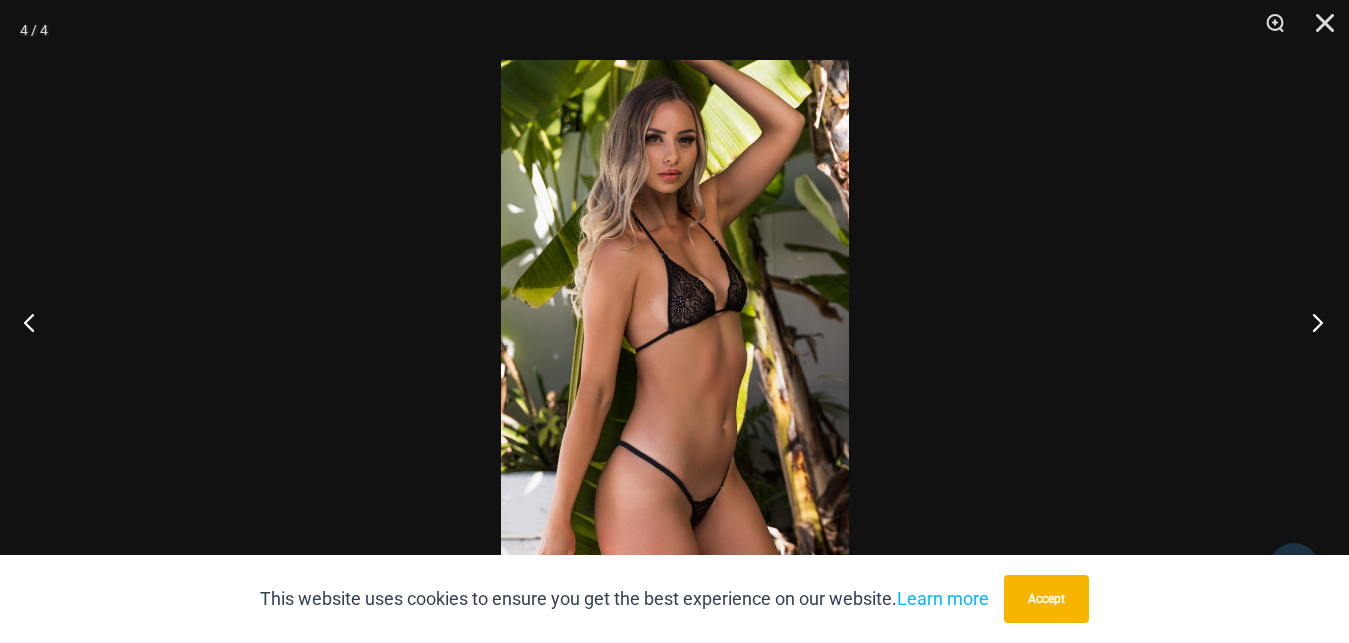 click at bounding box center [1311, 322] 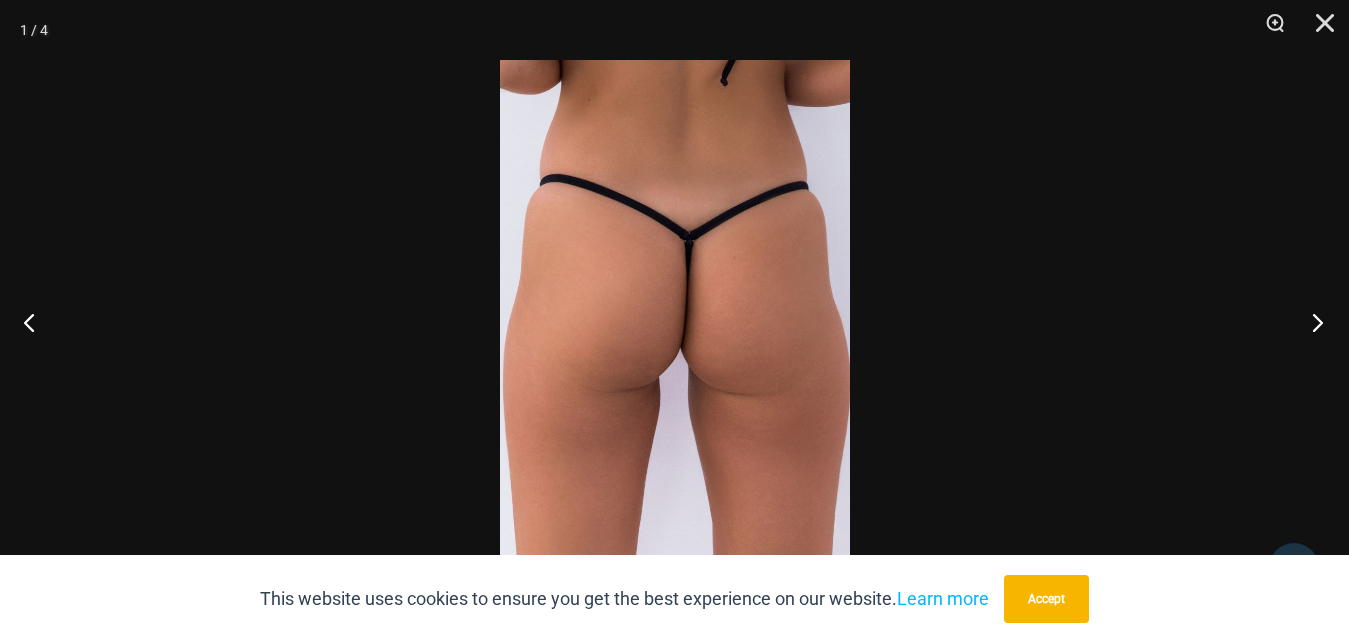 click at bounding box center (1311, 322) 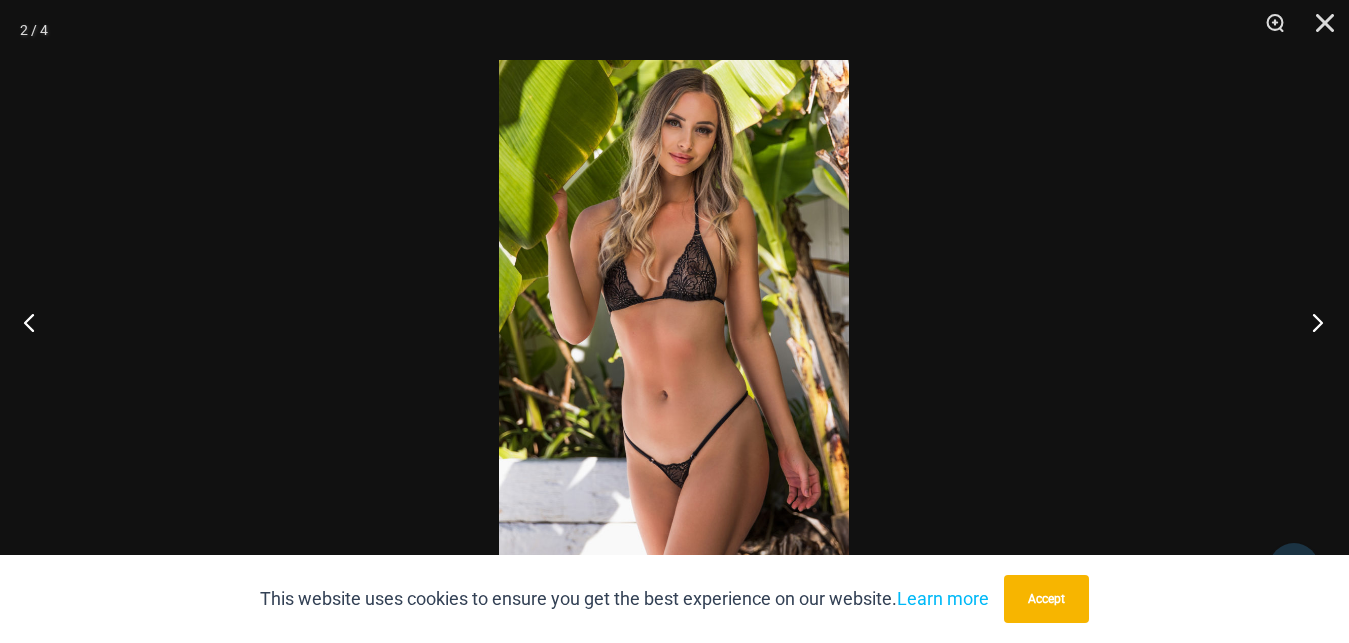 click at bounding box center (1311, 322) 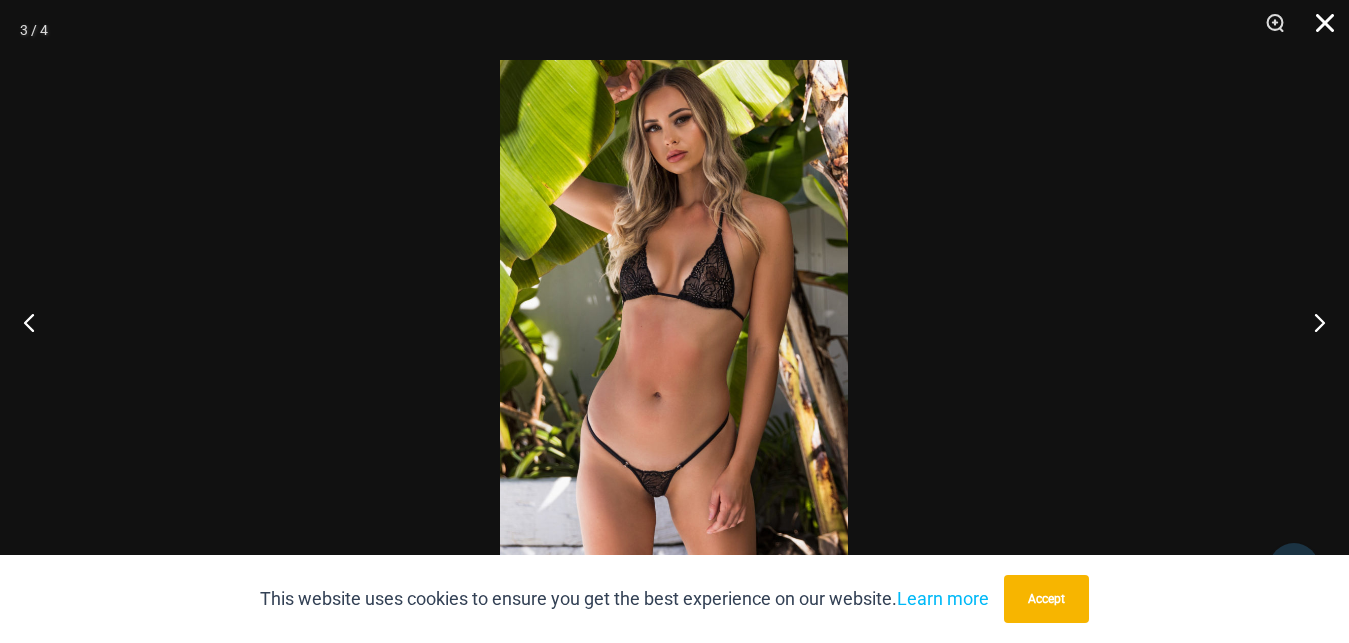 click at bounding box center [1318, 30] 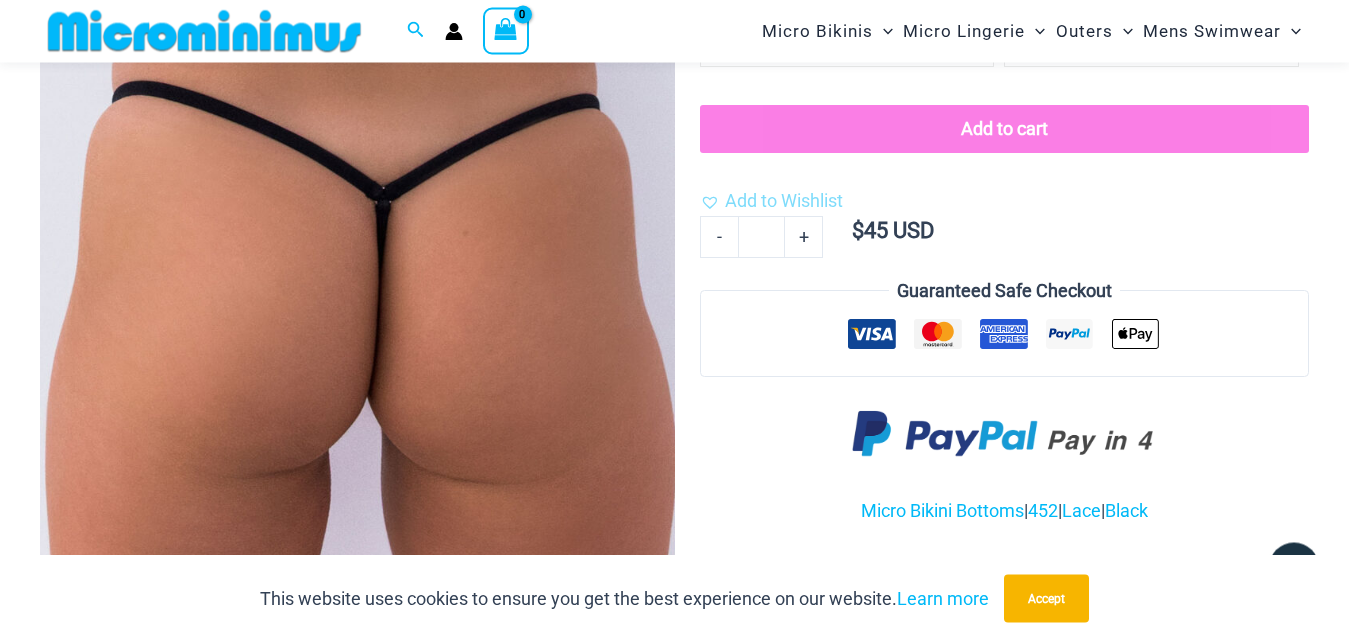 scroll, scrollTop: 288, scrollLeft: 0, axis: vertical 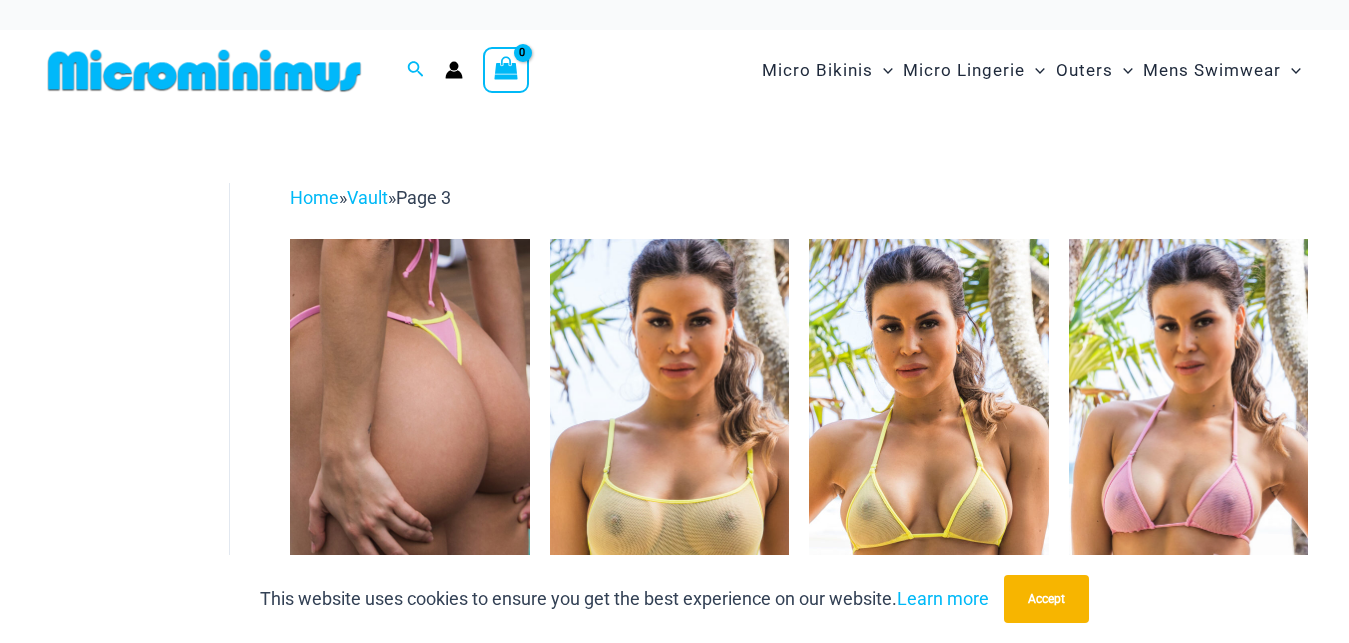 click at bounding box center [1069, 2311] 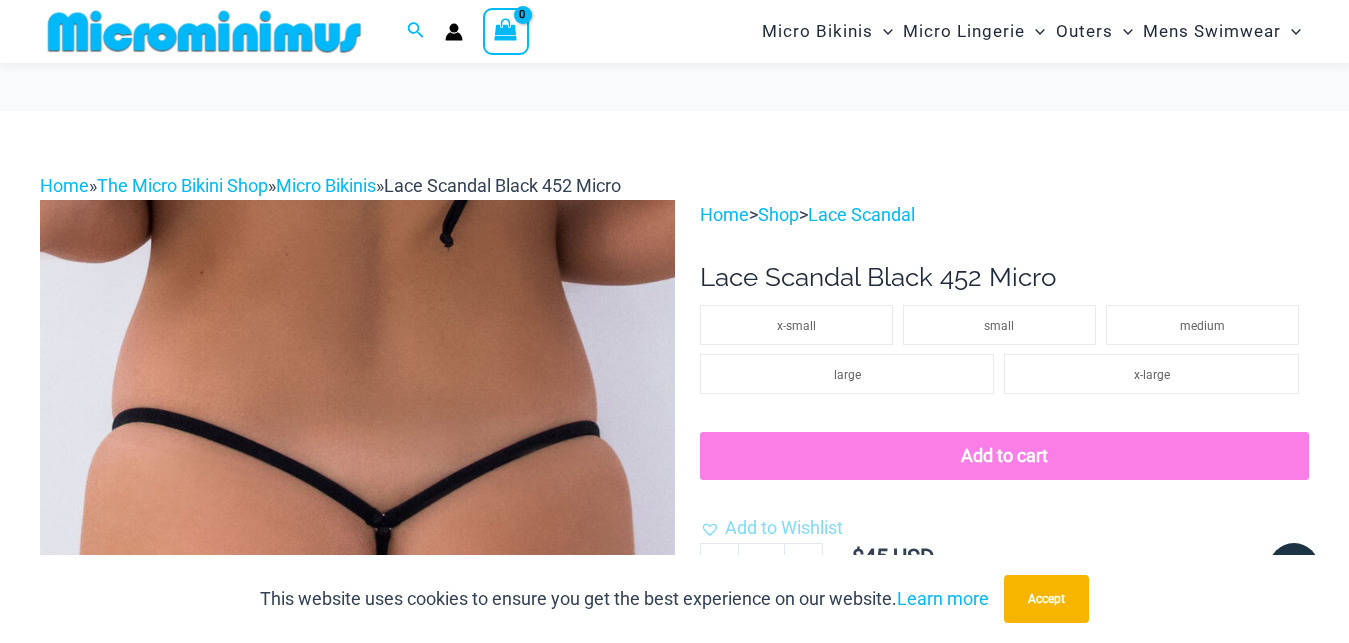 scroll, scrollTop: 306, scrollLeft: 0, axis: vertical 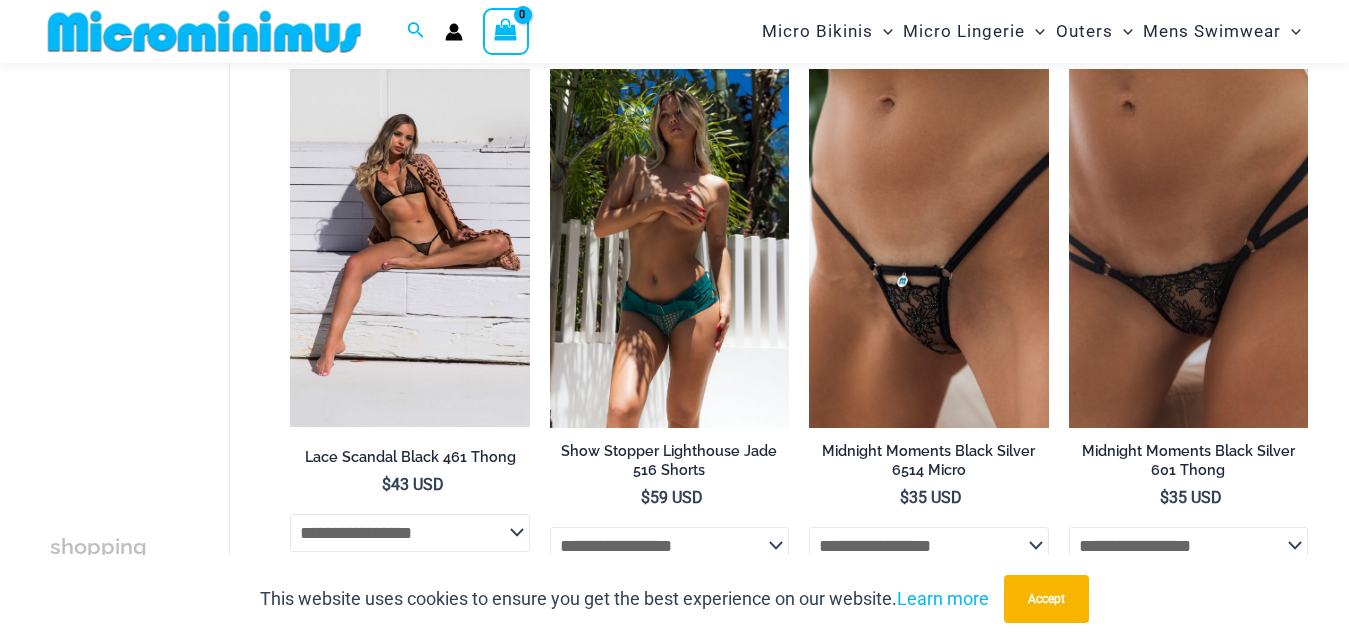 click at bounding box center [409, 248] 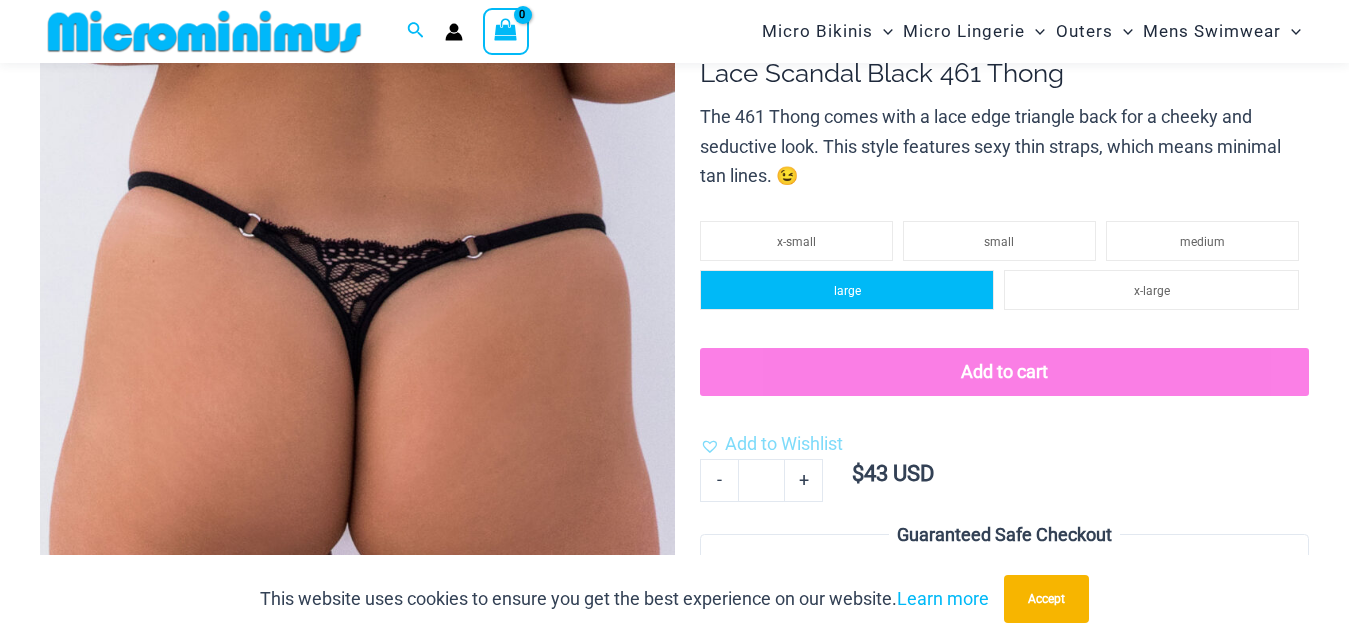 scroll, scrollTop: 186, scrollLeft: 0, axis: vertical 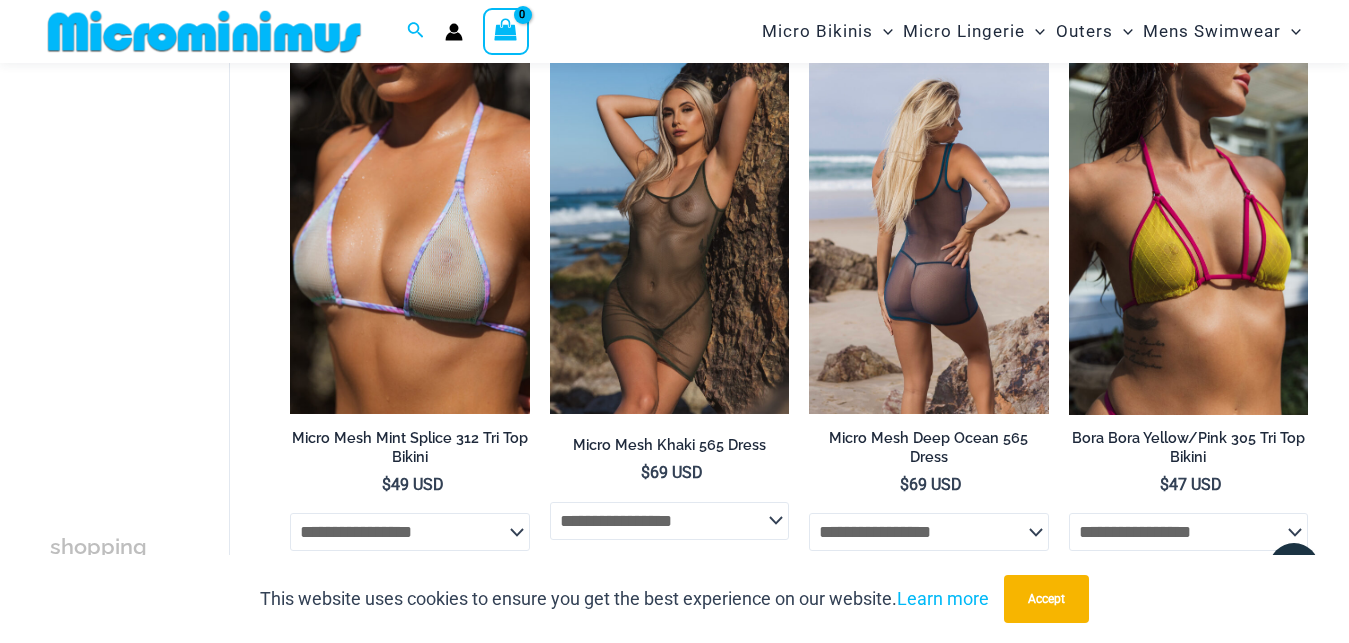 click at bounding box center (928, 234) 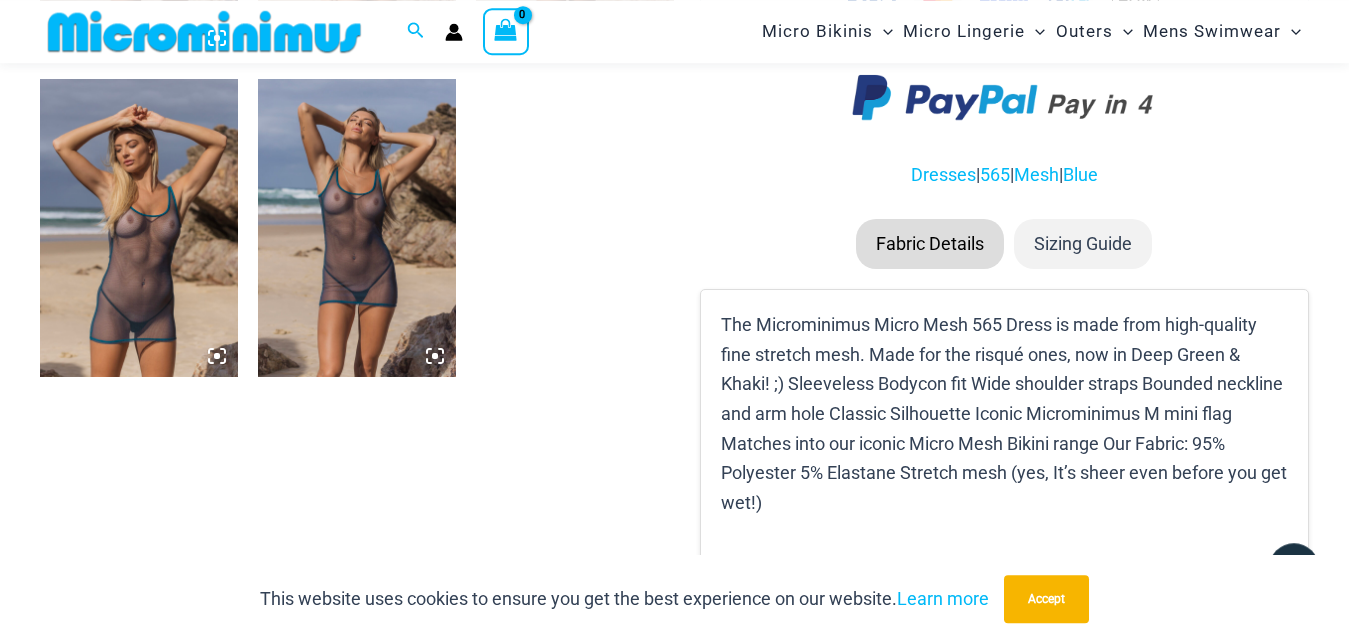 scroll, scrollTop: 1410, scrollLeft: 0, axis: vertical 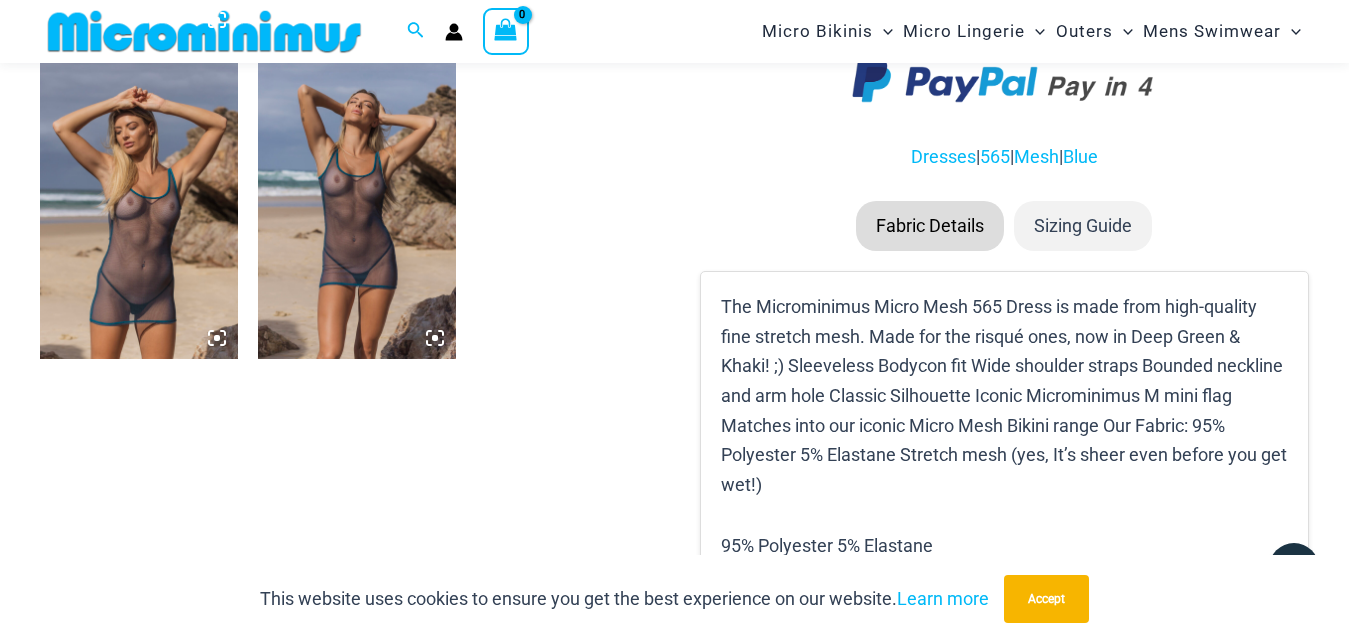 click at bounding box center (357, 209) 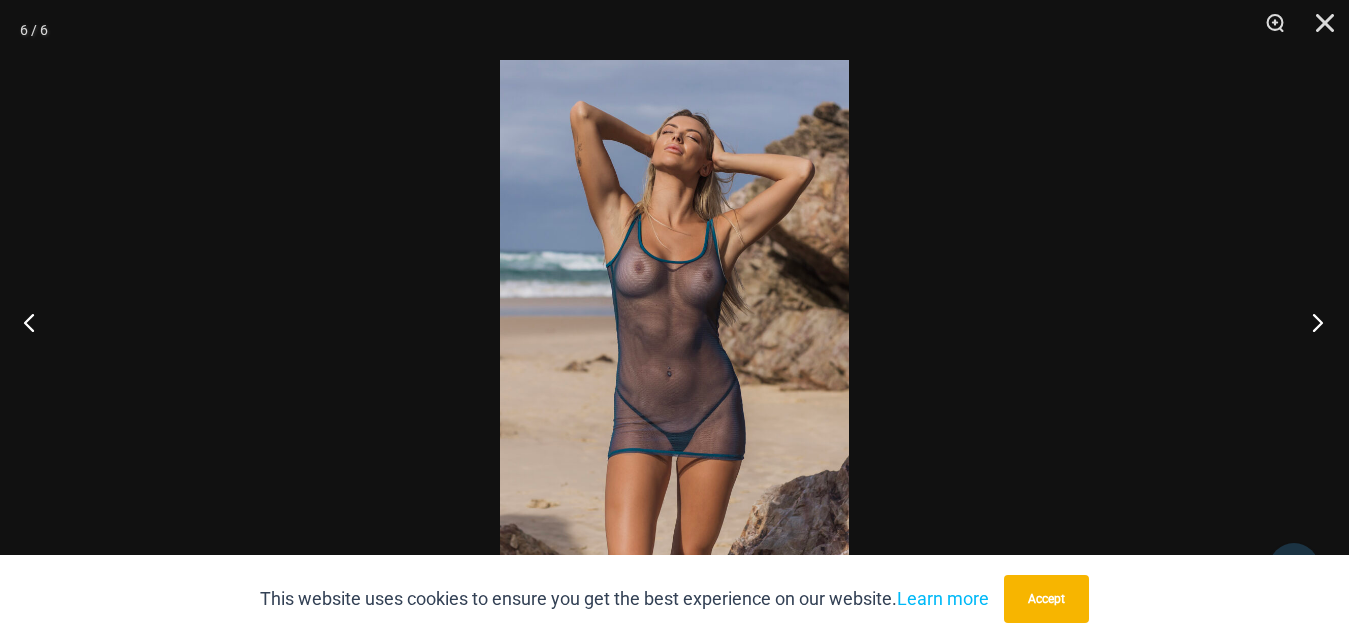 click at bounding box center (1311, 322) 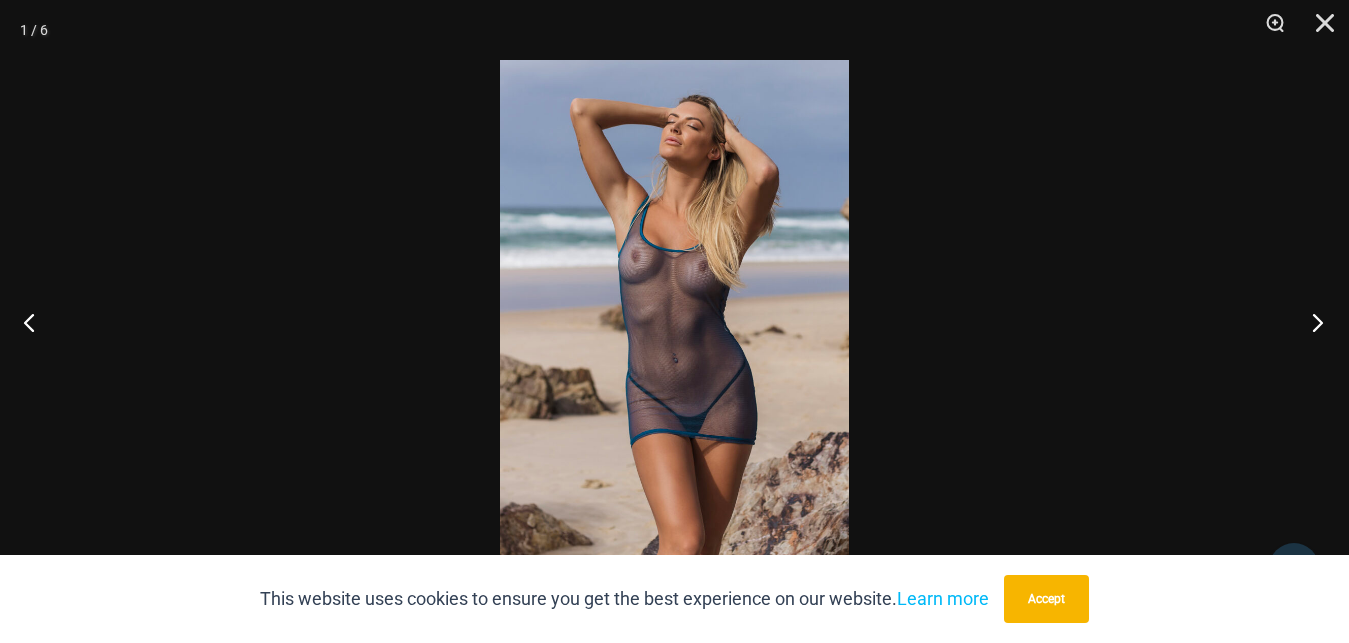 click at bounding box center [1311, 322] 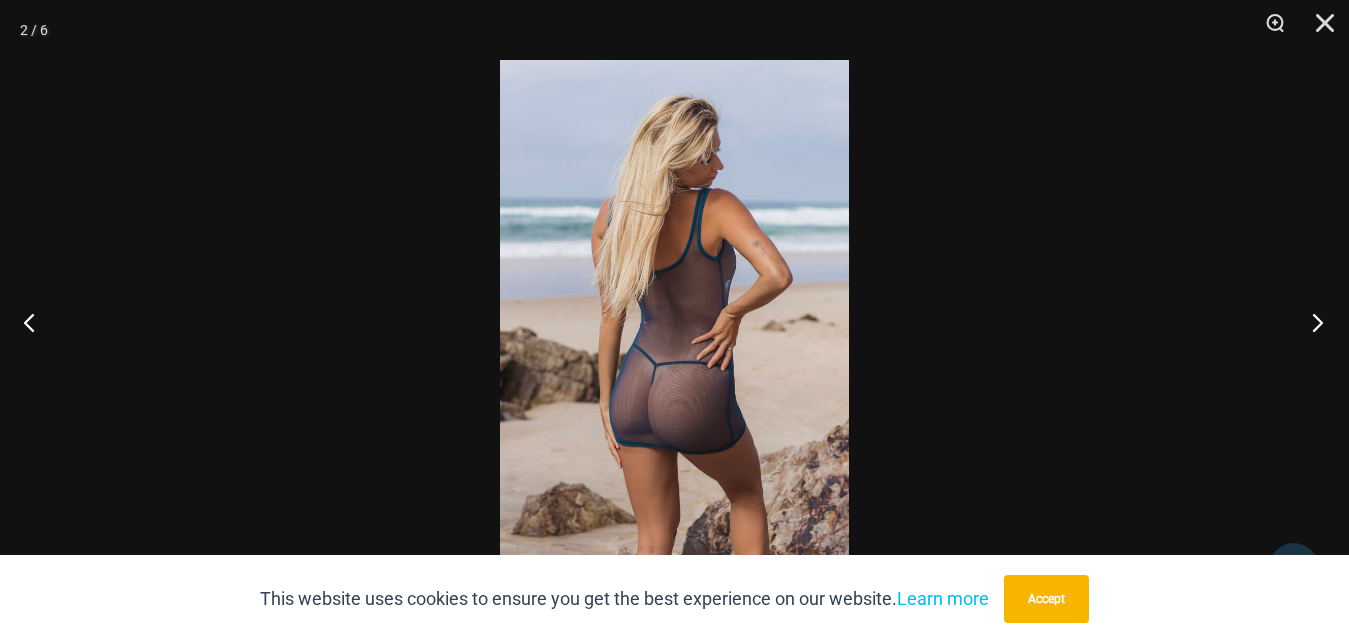 click at bounding box center (1311, 322) 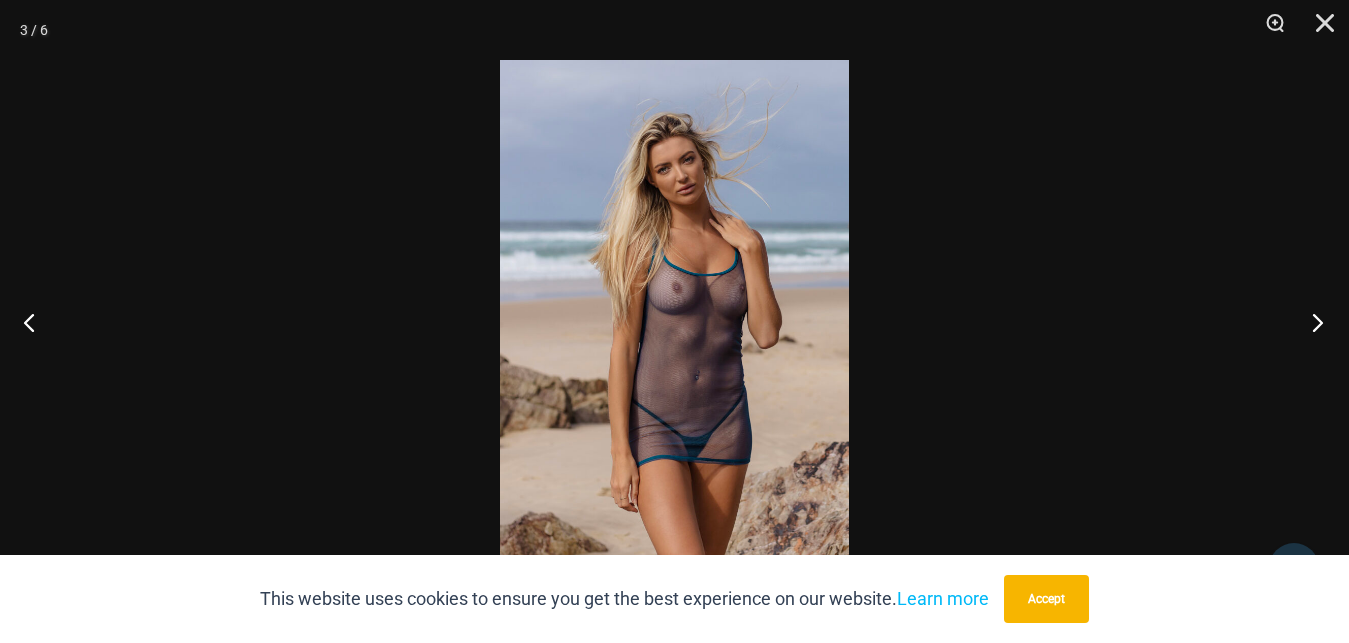 click at bounding box center [1311, 322] 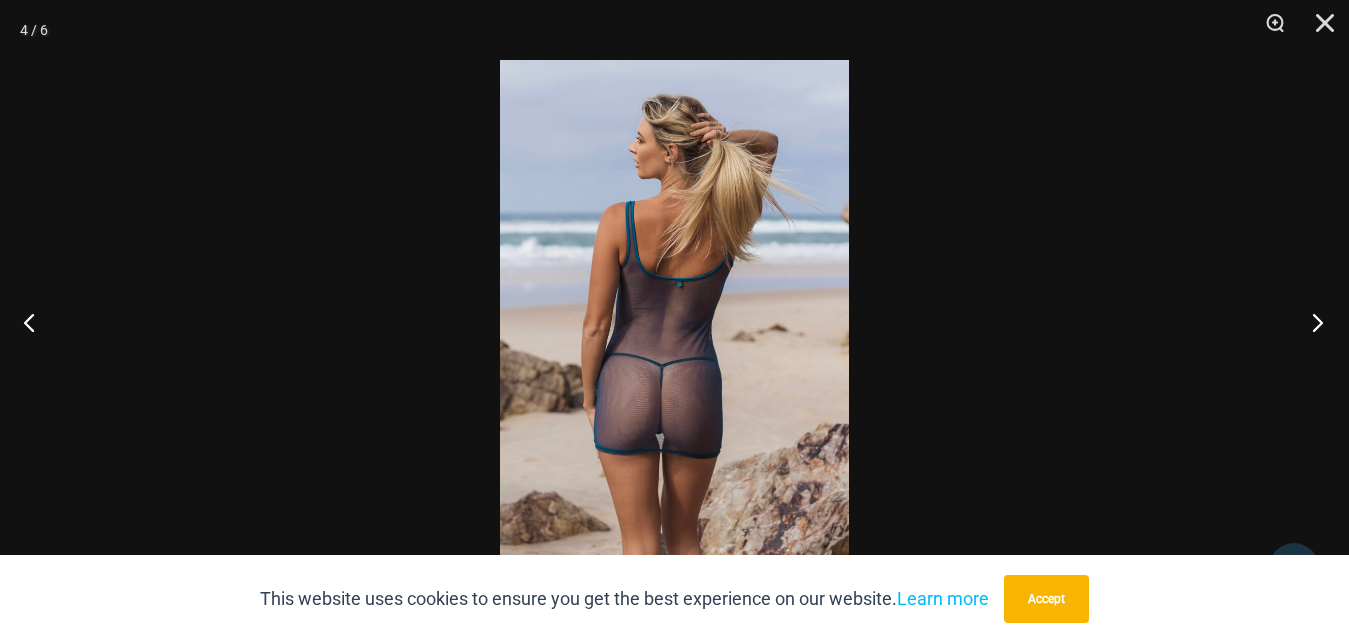 click at bounding box center [1311, 322] 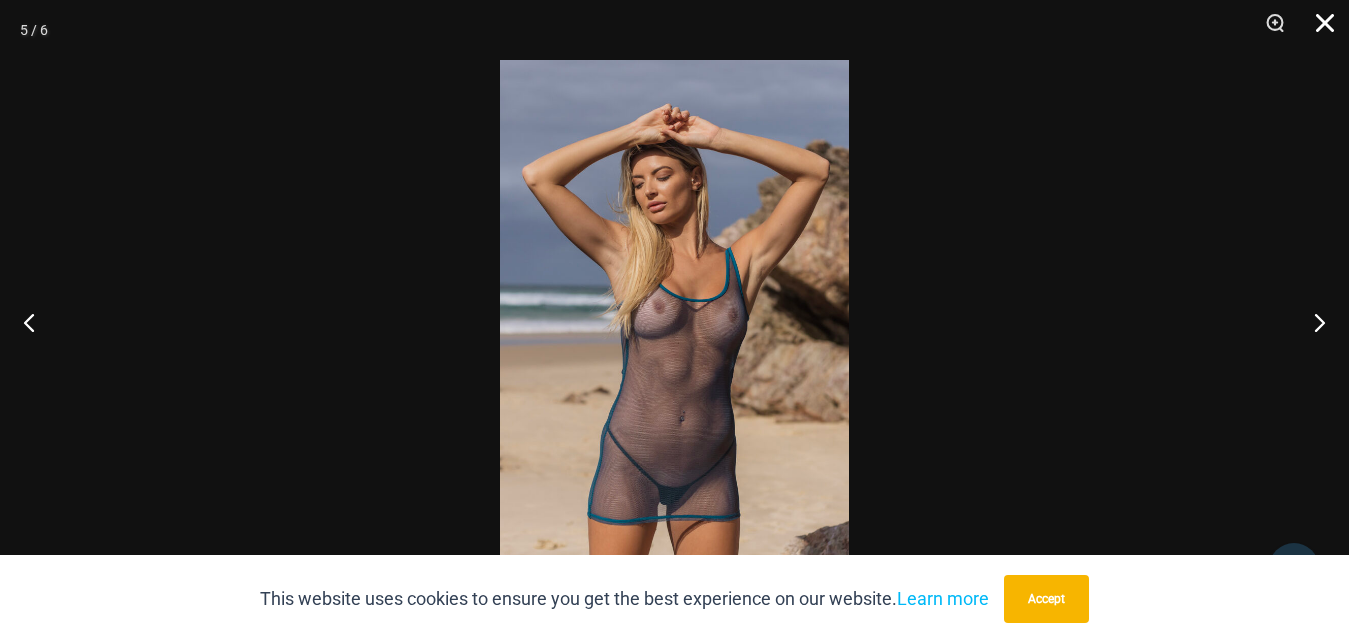 click at bounding box center (1318, 30) 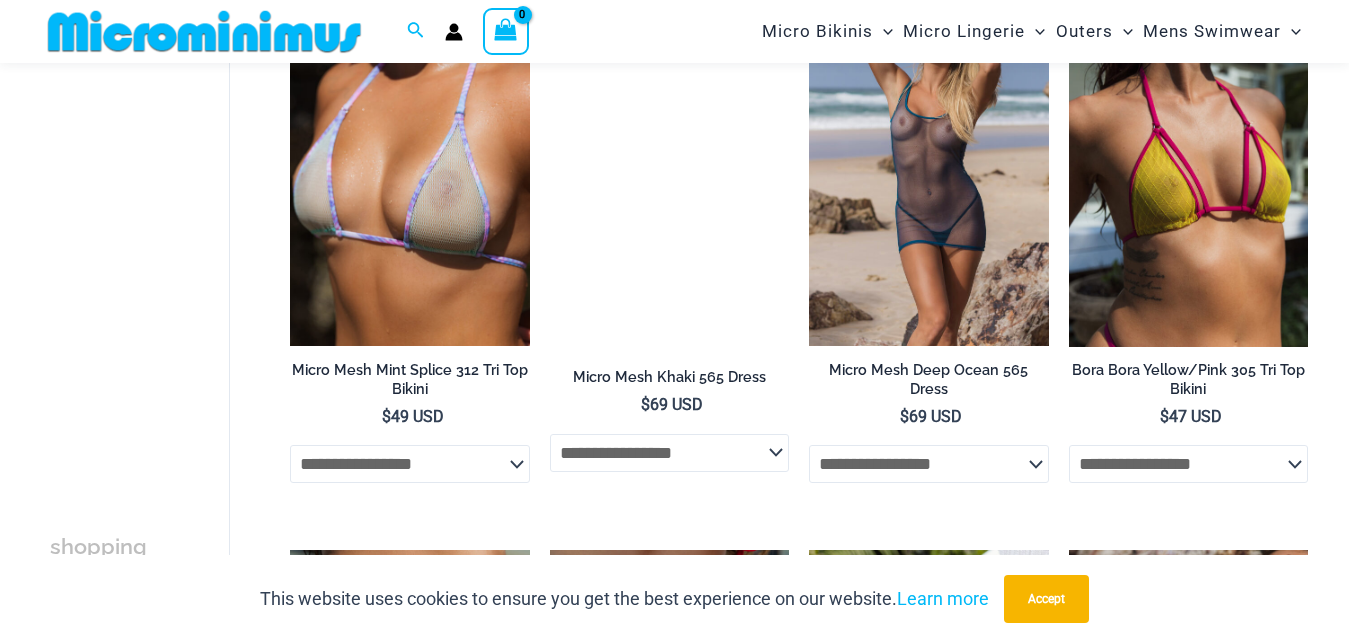 scroll, scrollTop: 3442, scrollLeft: 0, axis: vertical 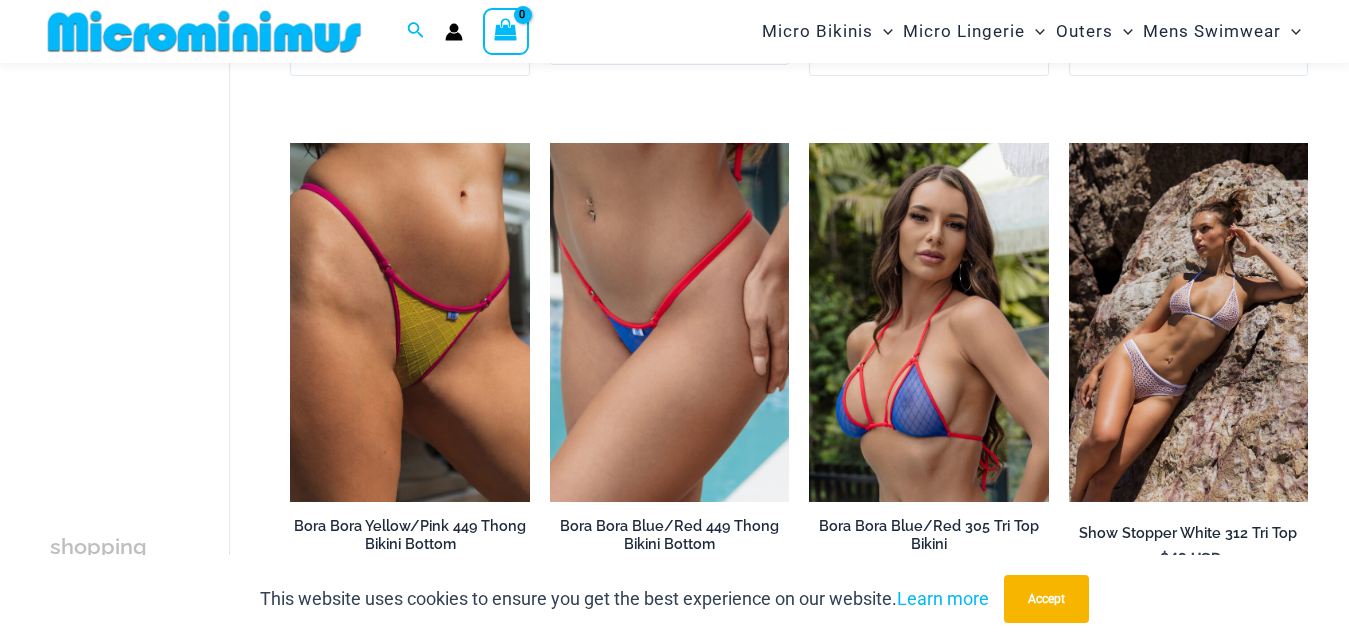 click at bounding box center [1188, 322] 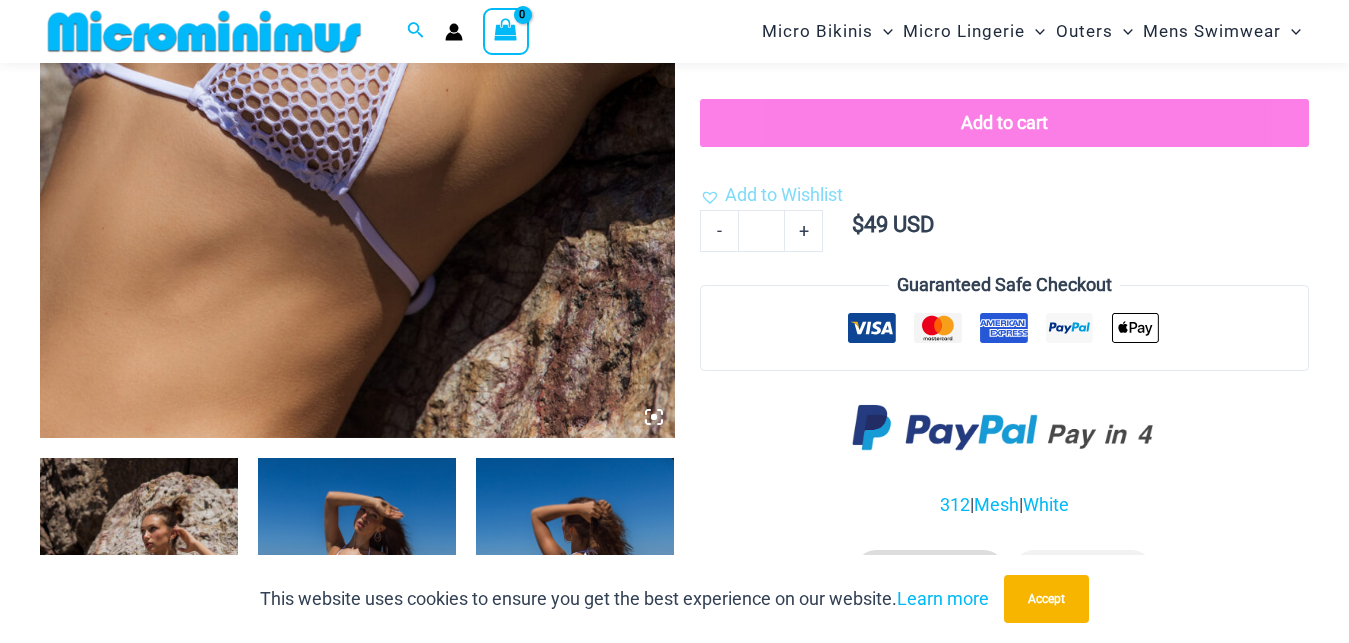scroll, scrollTop: 288, scrollLeft: 0, axis: vertical 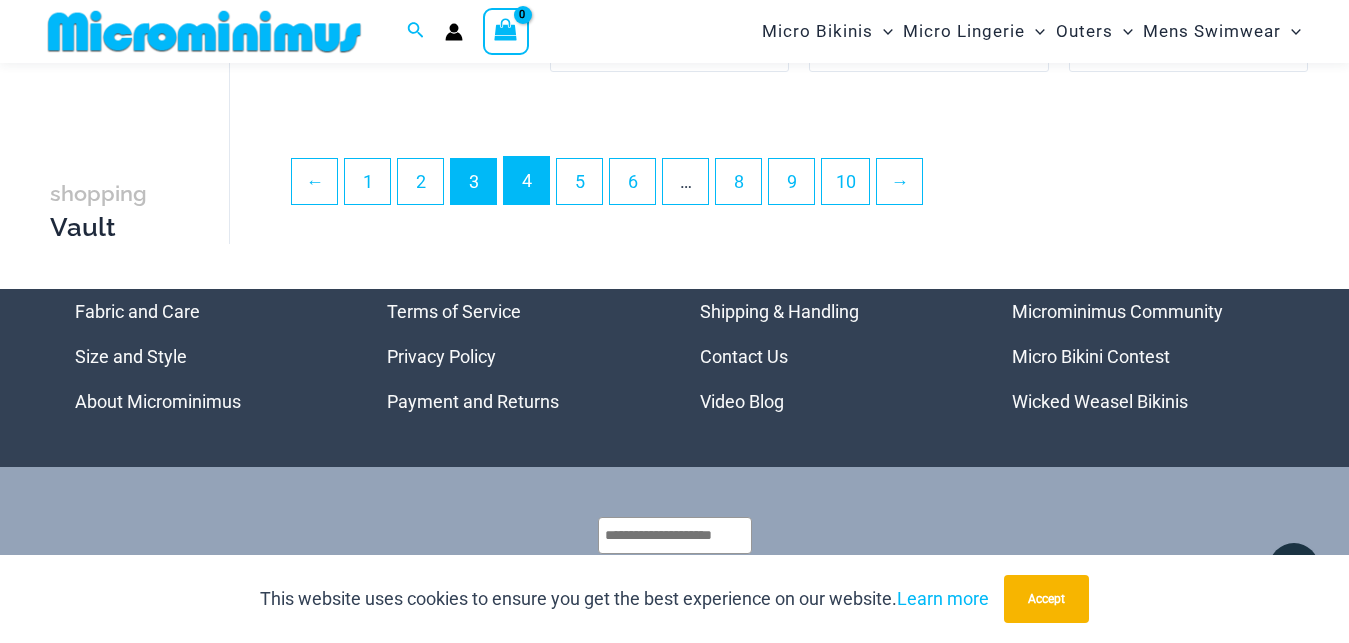 click on "4" at bounding box center (526, 180) 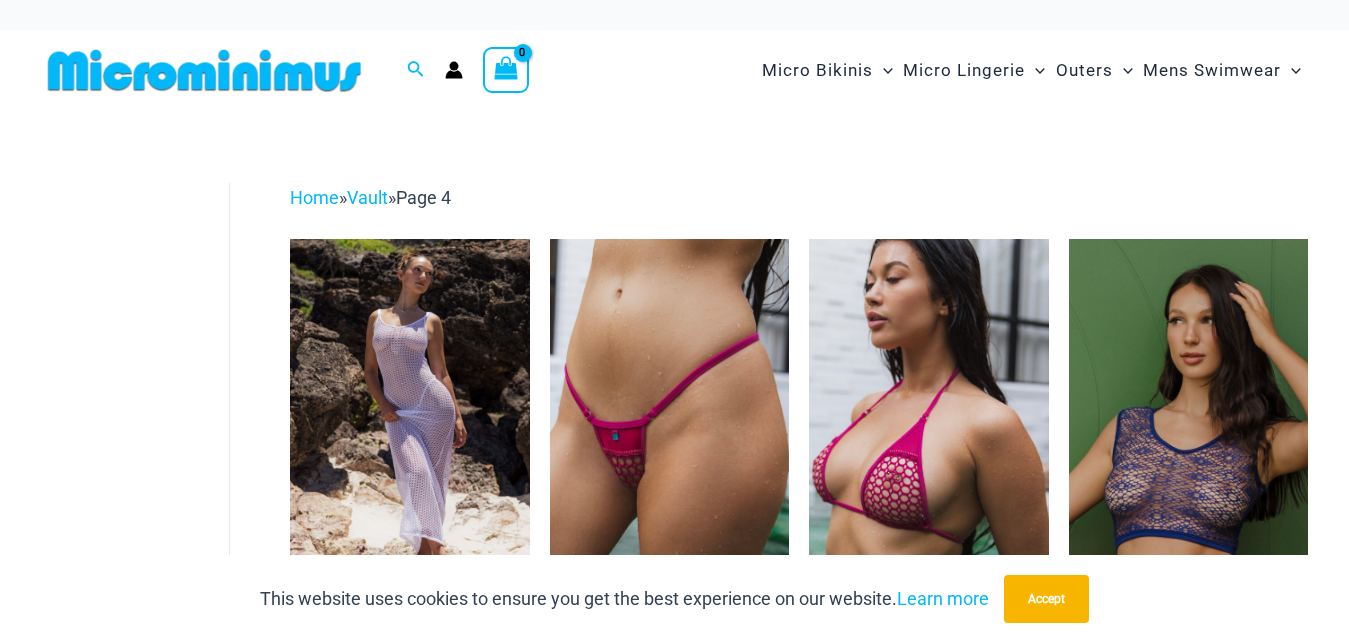 scroll, scrollTop: 0, scrollLeft: 0, axis: both 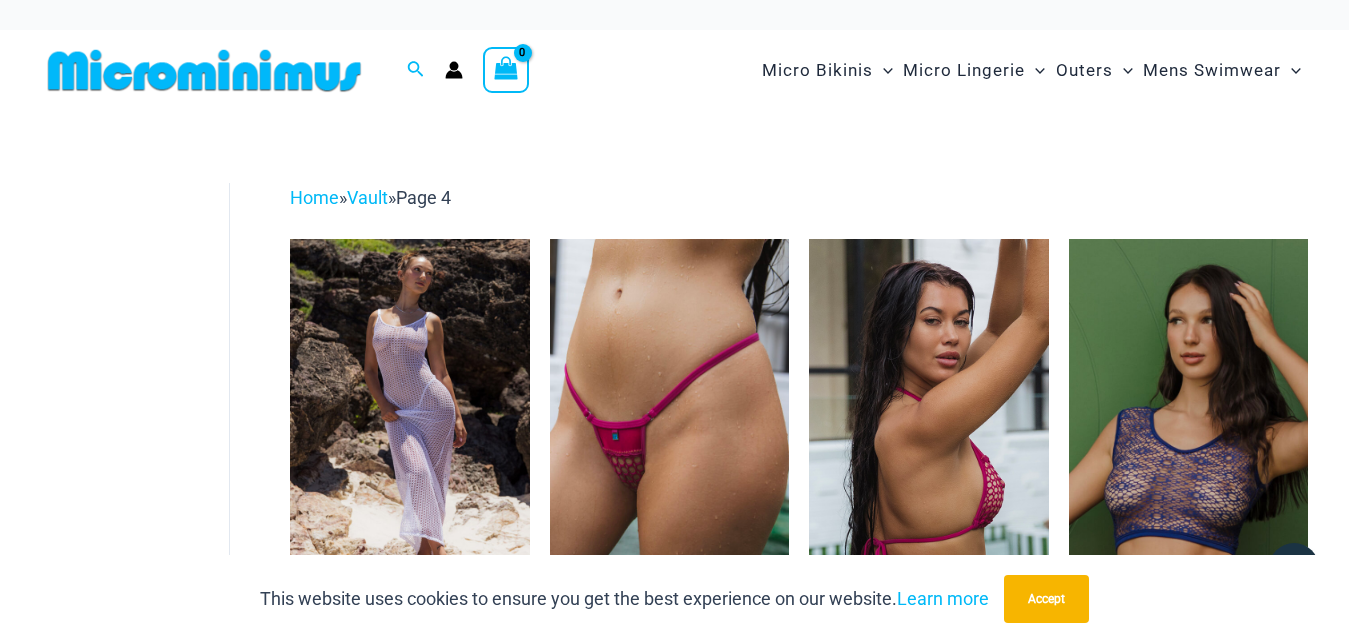 click at bounding box center [928, 418] 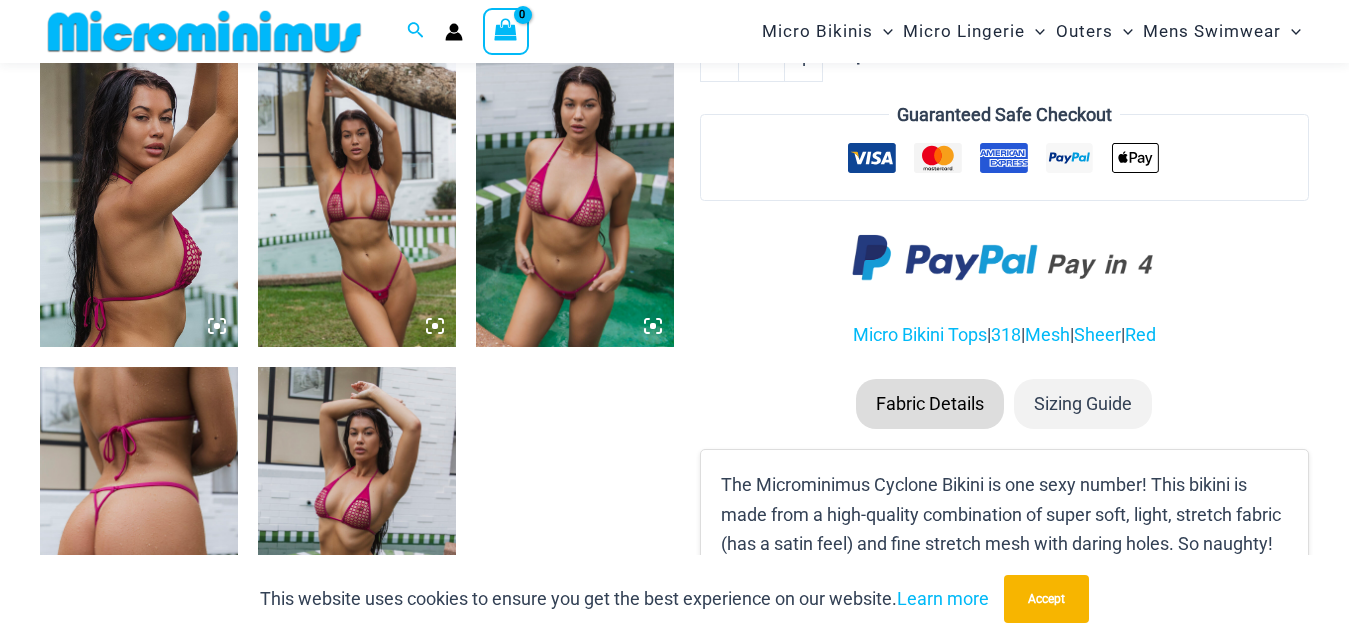 scroll, scrollTop: 1104, scrollLeft: 0, axis: vertical 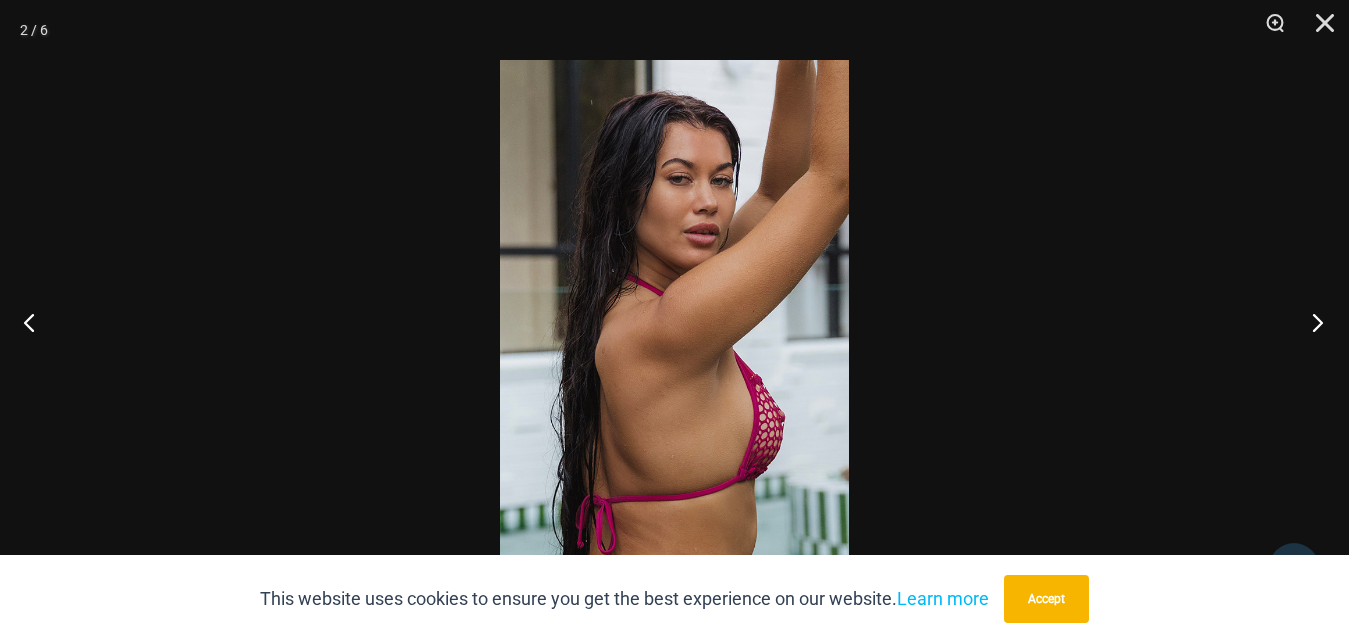click at bounding box center [1311, 322] 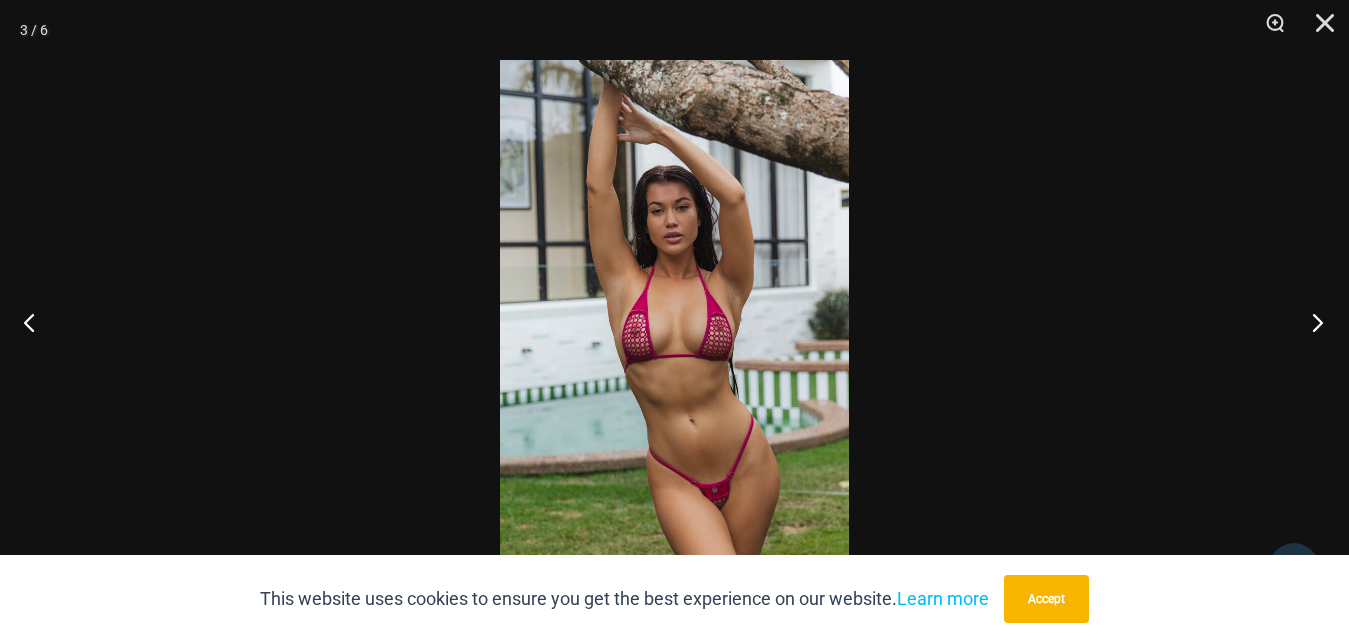 click at bounding box center (1311, 322) 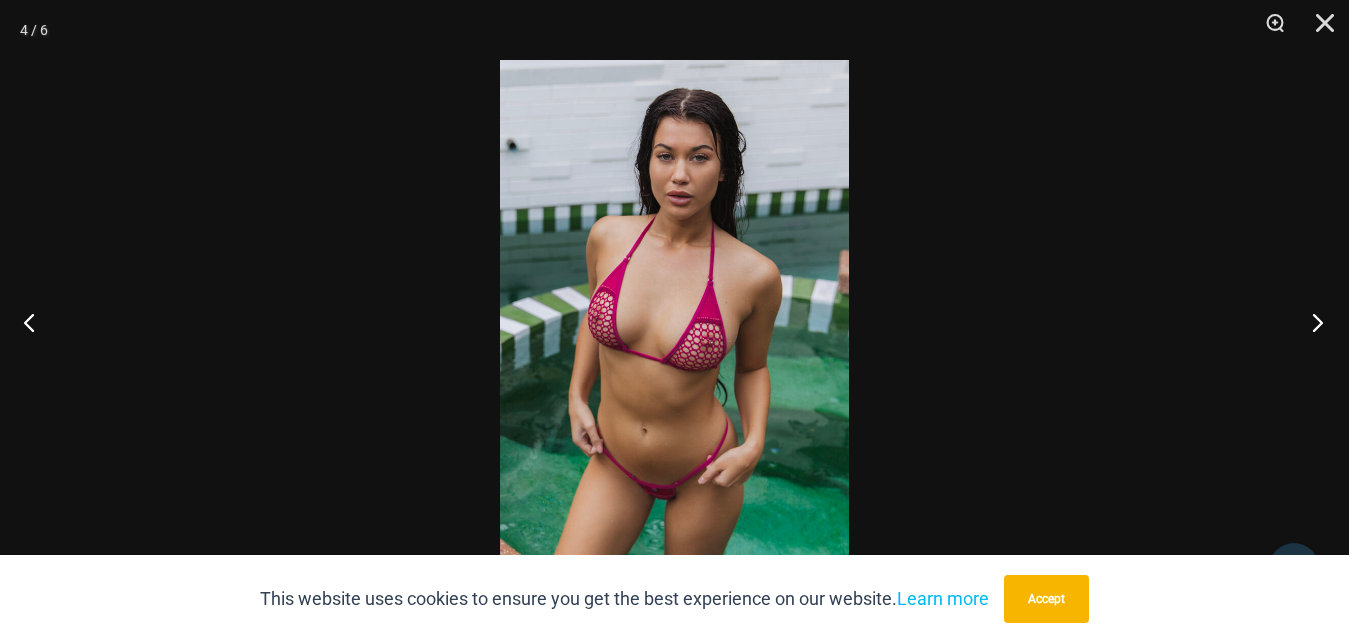 click at bounding box center [1311, 322] 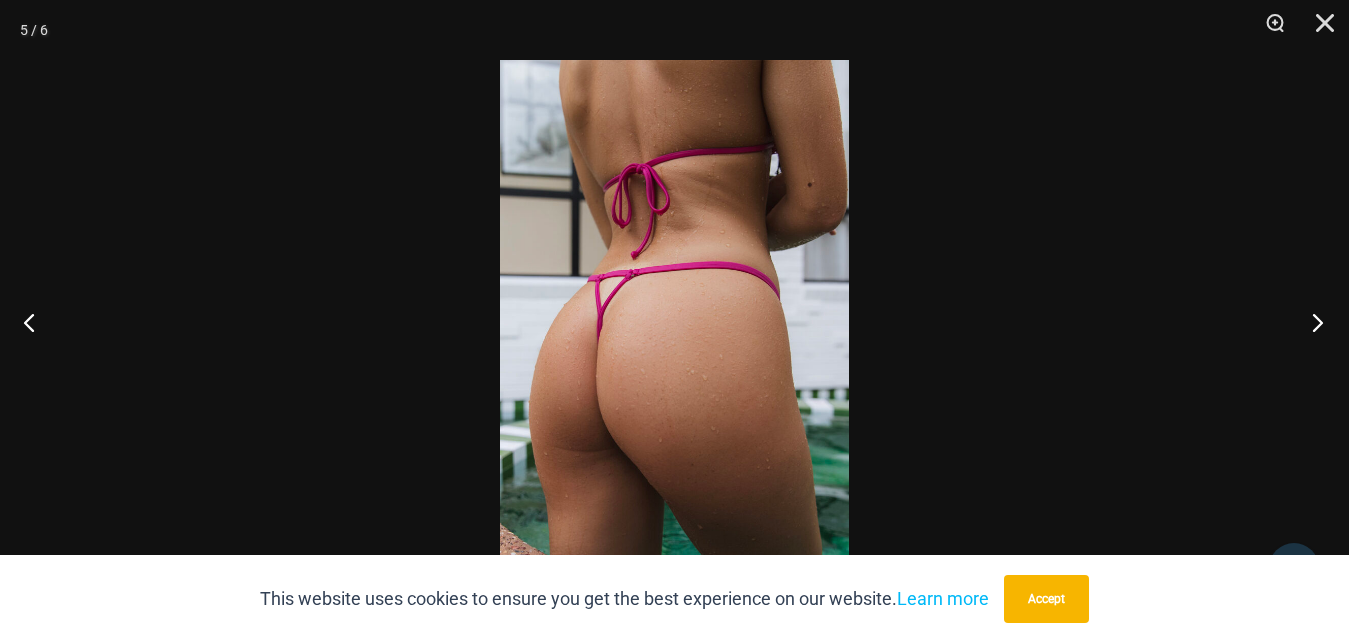 click at bounding box center (1311, 322) 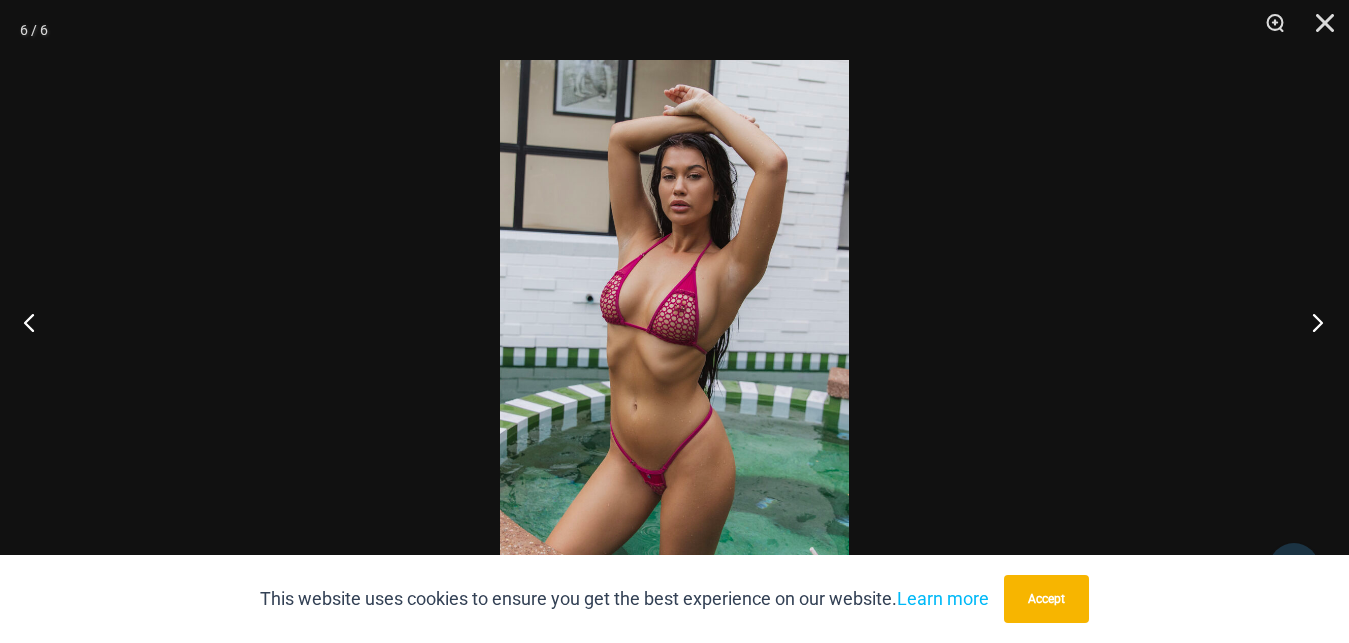 click at bounding box center (1311, 322) 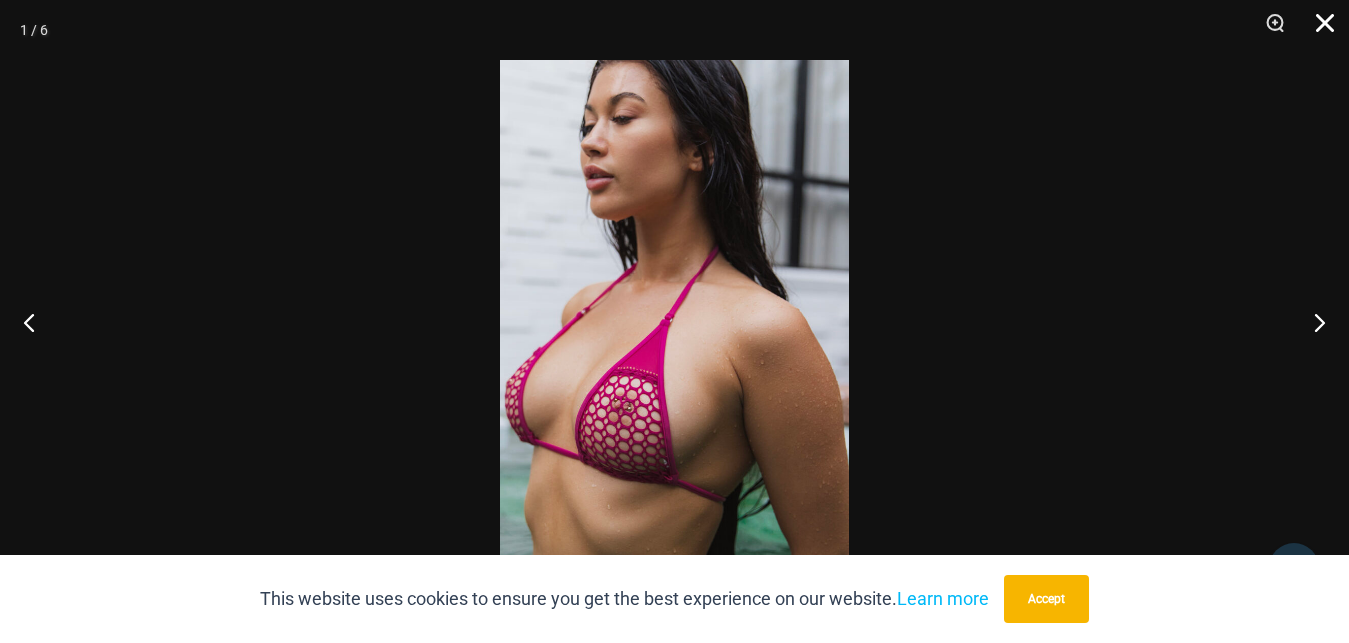 click at bounding box center (1318, 30) 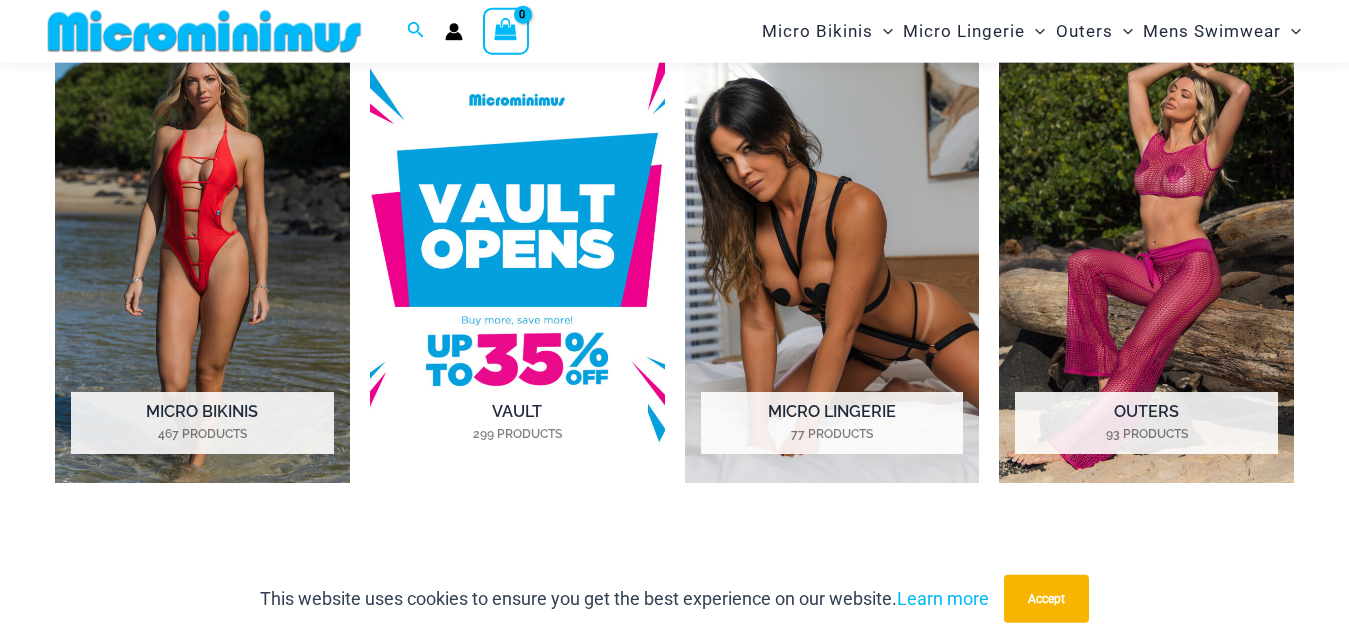 scroll, scrollTop: 1410, scrollLeft: 0, axis: vertical 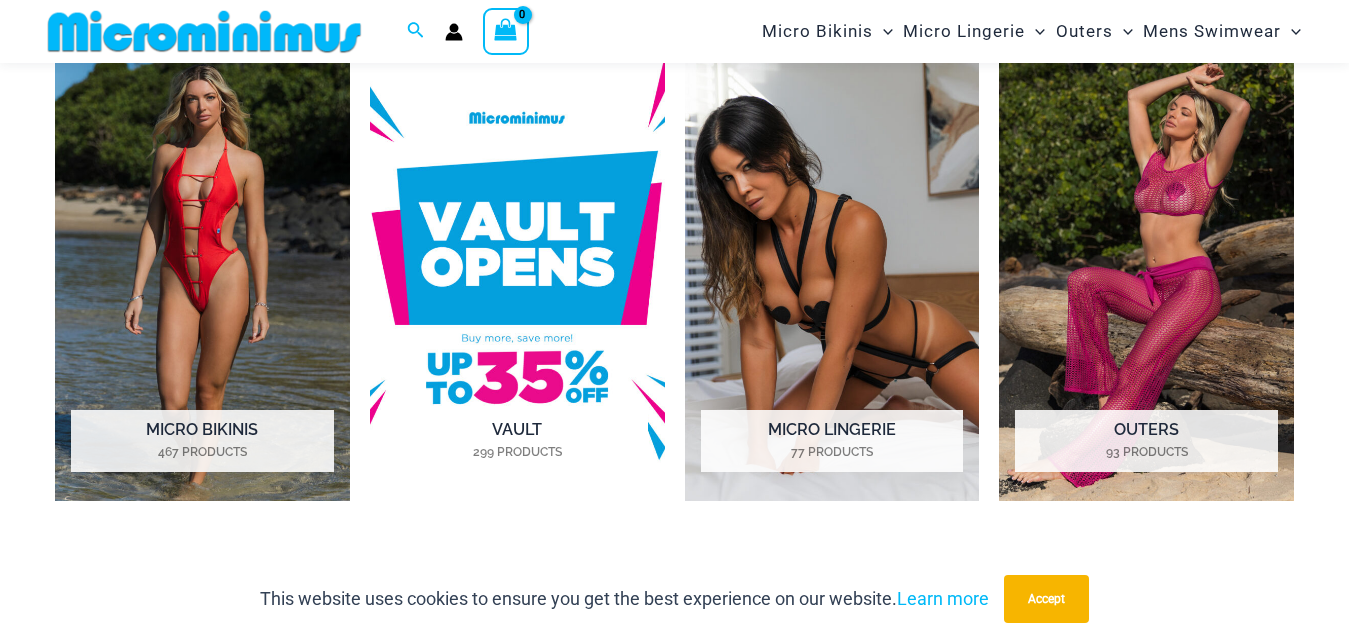 click at bounding box center (517, 273) 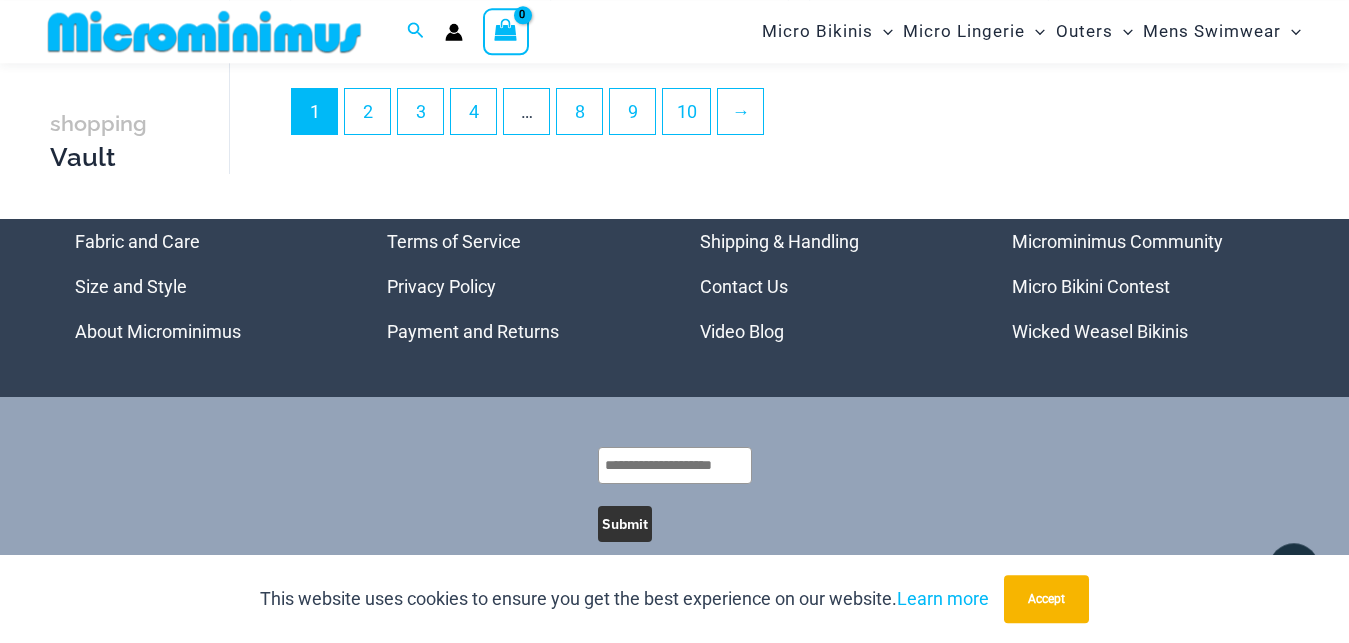 scroll, scrollTop: 5251, scrollLeft: 0, axis: vertical 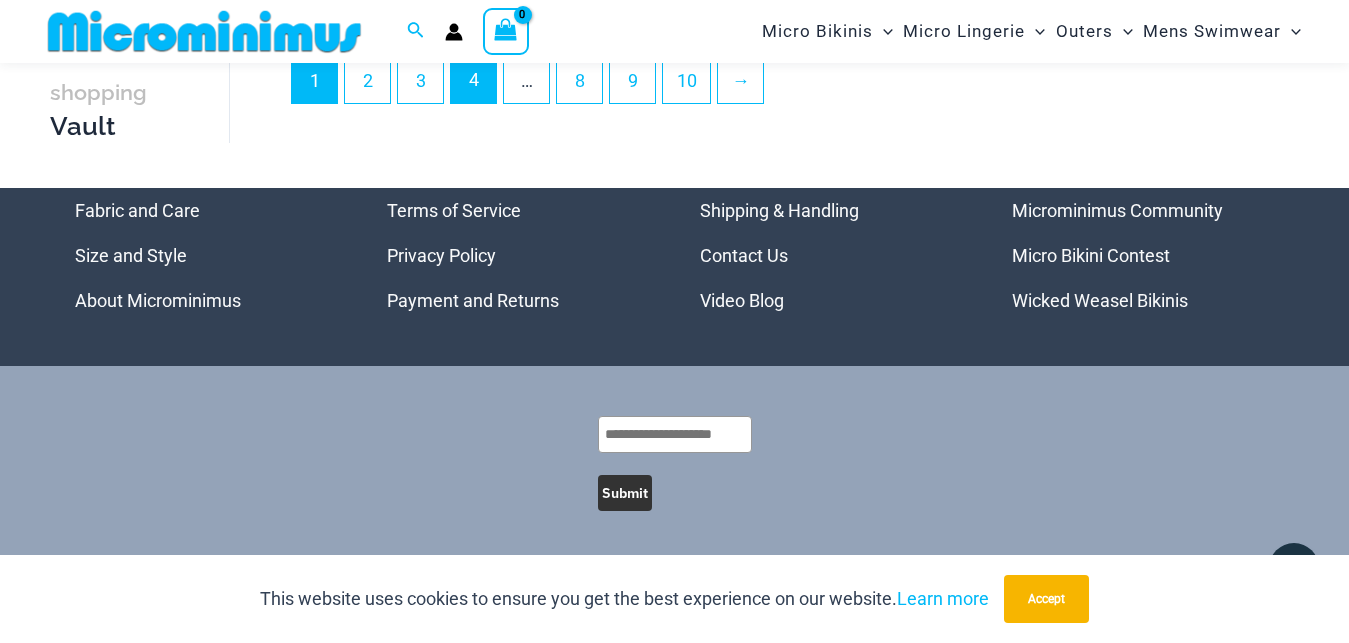click on "4" at bounding box center (473, 79) 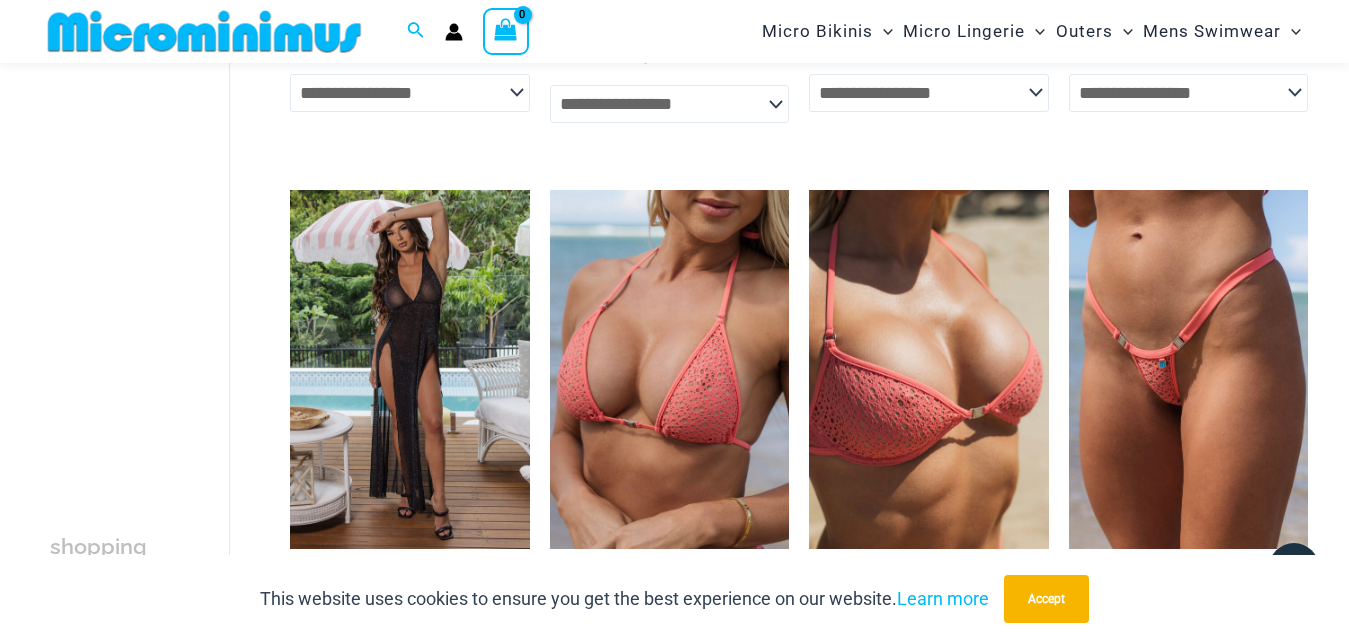 scroll, scrollTop: 696, scrollLeft: 0, axis: vertical 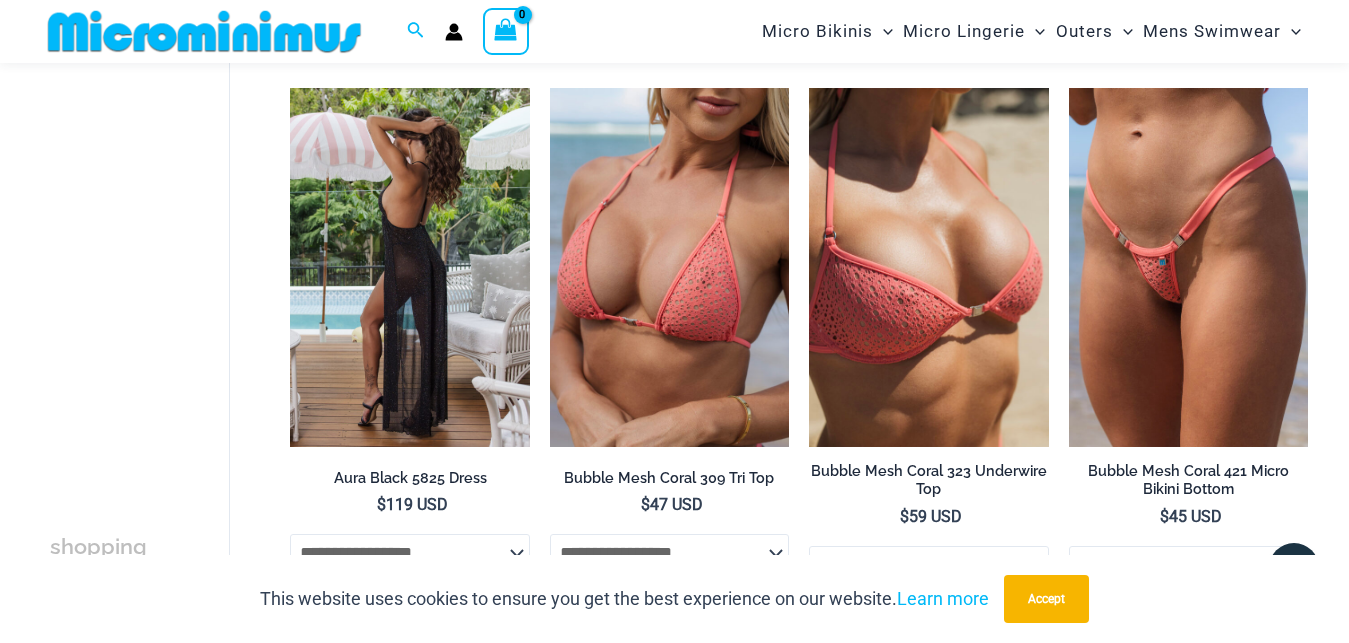 click at bounding box center (409, 267) 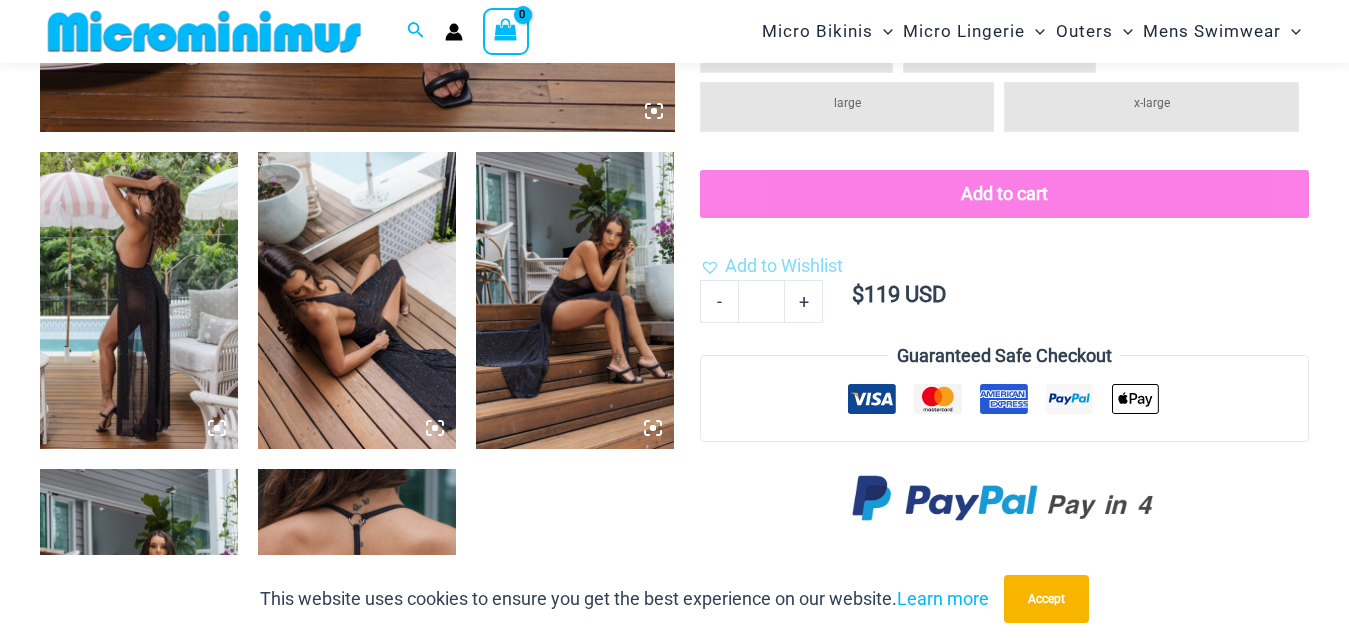 scroll, scrollTop: 1410, scrollLeft: 0, axis: vertical 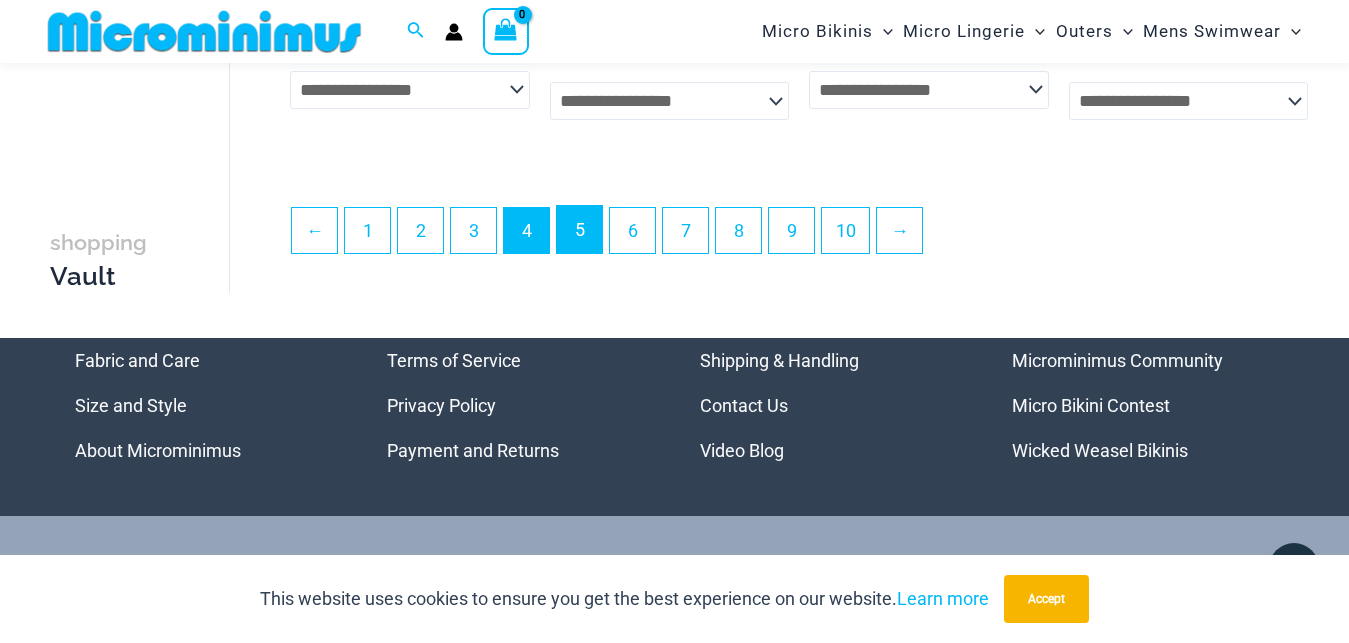 click on "5" at bounding box center (579, 229) 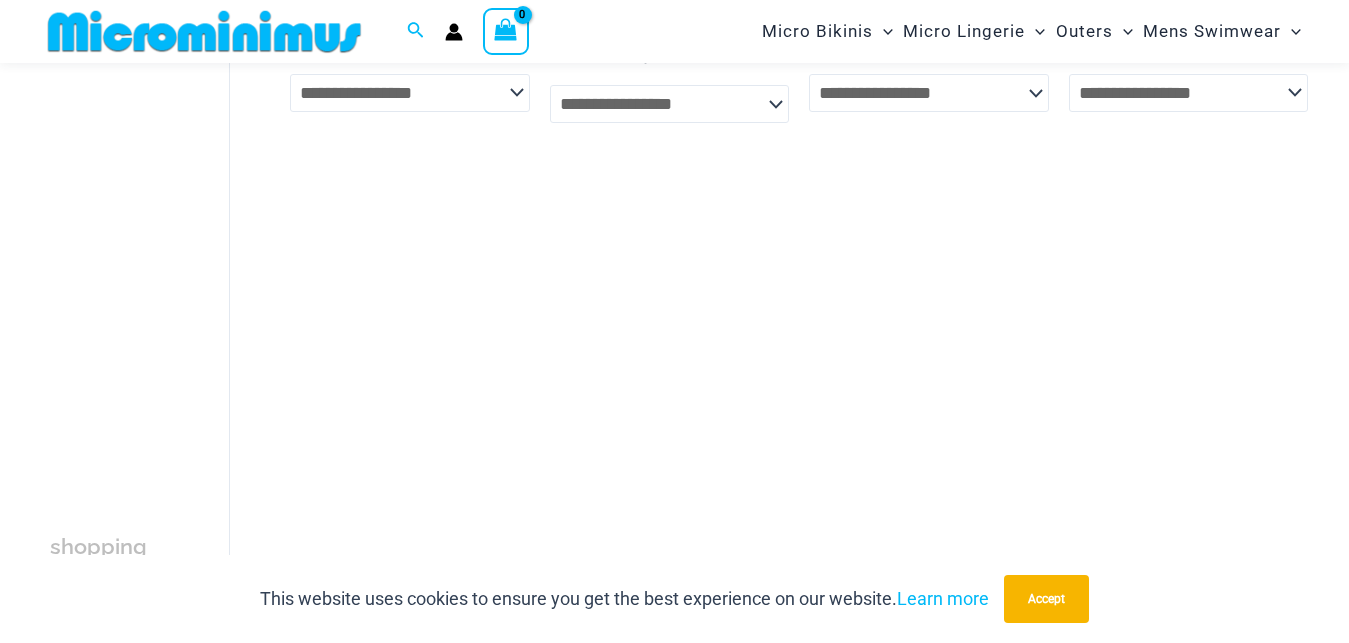 scroll, scrollTop: 696, scrollLeft: 0, axis: vertical 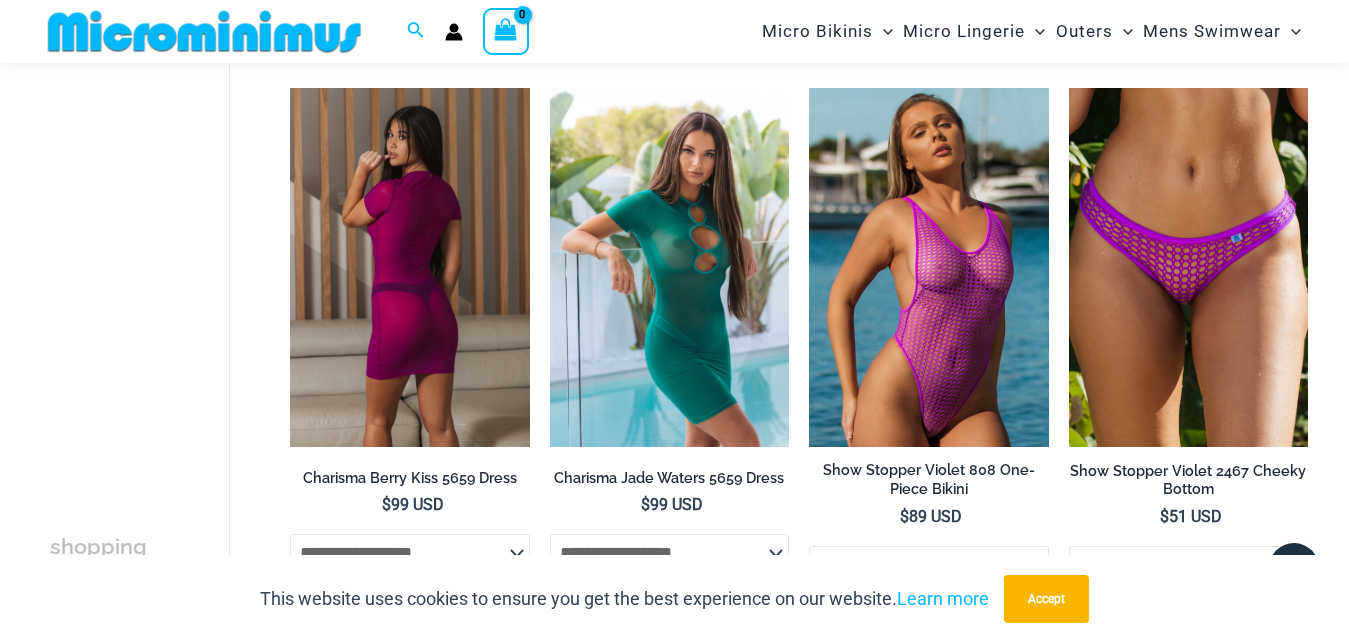 click at bounding box center (409, 267) 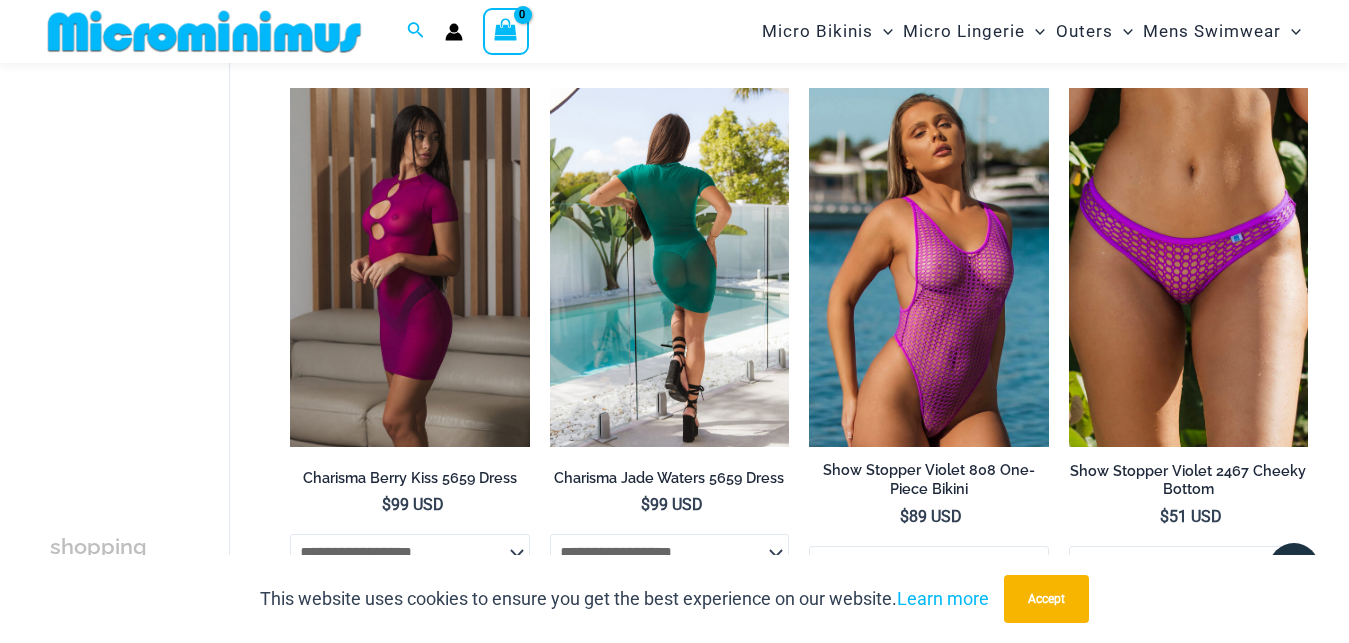 click at bounding box center [669, 267] 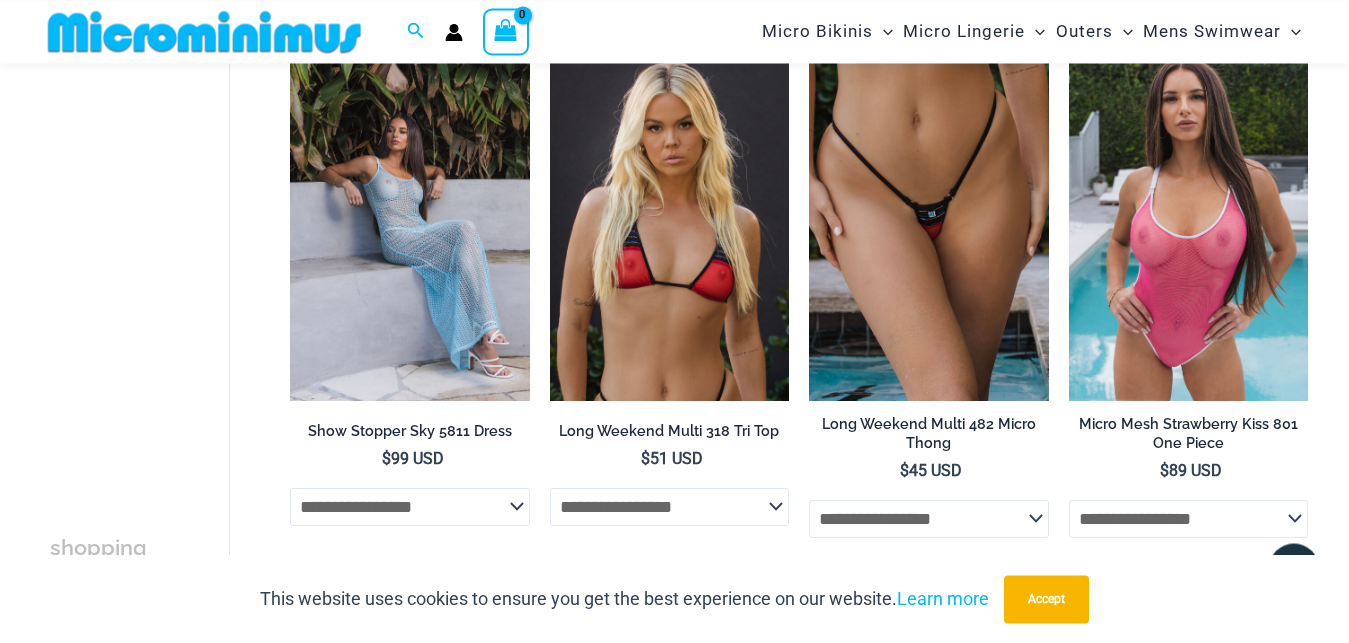 scroll, scrollTop: 2940, scrollLeft: 0, axis: vertical 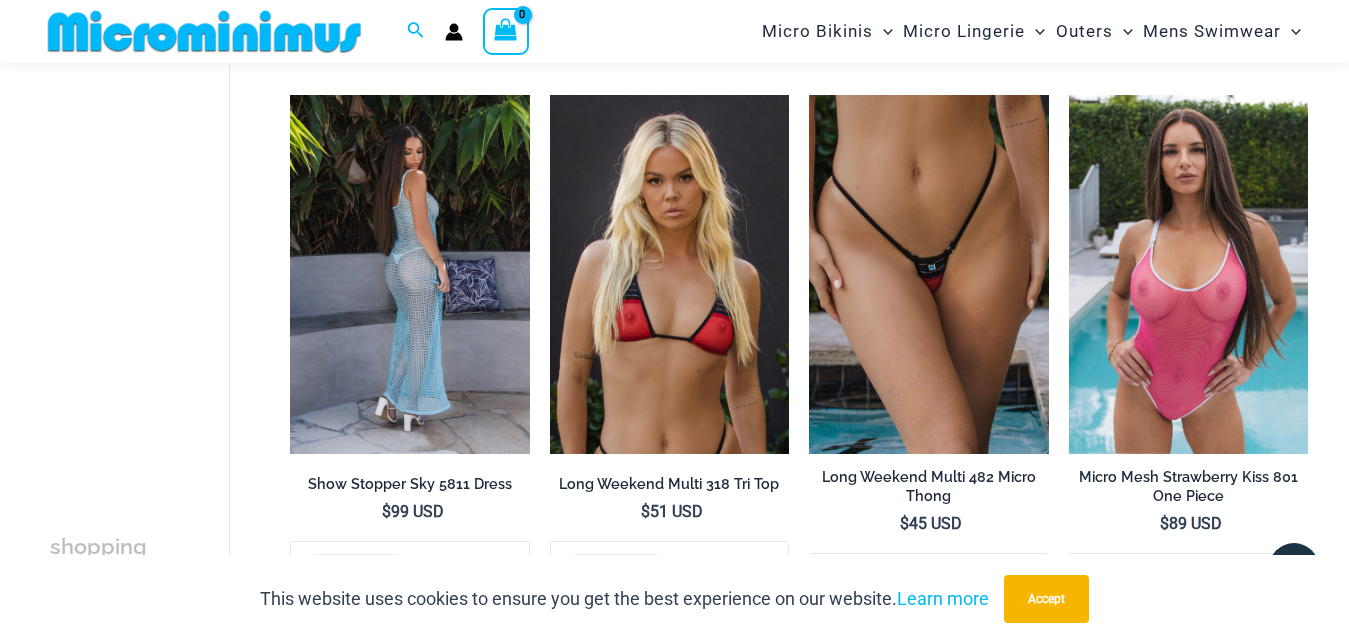 click at bounding box center (409, 274) 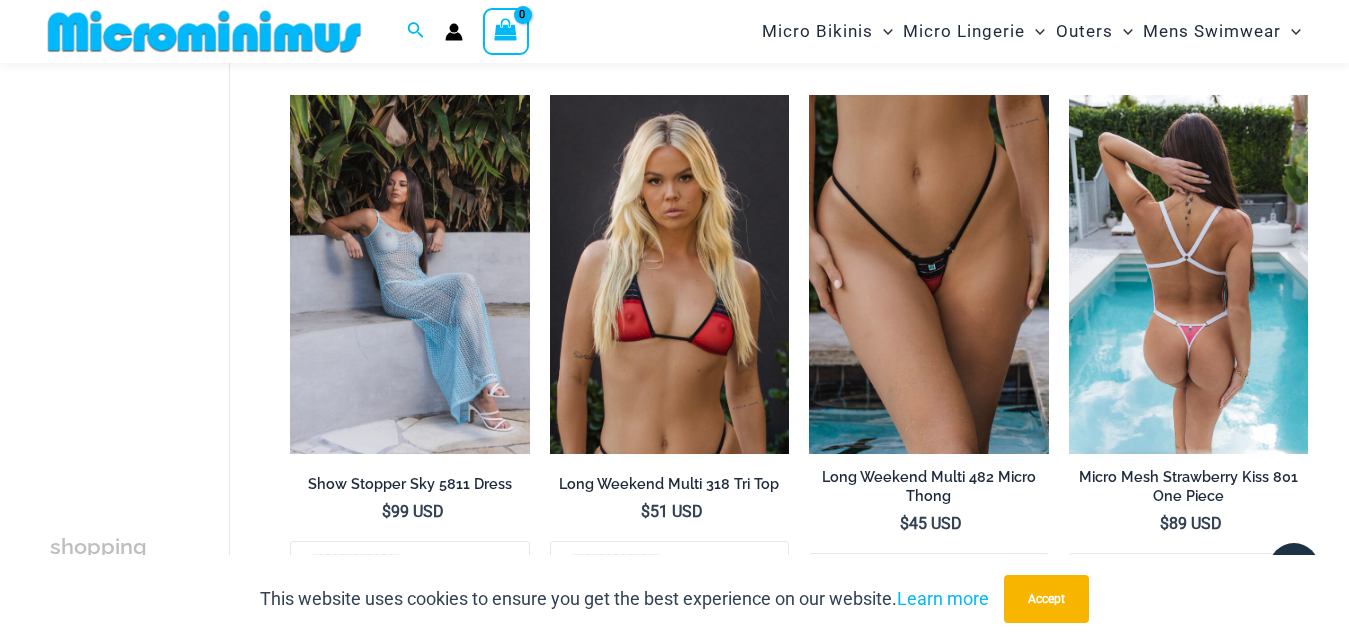 click at bounding box center (1188, 274) 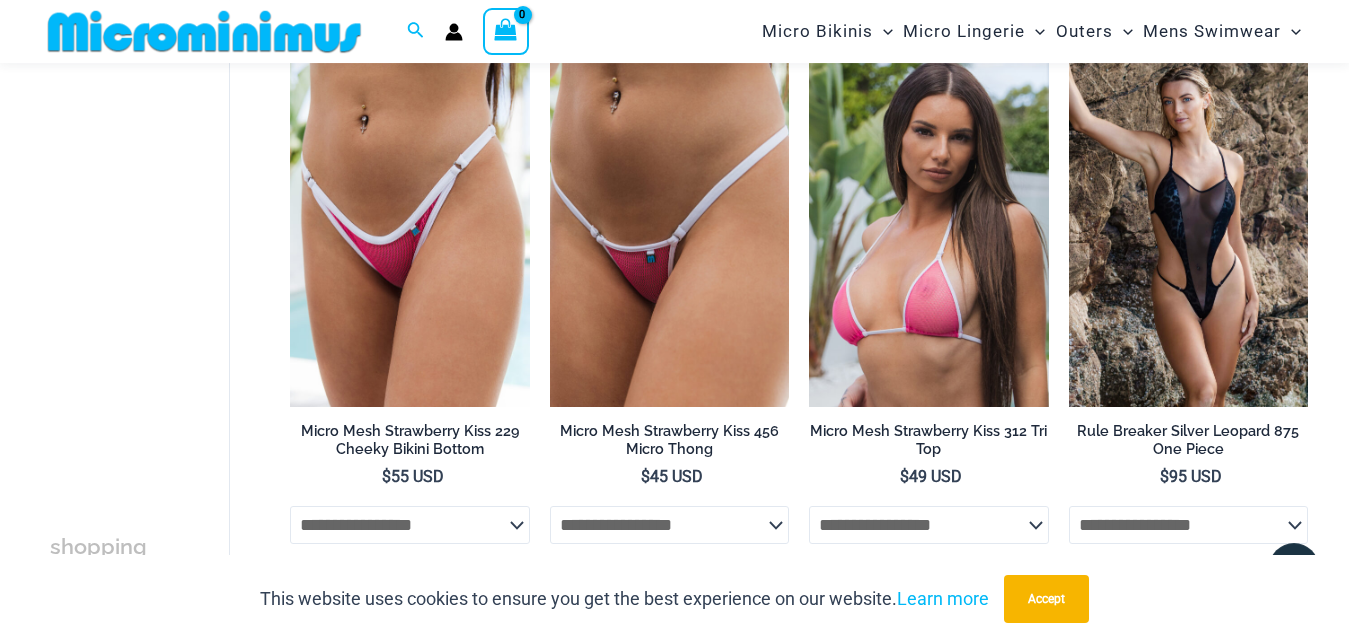 scroll, scrollTop: 3552, scrollLeft: 0, axis: vertical 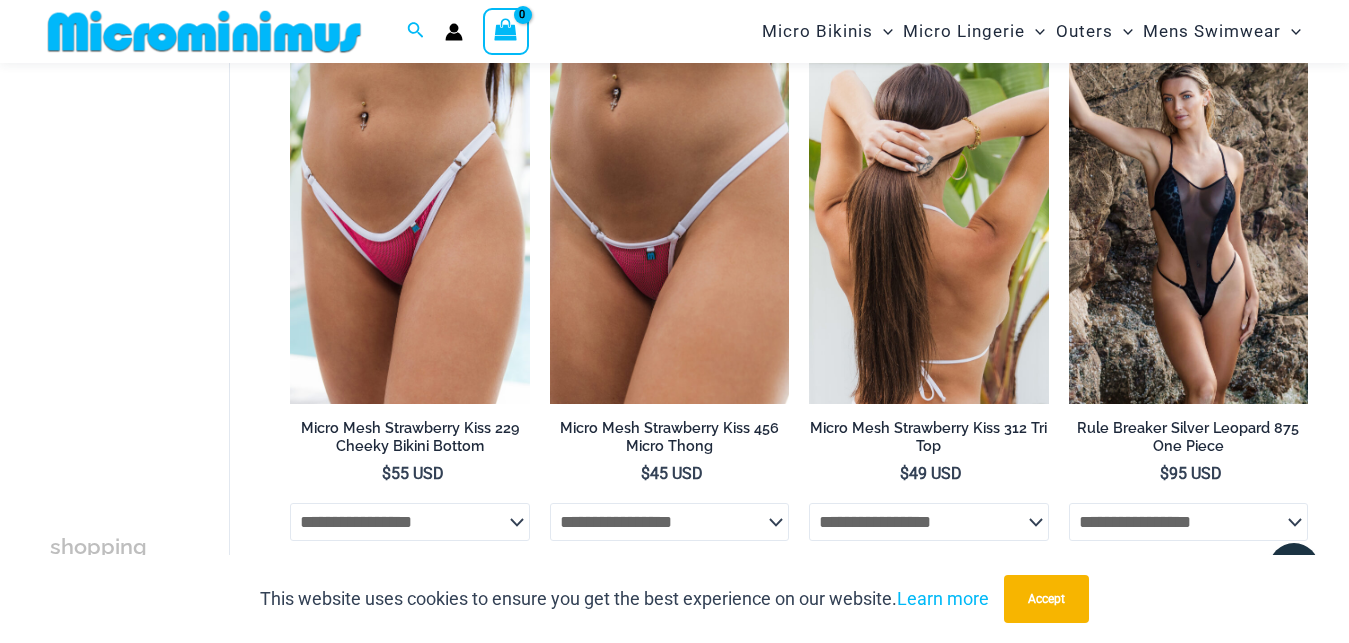 click at bounding box center [928, 224] 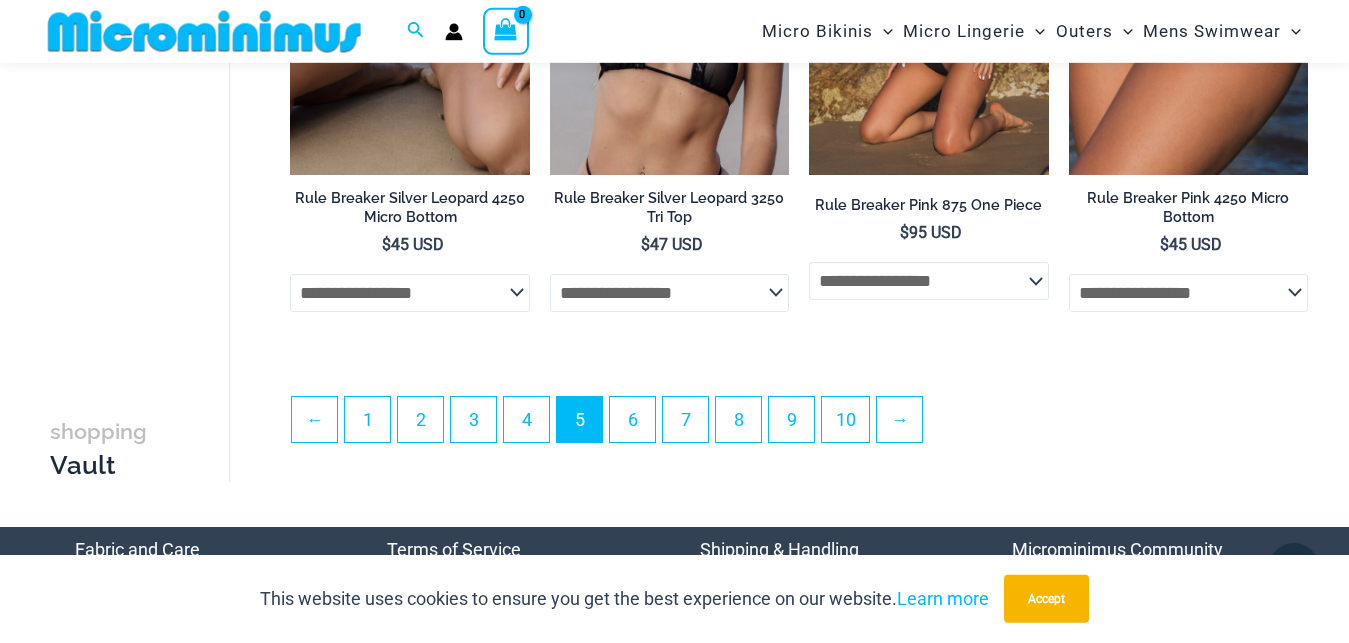 scroll, scrollTop: 4368, scrollLeft: 0, axis: vertical 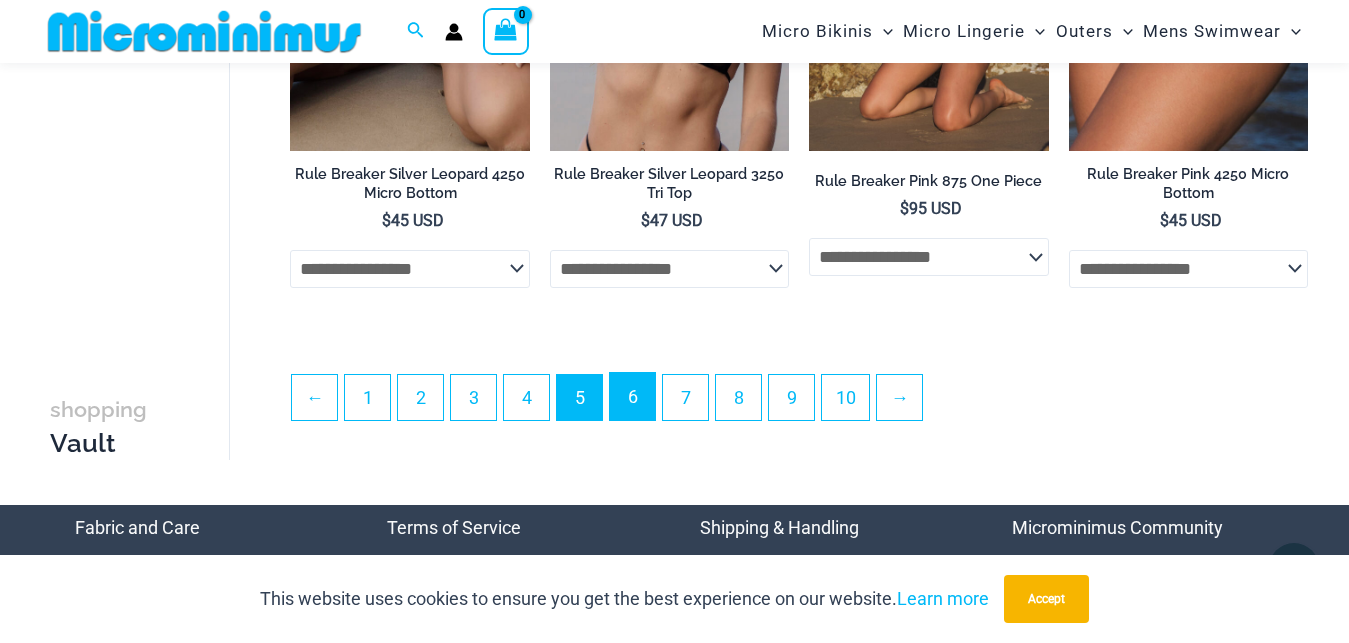 click on "6" at bounding box center [632, 396] 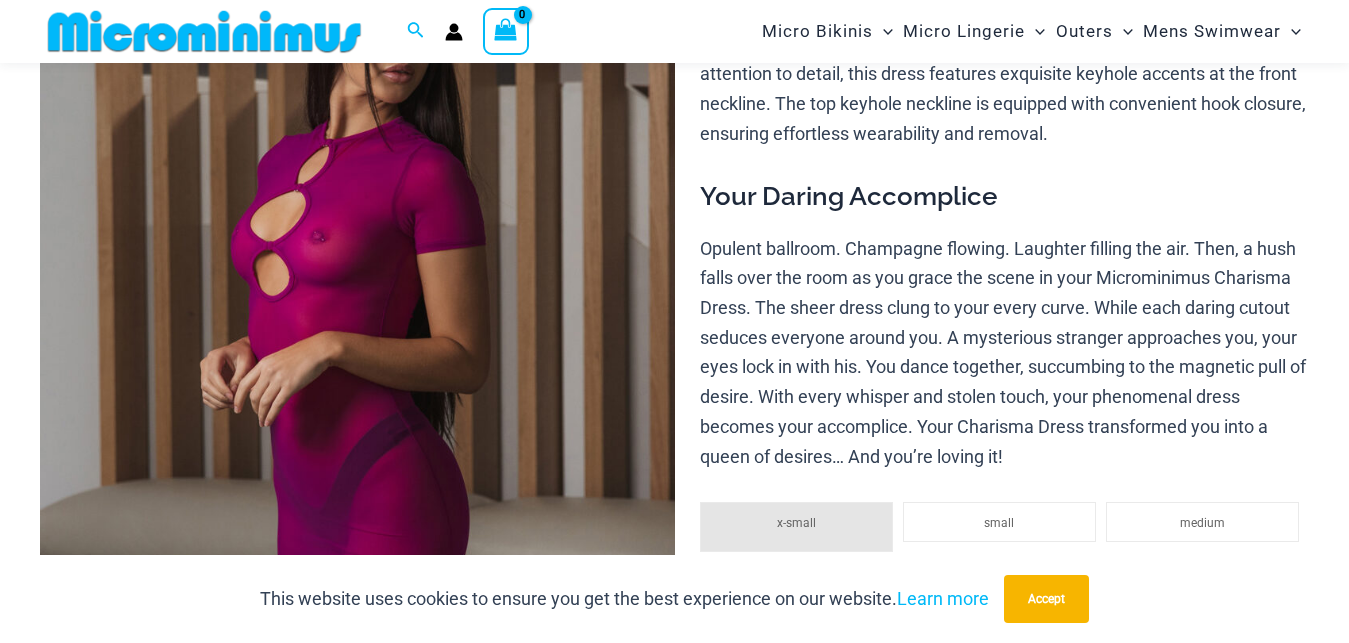 scroll, scrollTop: 288, scrollLeft: 0, axis: vertical 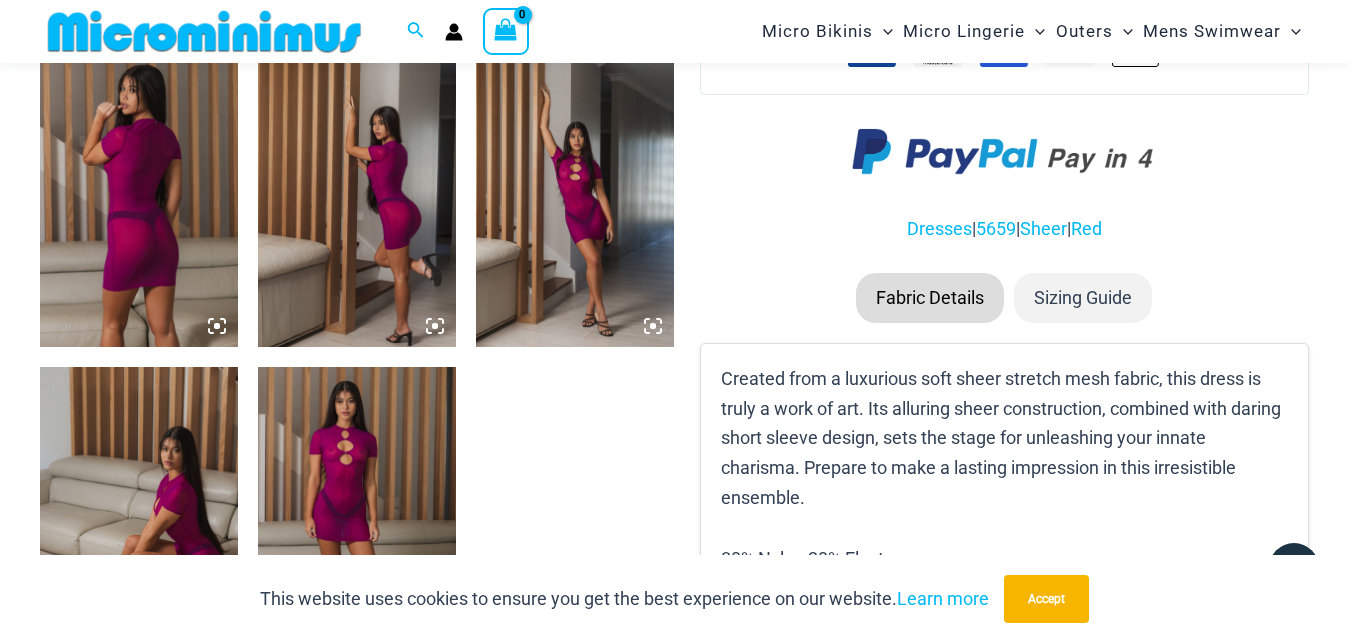 click at bounding box center (357, 515) 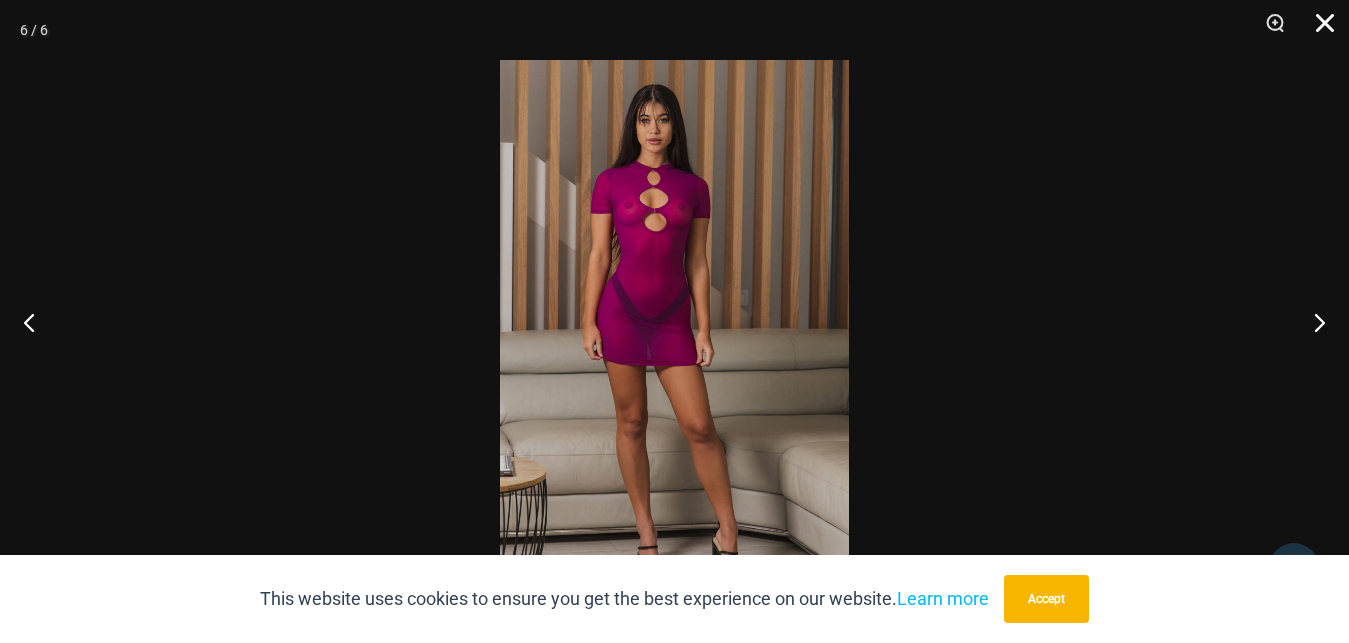 click at bounding box center (1318, 30) 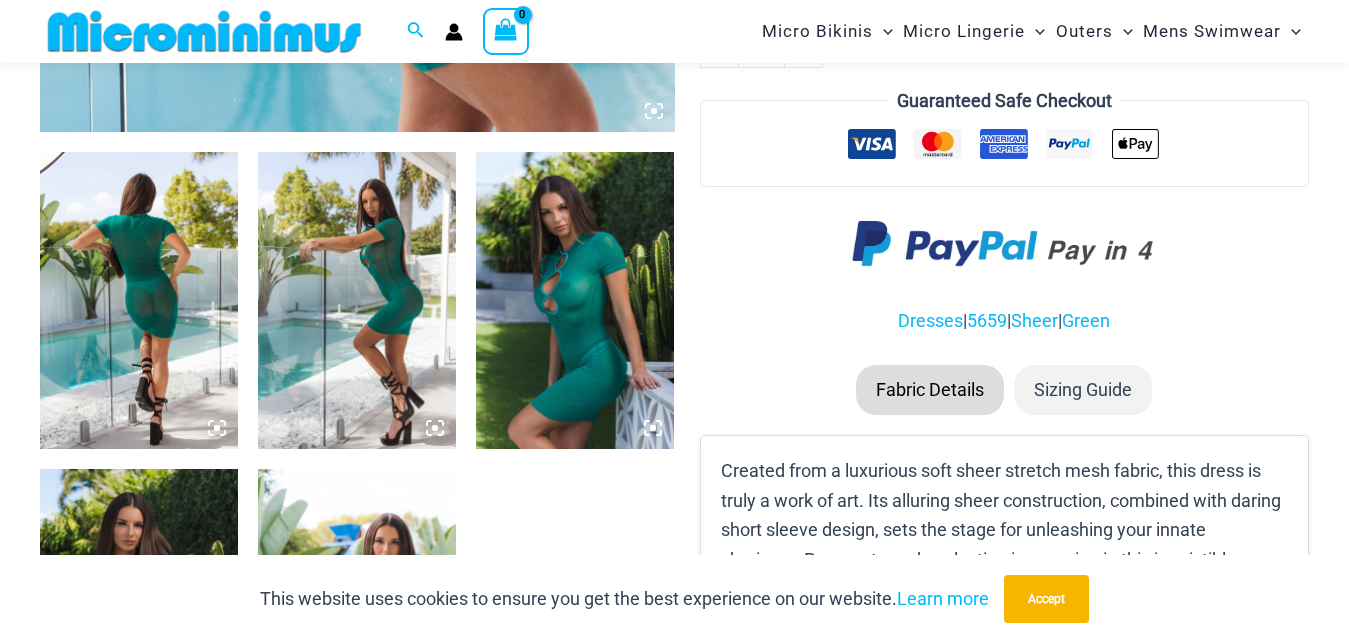 scroll, scrollTop: 1308, scrollLeft: 0, axis: vertical 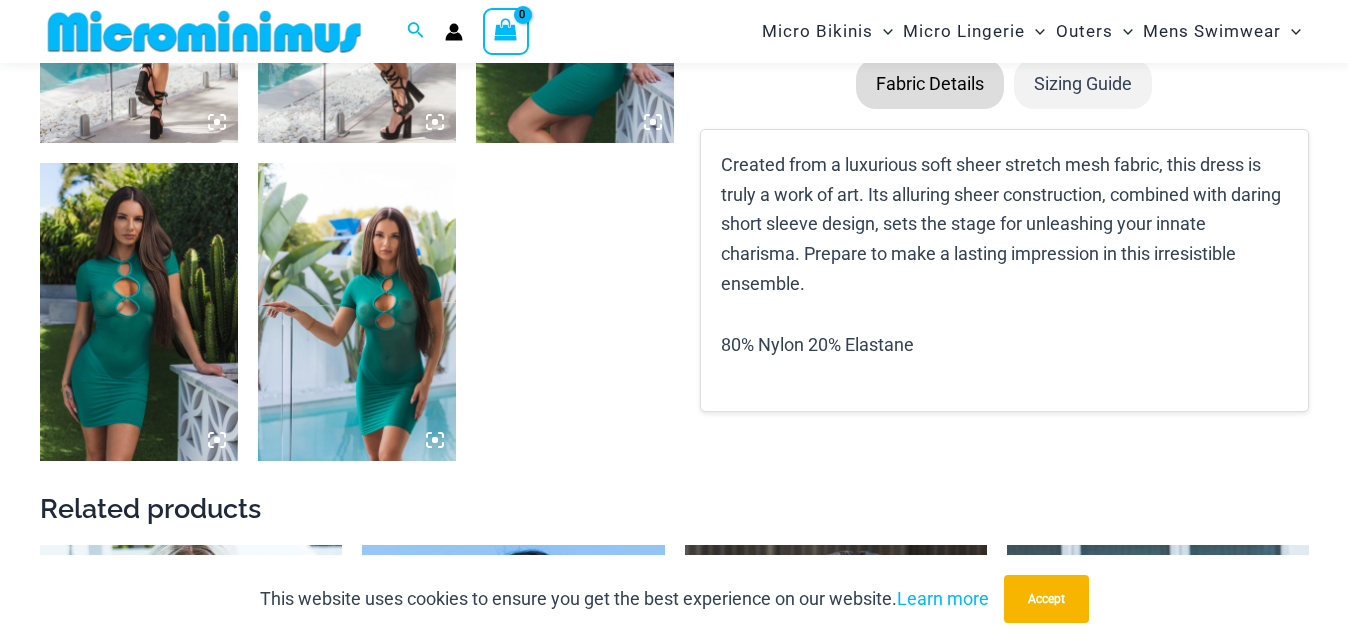 click at bounding box center [139, 311] 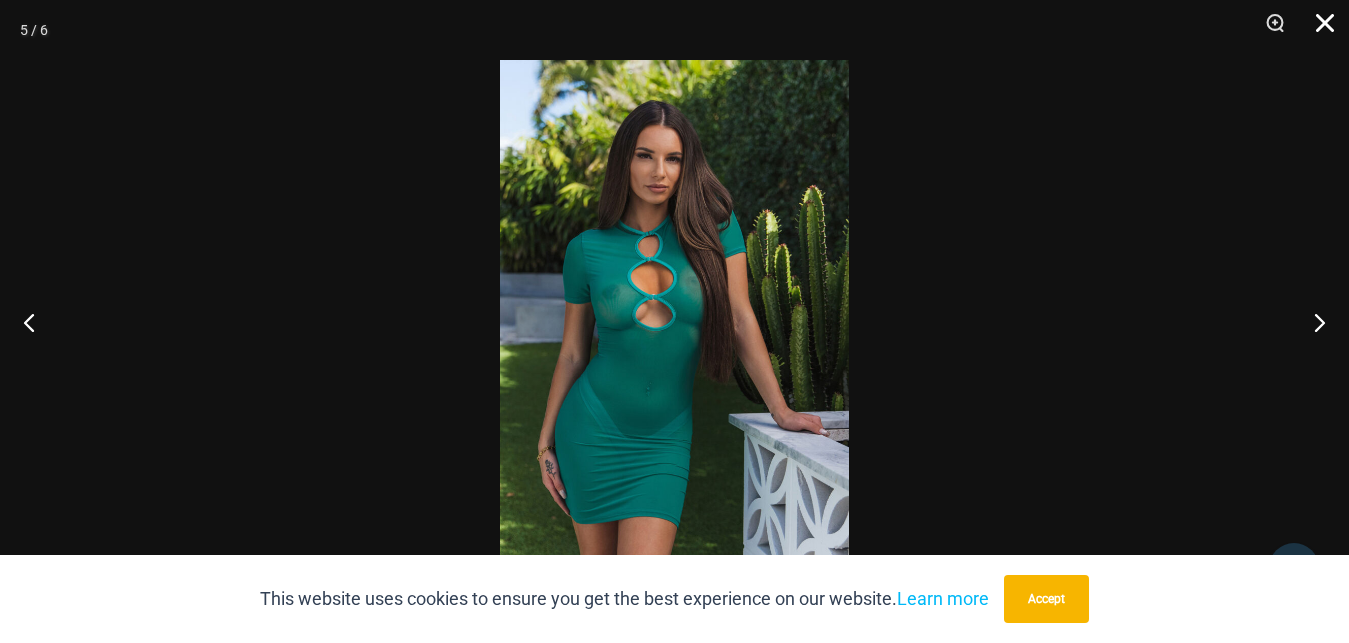 click at bounding box center (1318, 30) 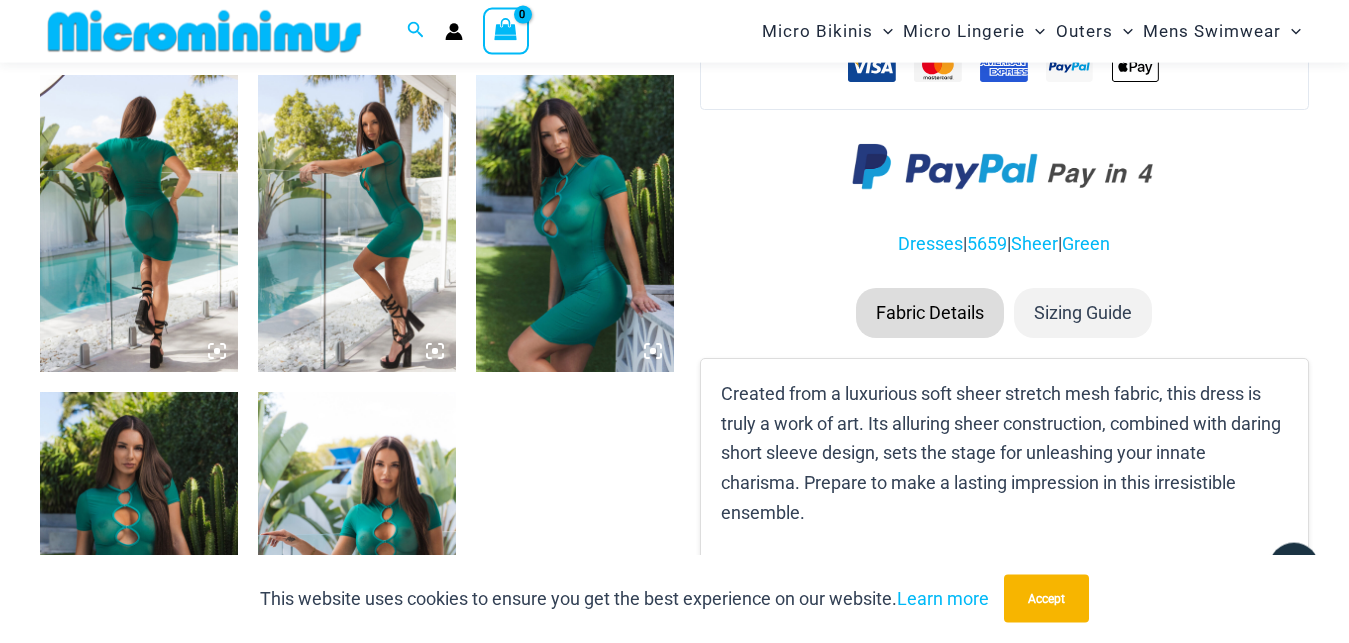 scroll, scrollTop: 1002, scrollLeft: 0, axis: vertical 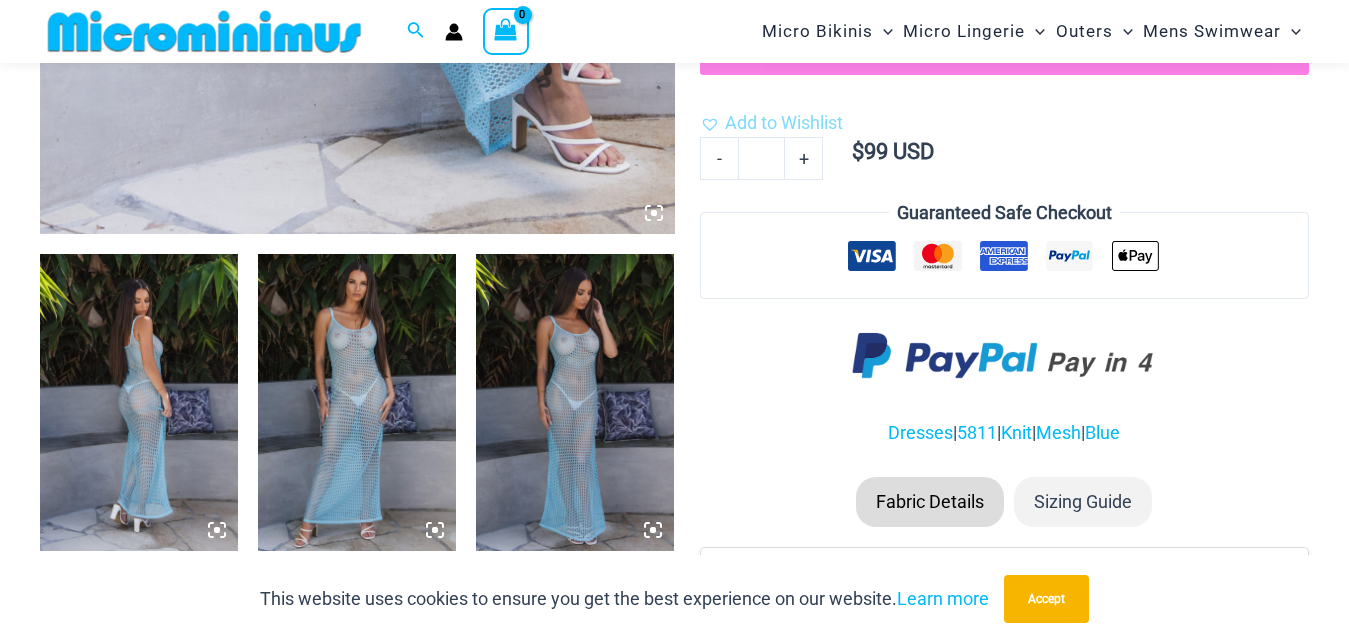 click at bounding box center [357, 402] 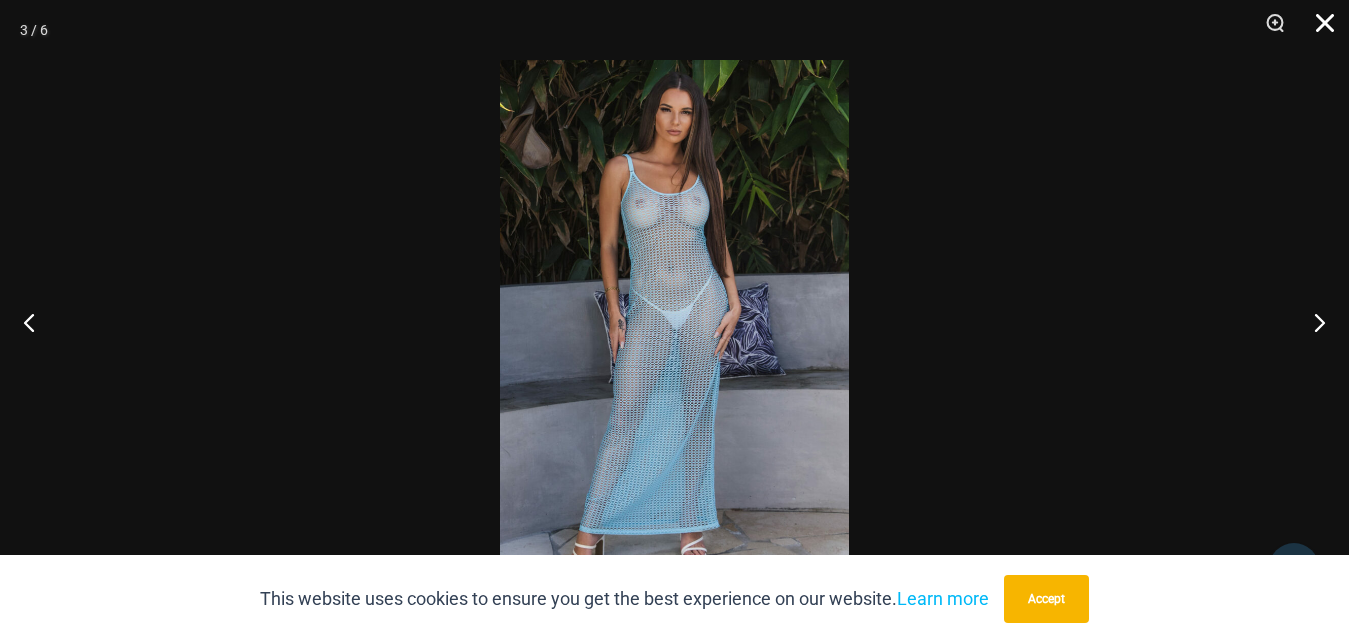 click at bounding box center [1318, 30] 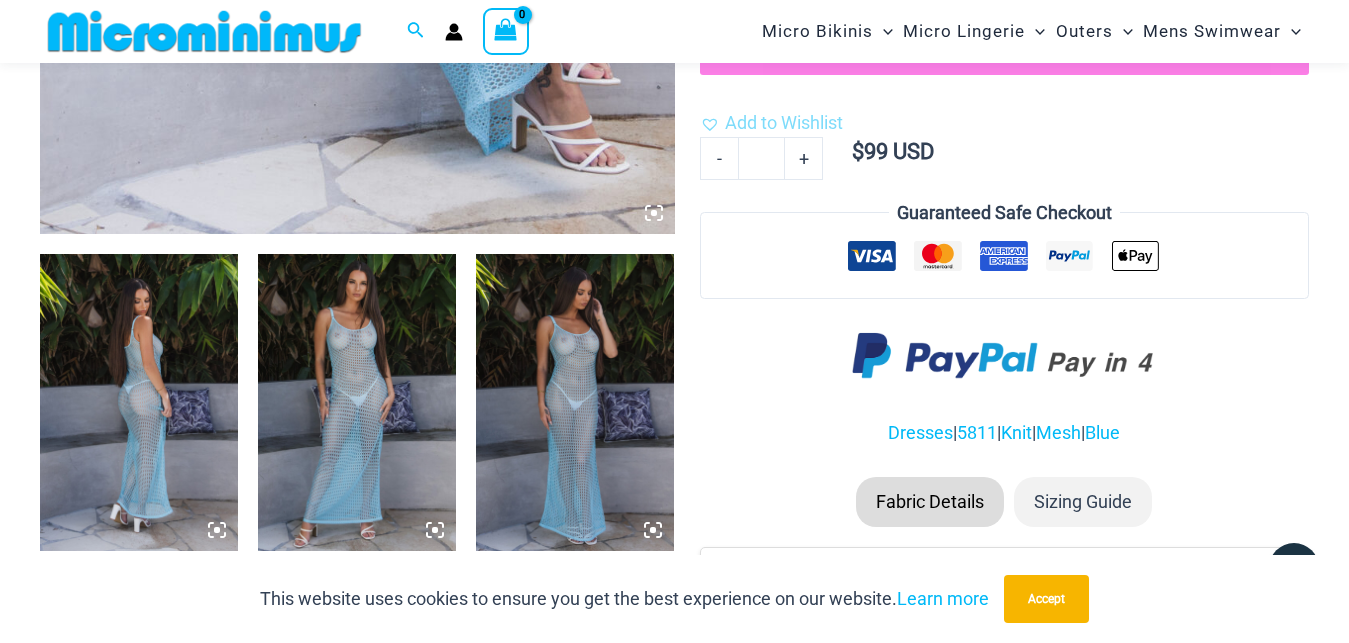 scroll, scrollTop: 1104, scrollLeft: 0, axis: vertical 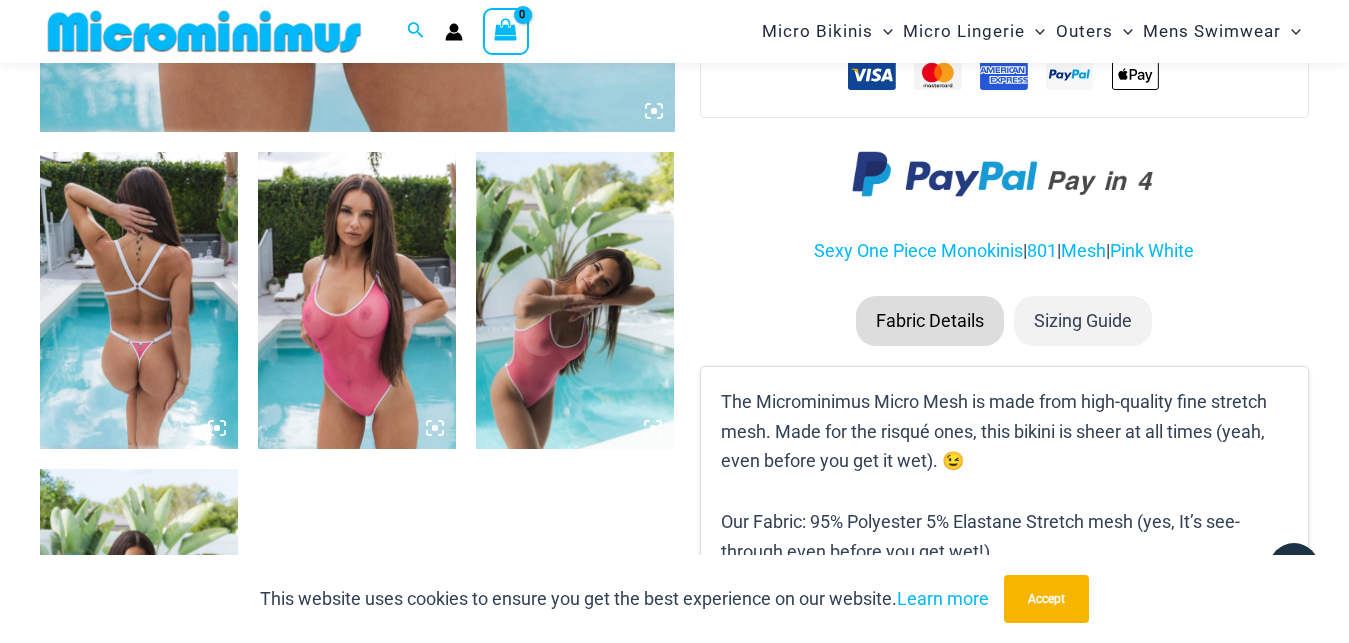 click at bounding box center [357, 300] 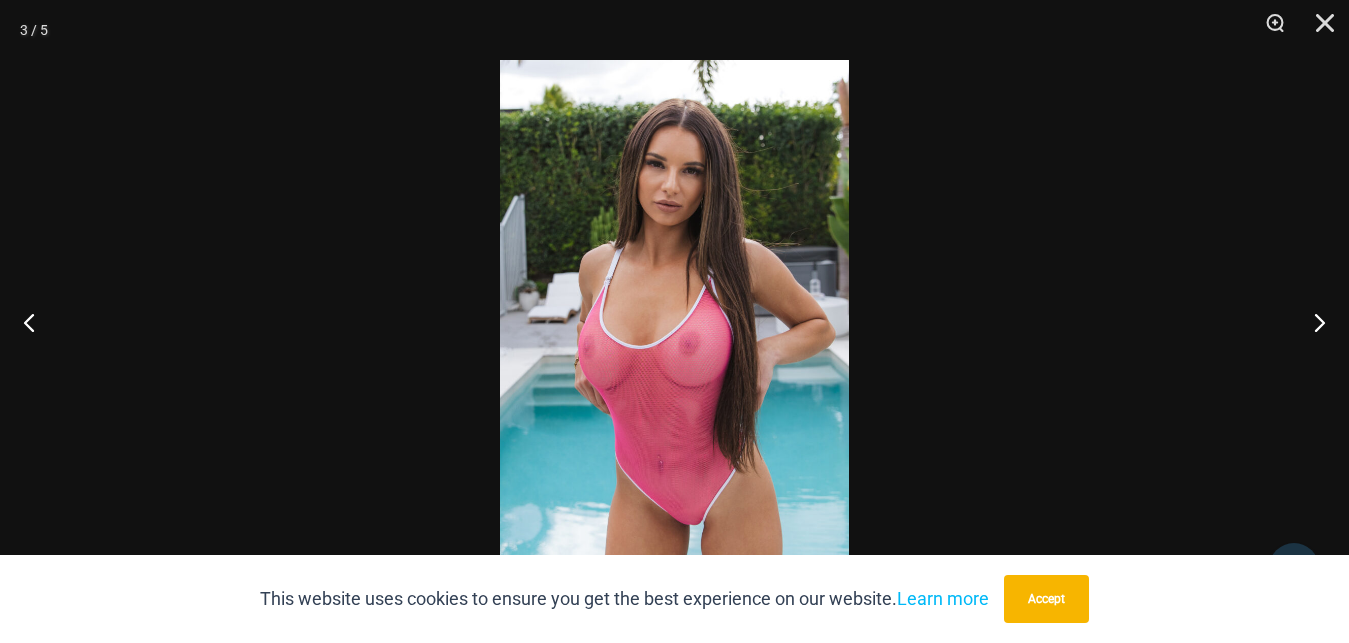 click at bounding box center [674, 321] 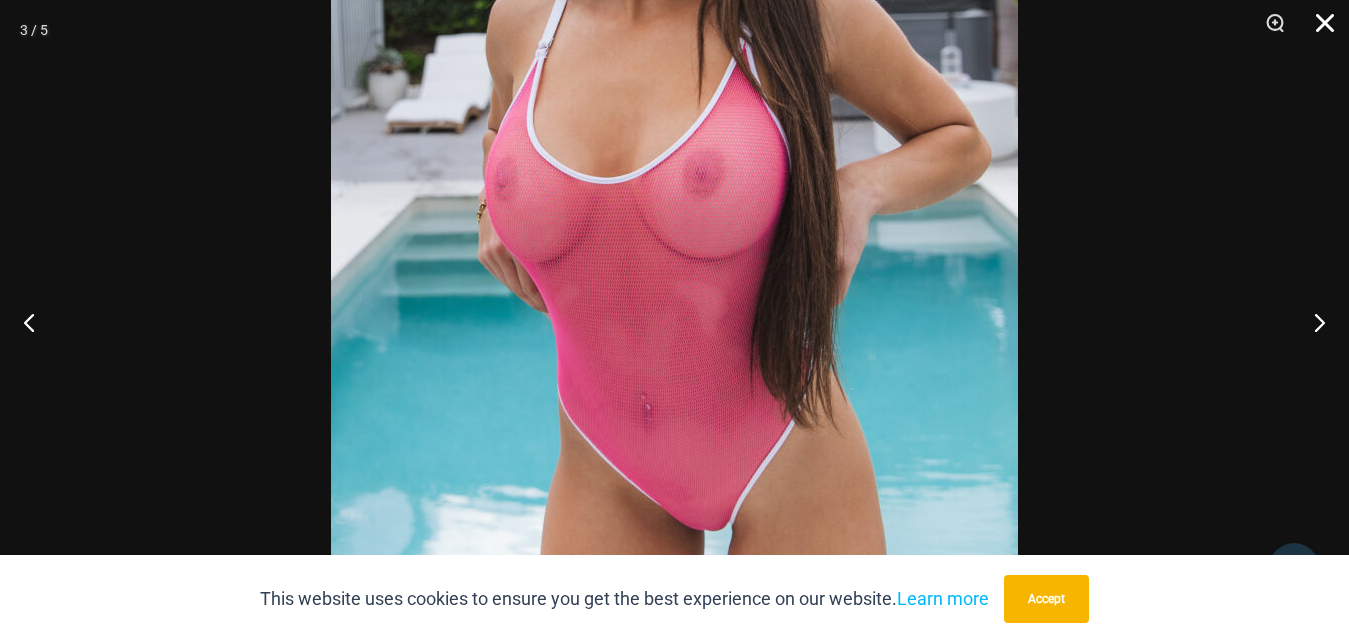 click at bounding box center [1318, 30] 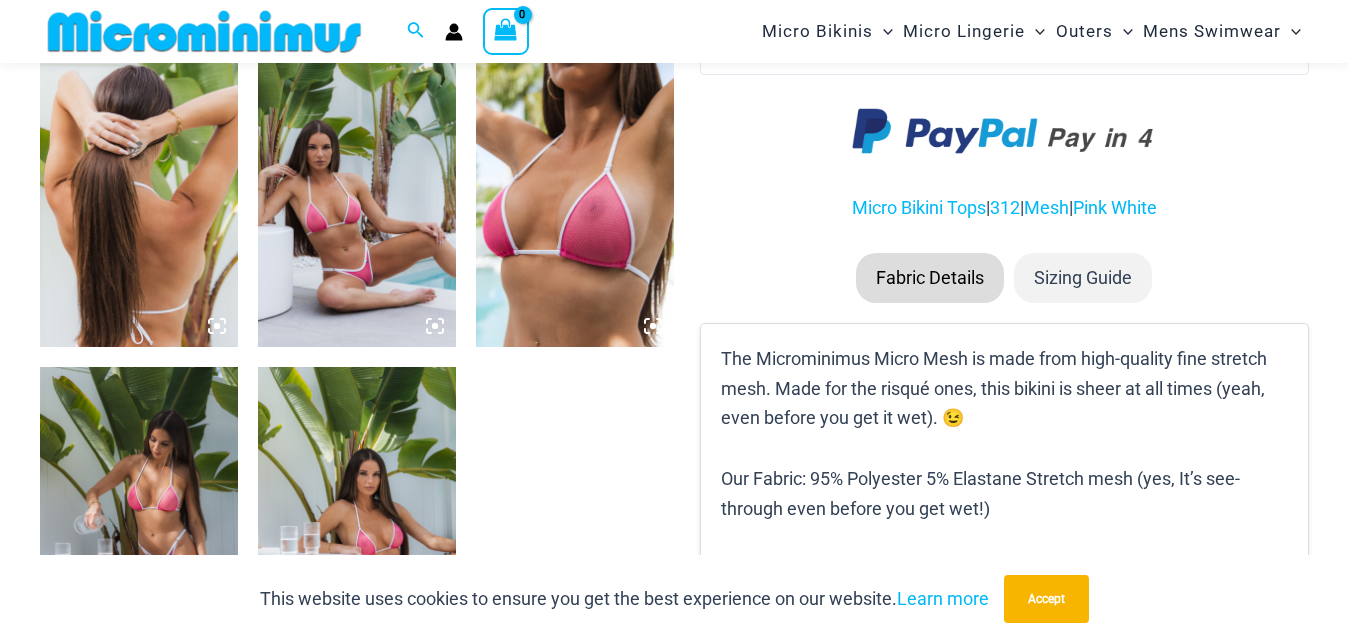 scroll, scrollTop: 1206, scrollLeft: 0, axis: vertical 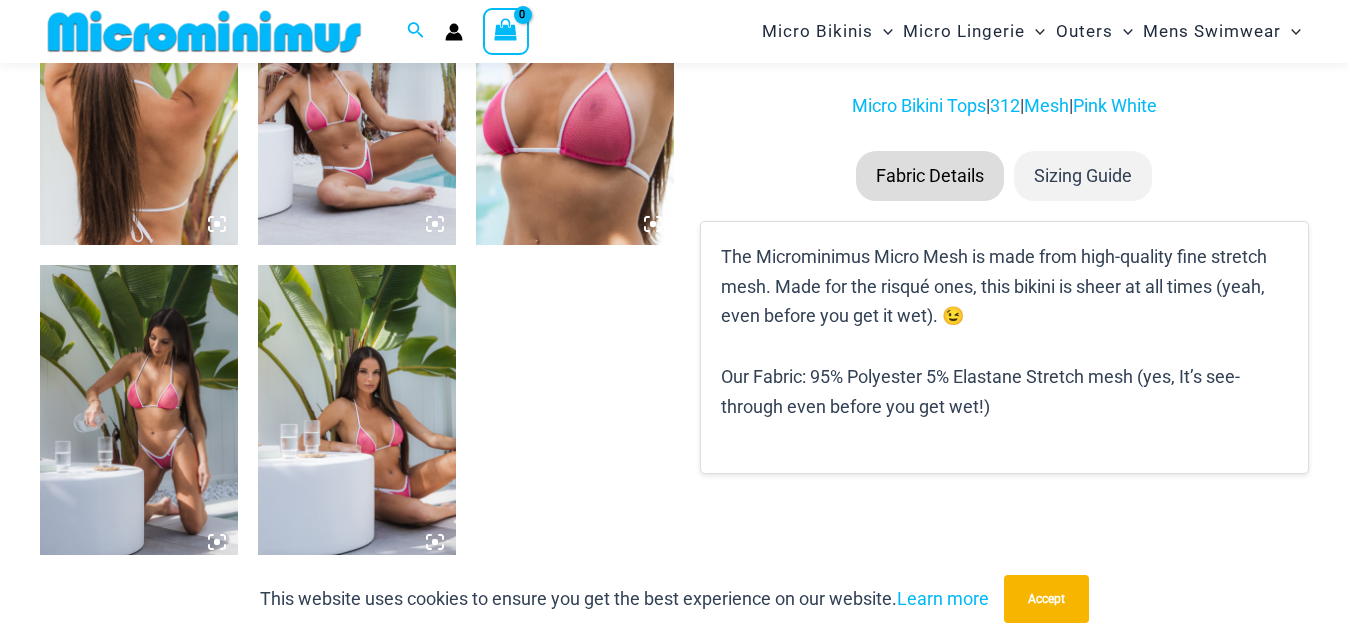 click at bounding box center [575, 96] 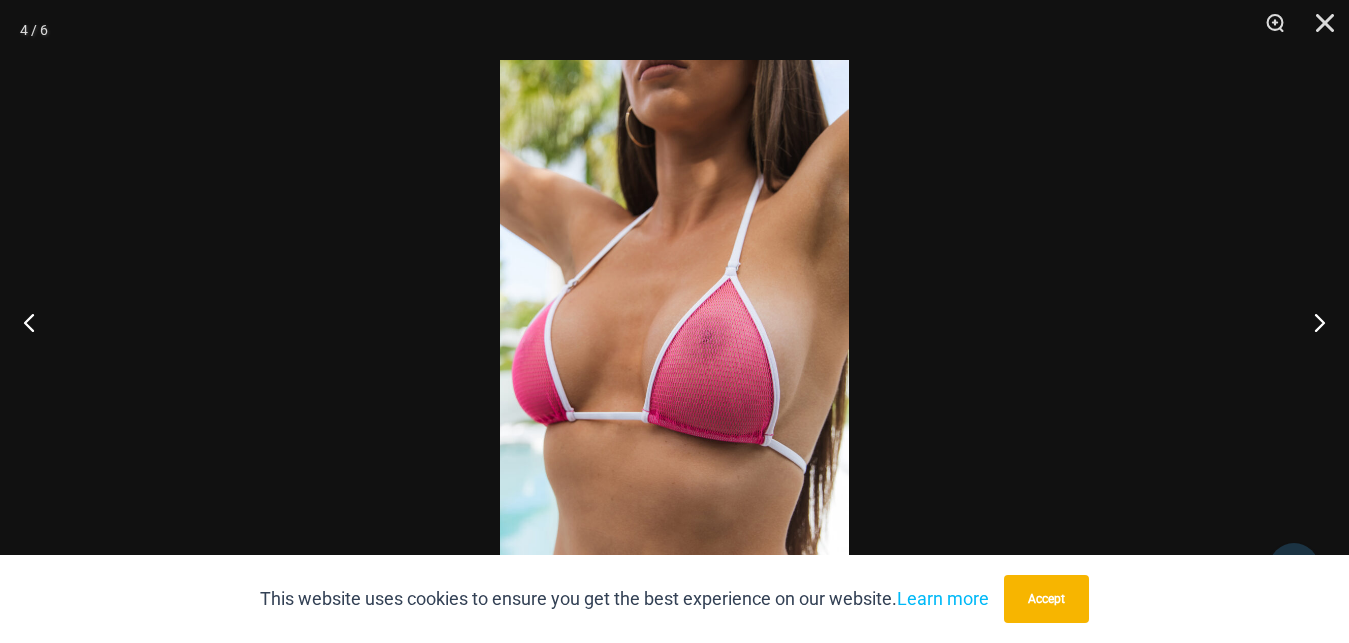 click at bounding box center (674, 321) 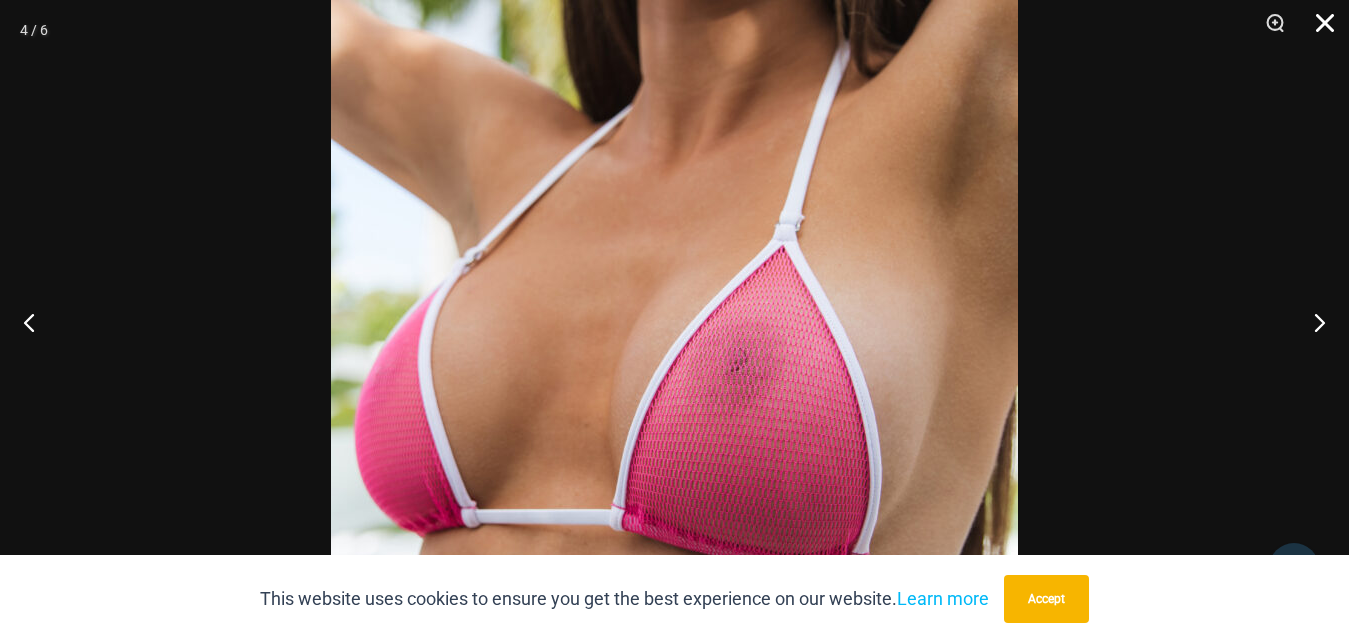 click at bounding box center [1318, 30] 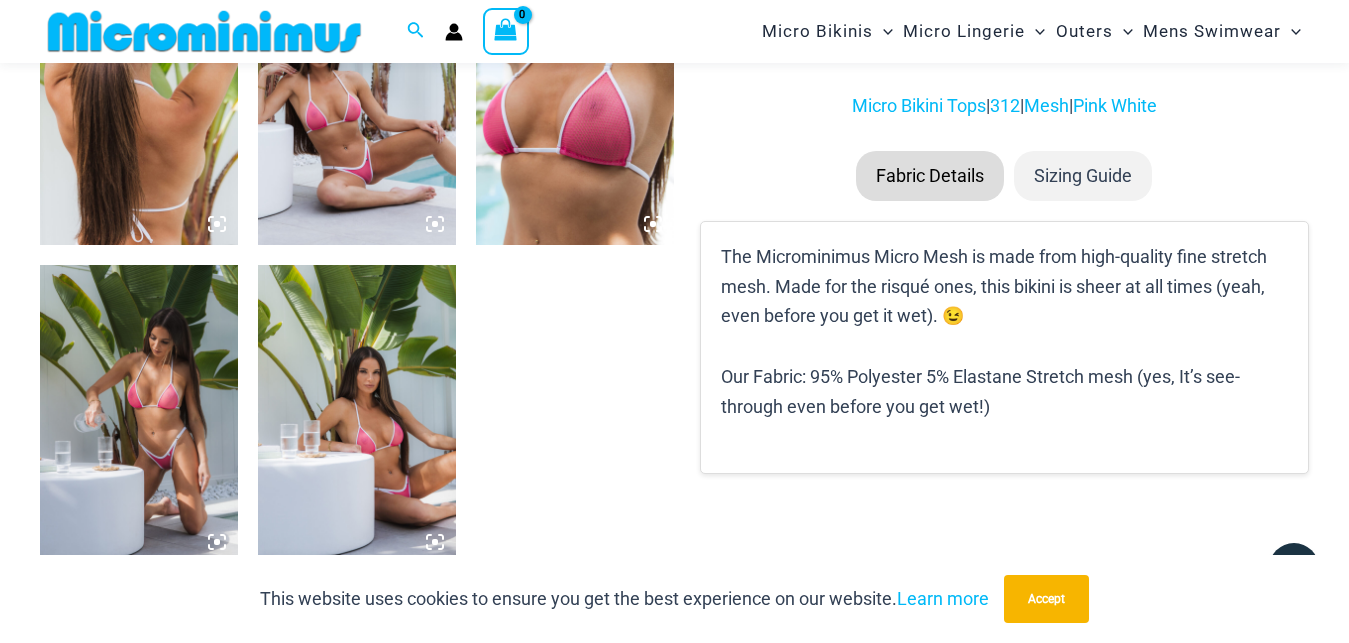 click at bounding box center [357, 96] 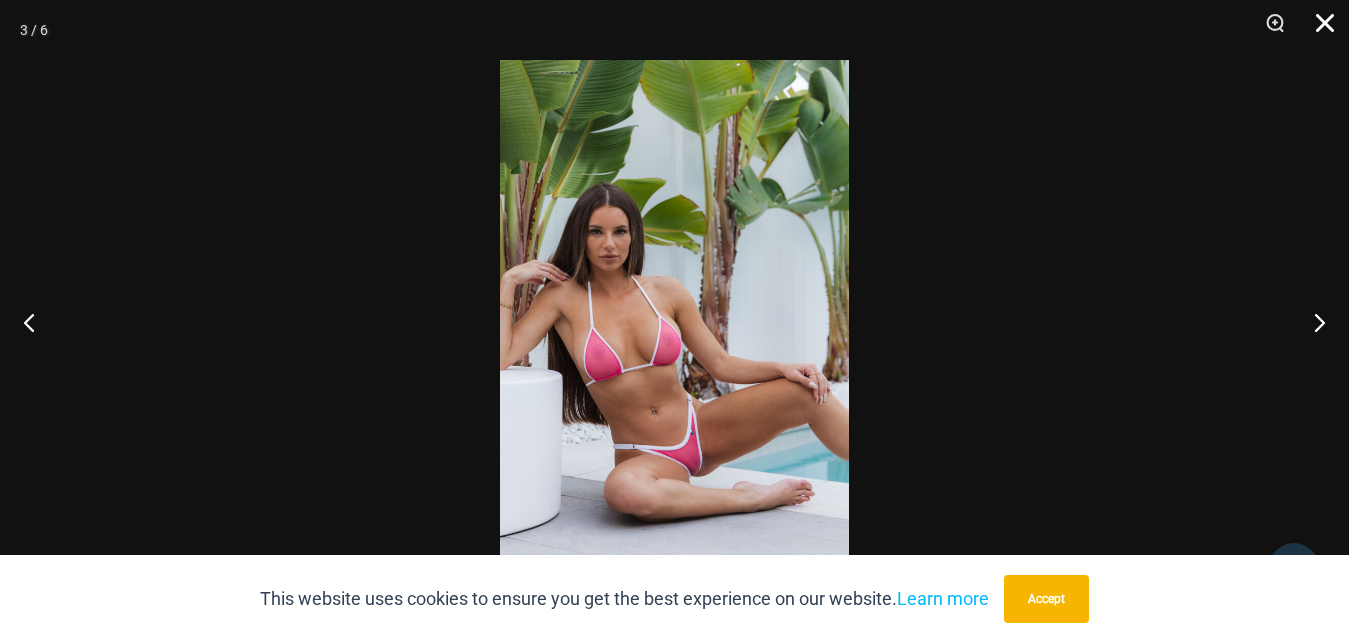 click at bounding box center (1318, 30) 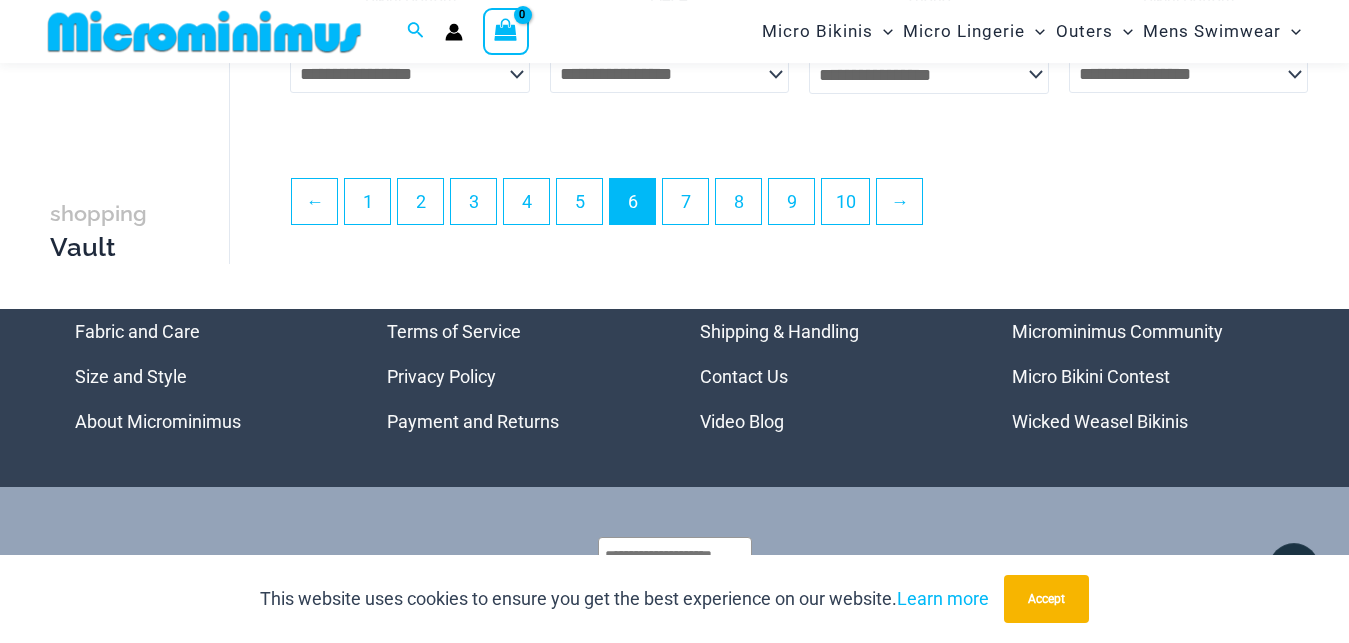 scroll, scrollTop: 4572, scrollLeft: 0, axis: vertical 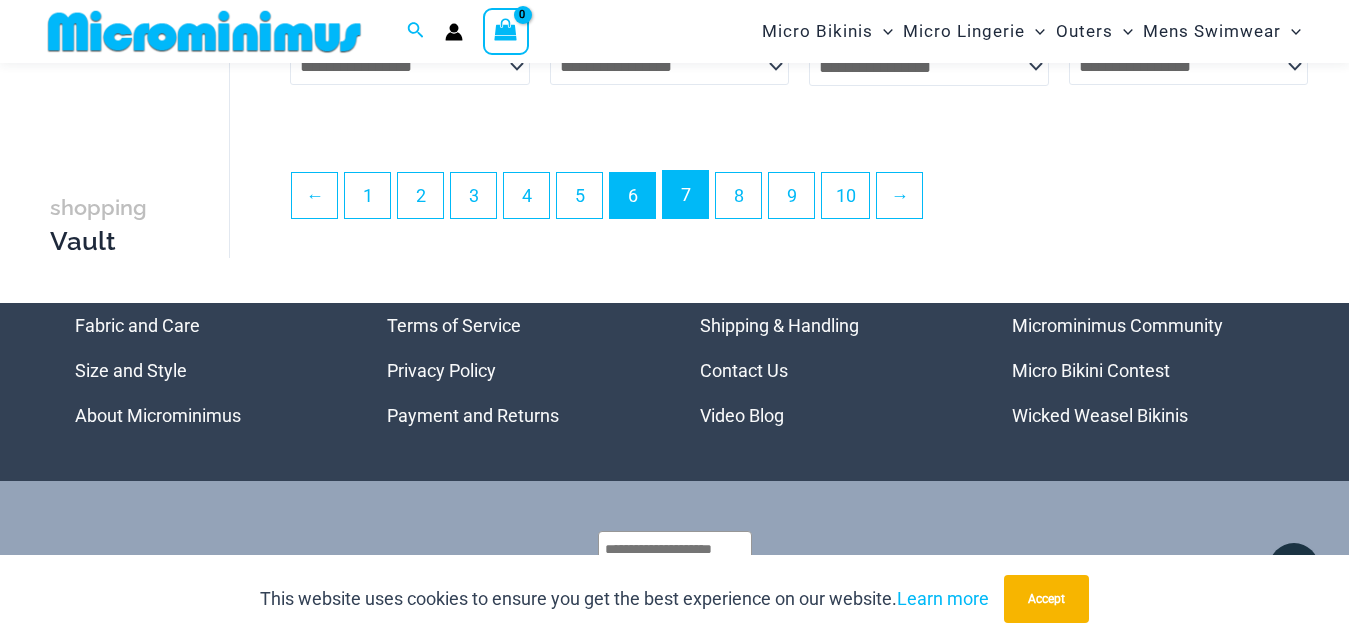 click on "7" at bounding box center [685, 194] 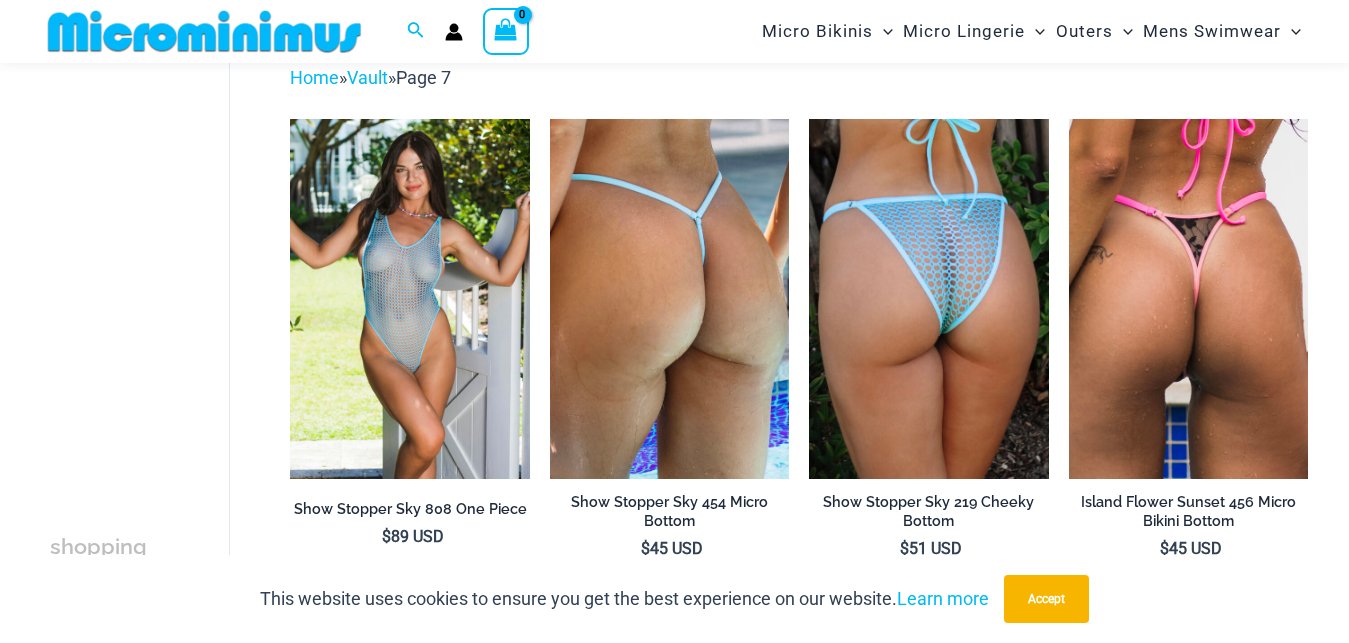 scroll, scrollTop: 84, scrollLeft: 0, axis: vertical 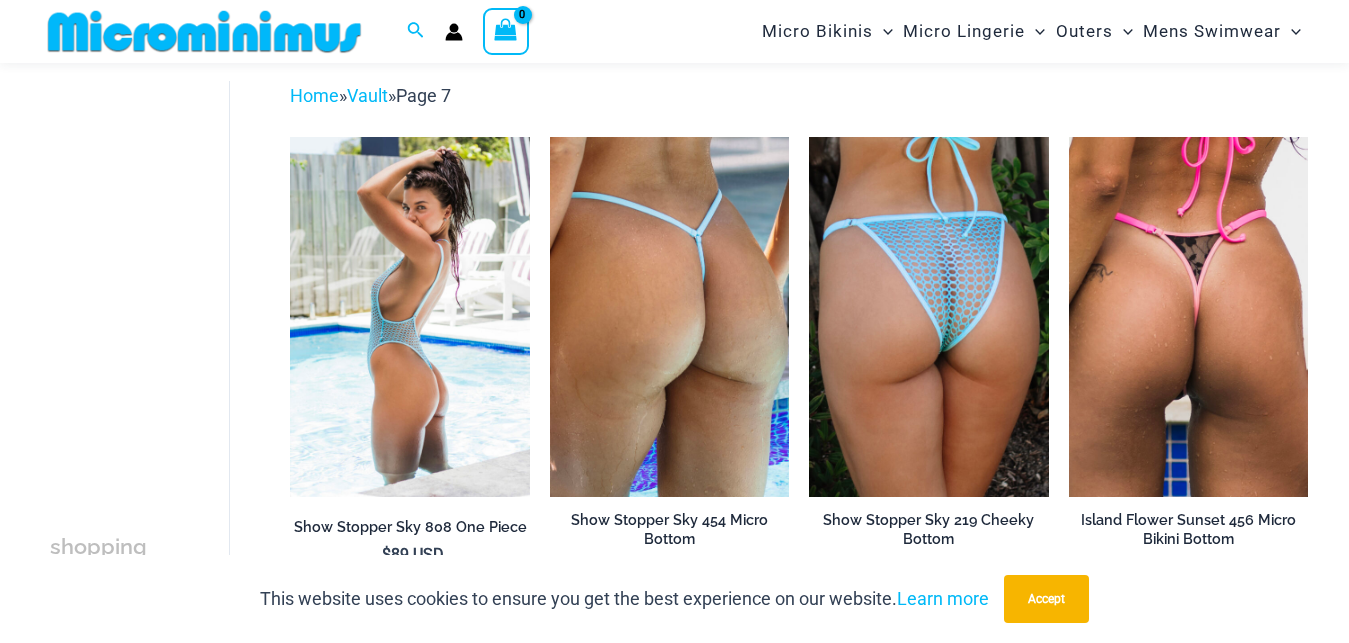click at bounding box center (409, 316) 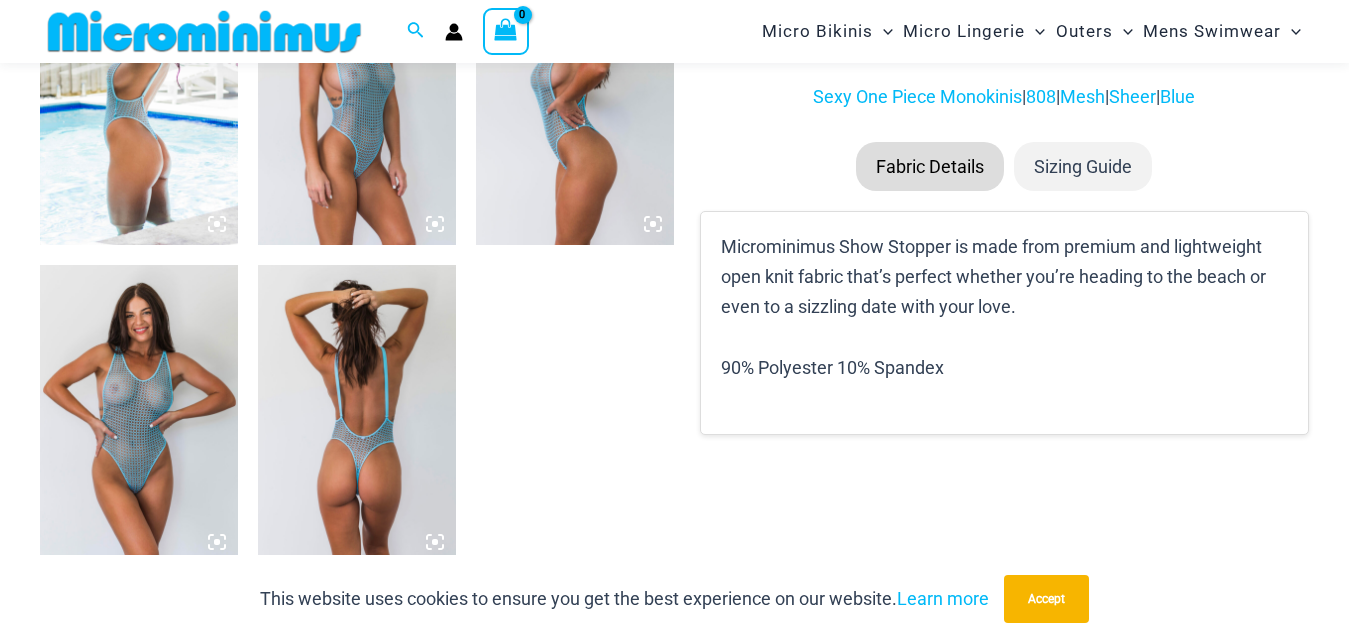 scroll, scrollTop: 1206, scrollLeft: 0, axis: vertical 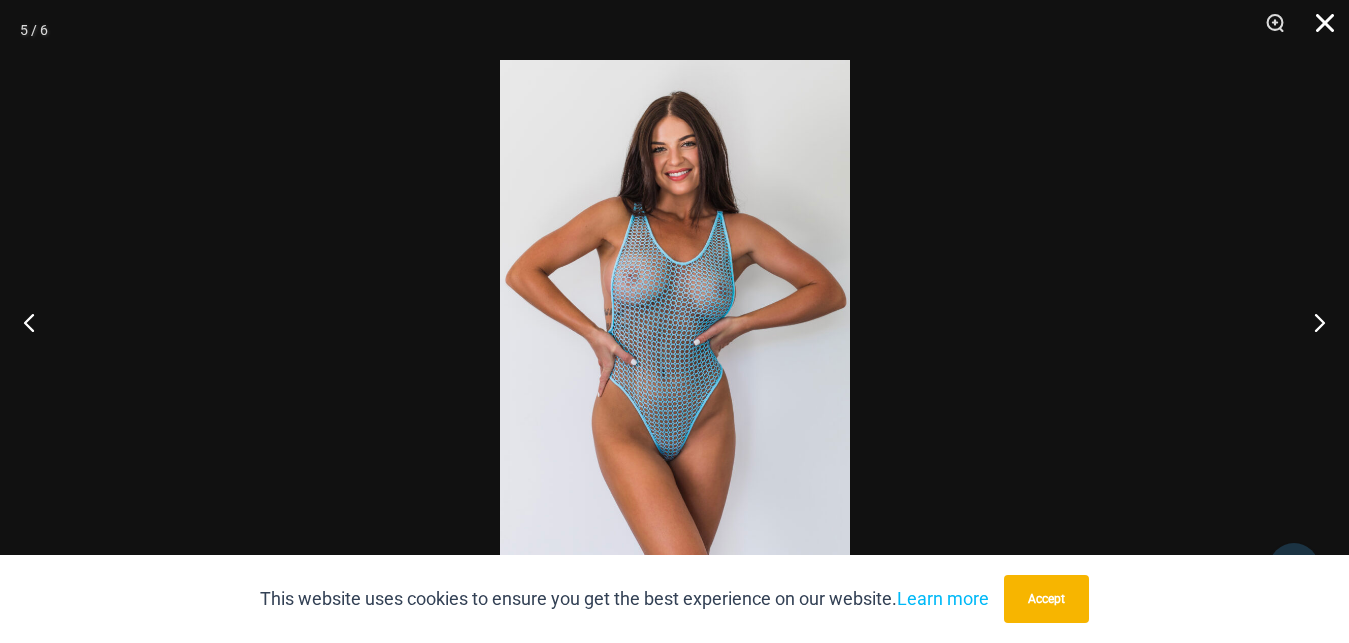 click at bounding box center [1318, 30] 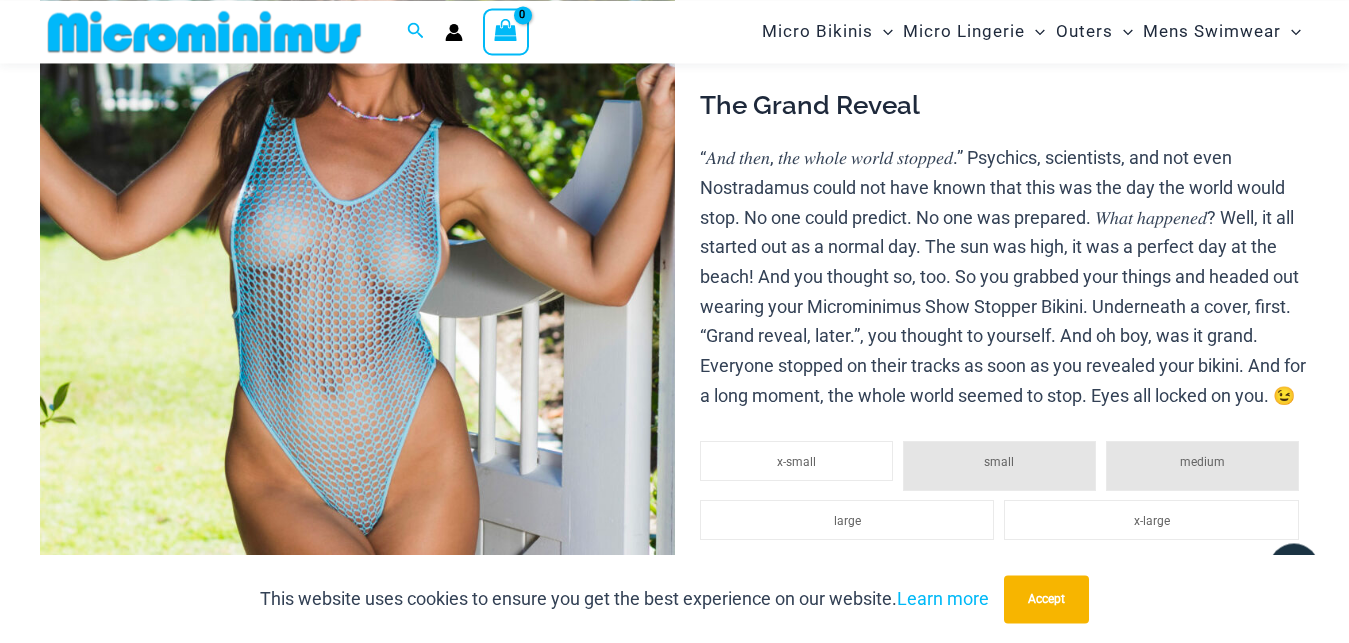 scroll, scrollTop: 288, scrollLeft: 0, axis: vertical 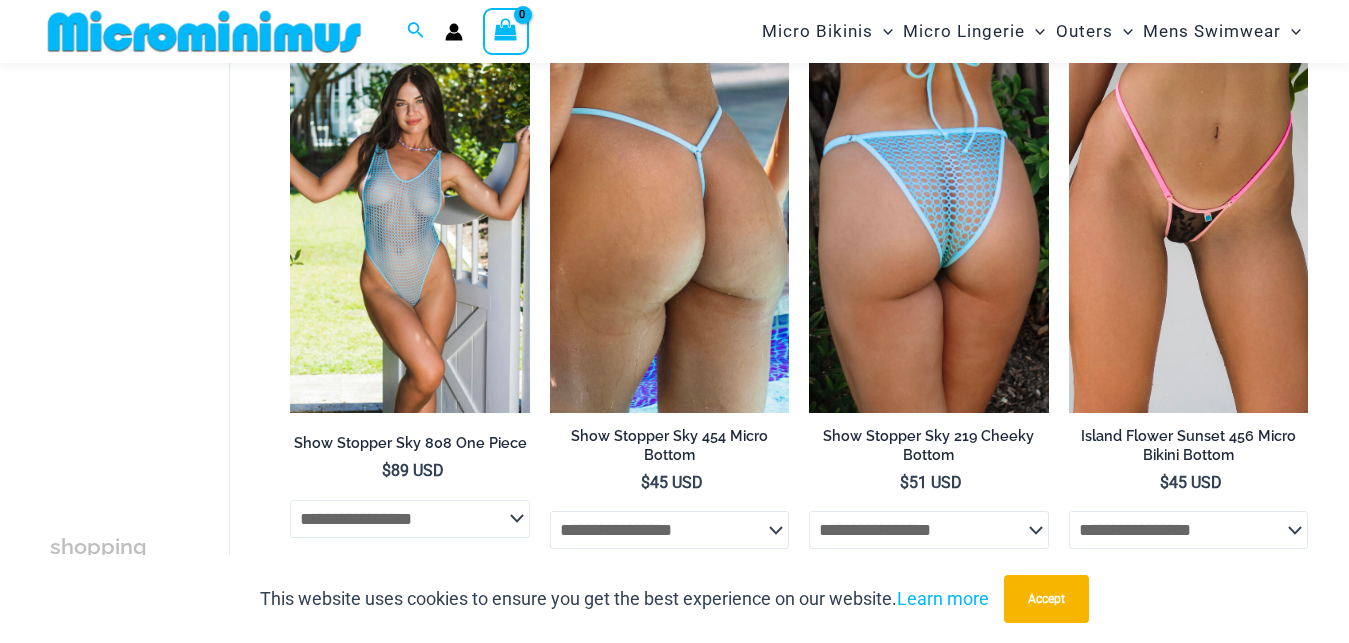 click at bounding box center [1188, 232] 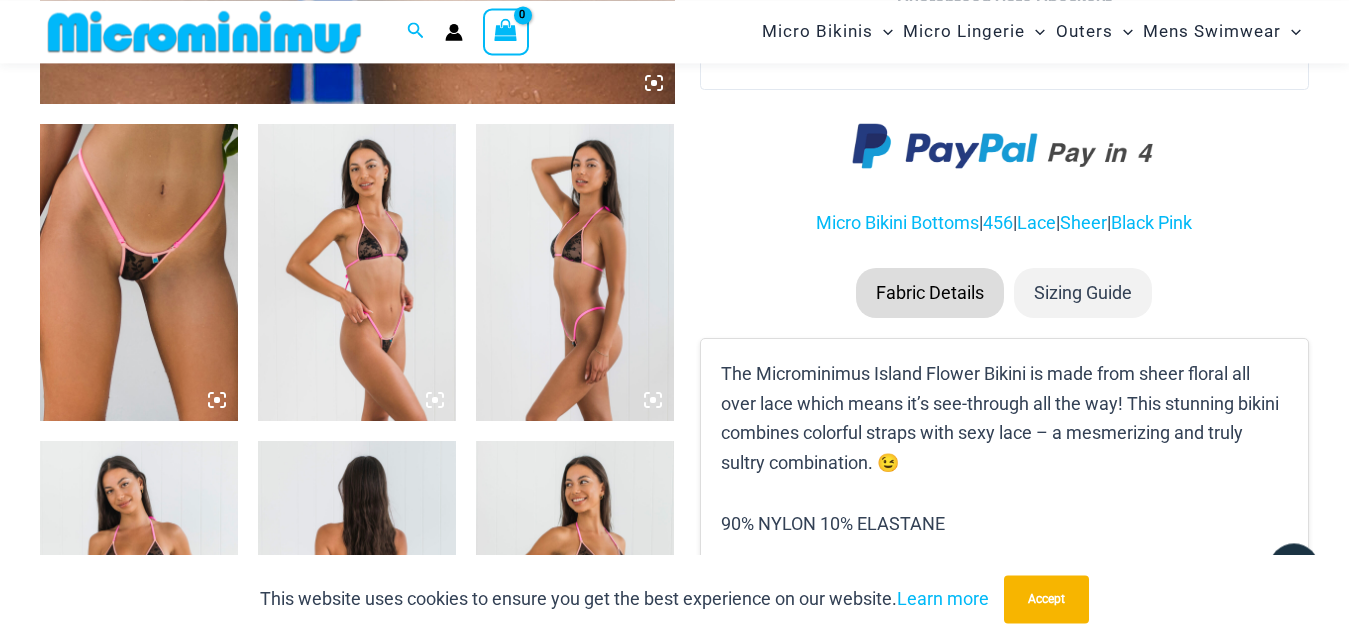 scroll, scrollTop: 1002, scrollLeft: 0, axis: vertical 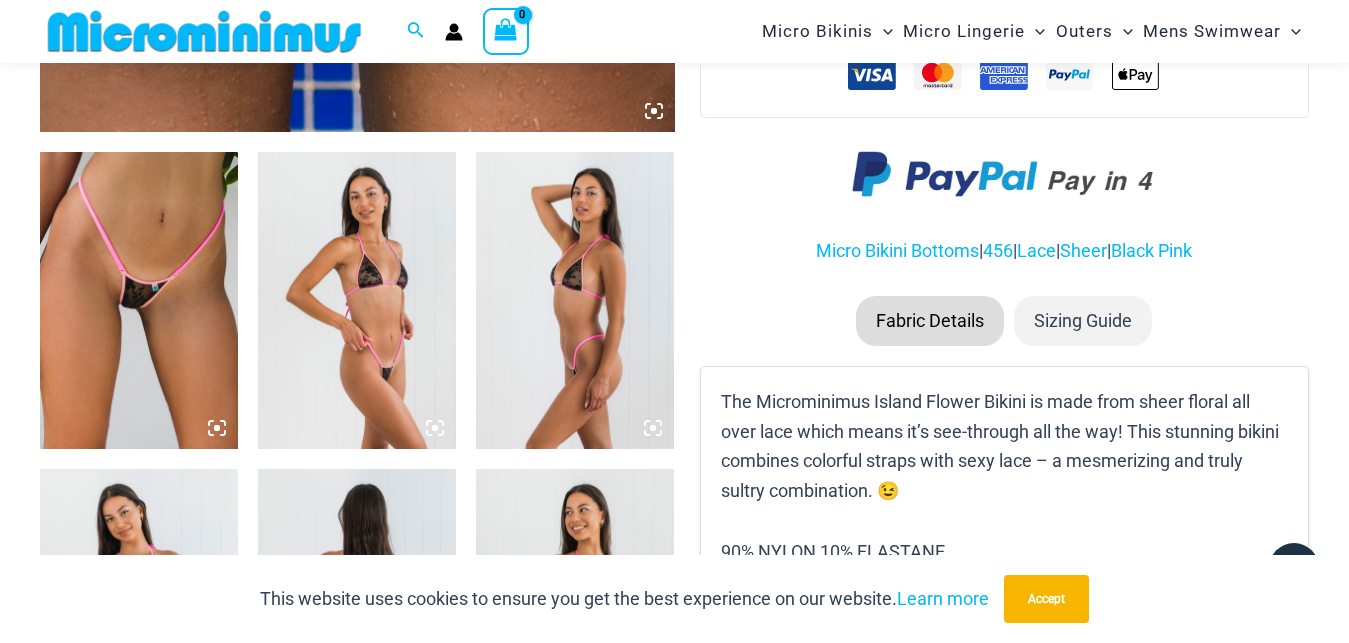click at bounding box center (139, 300) 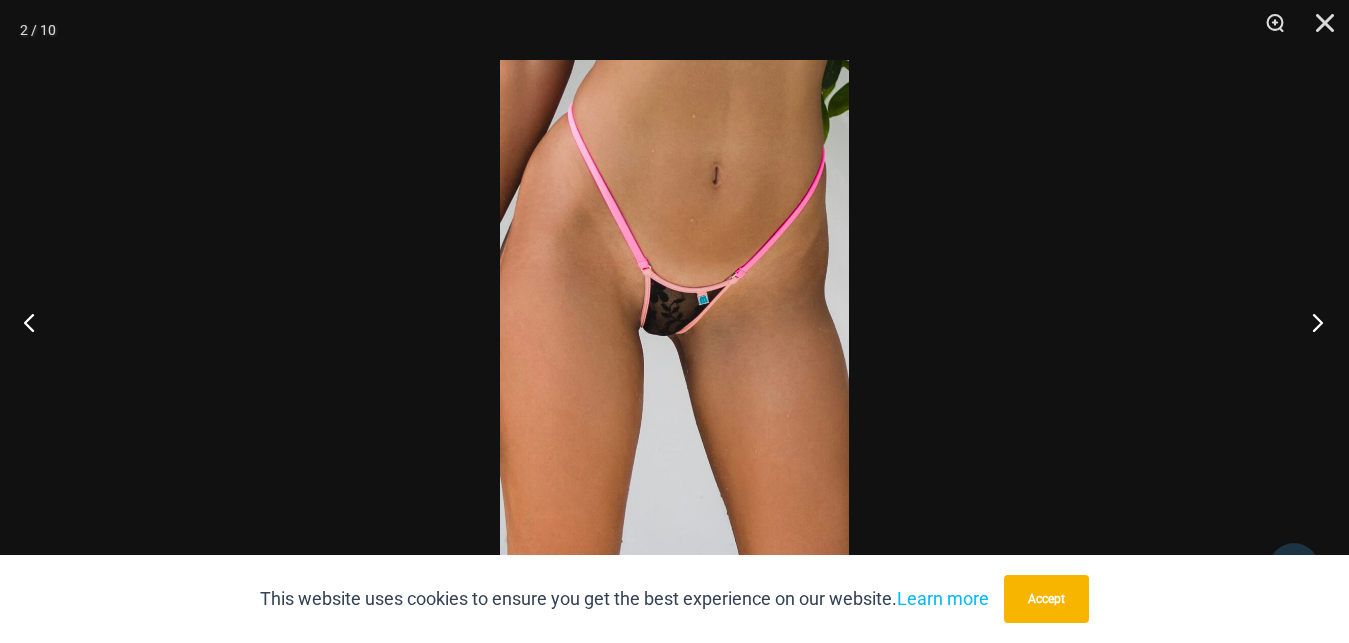 click at bounding box center [1311, 322] 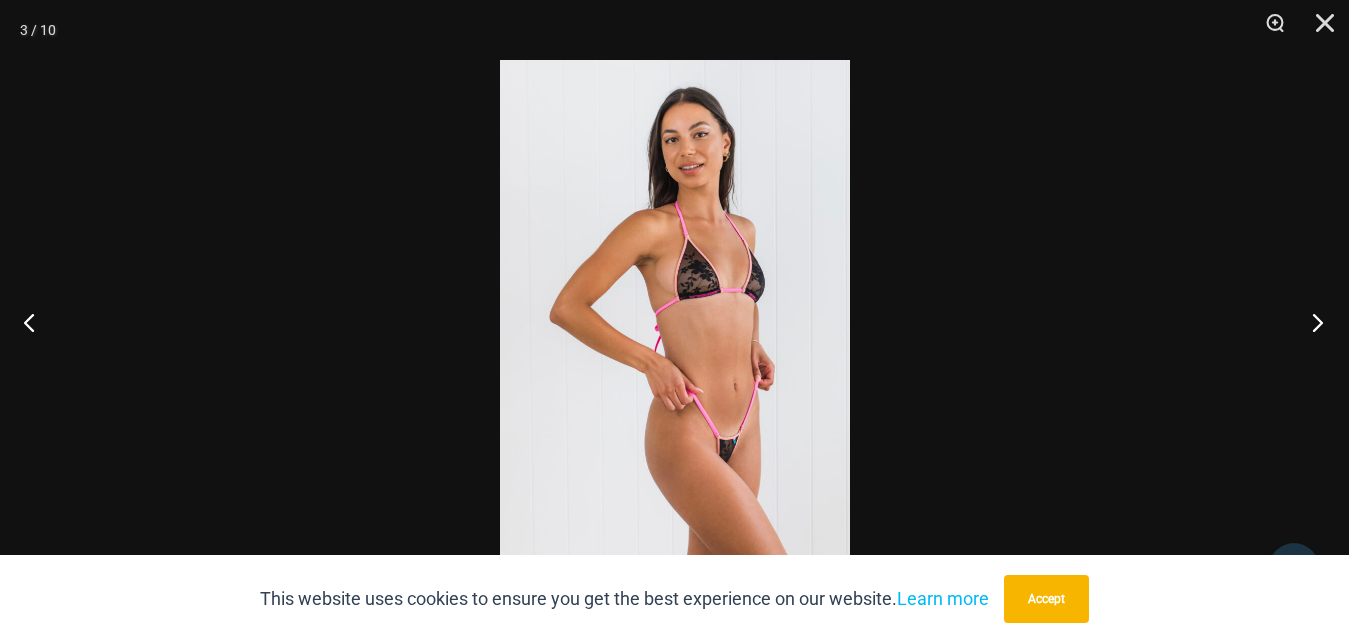 click at bounding box center (1311, 322) 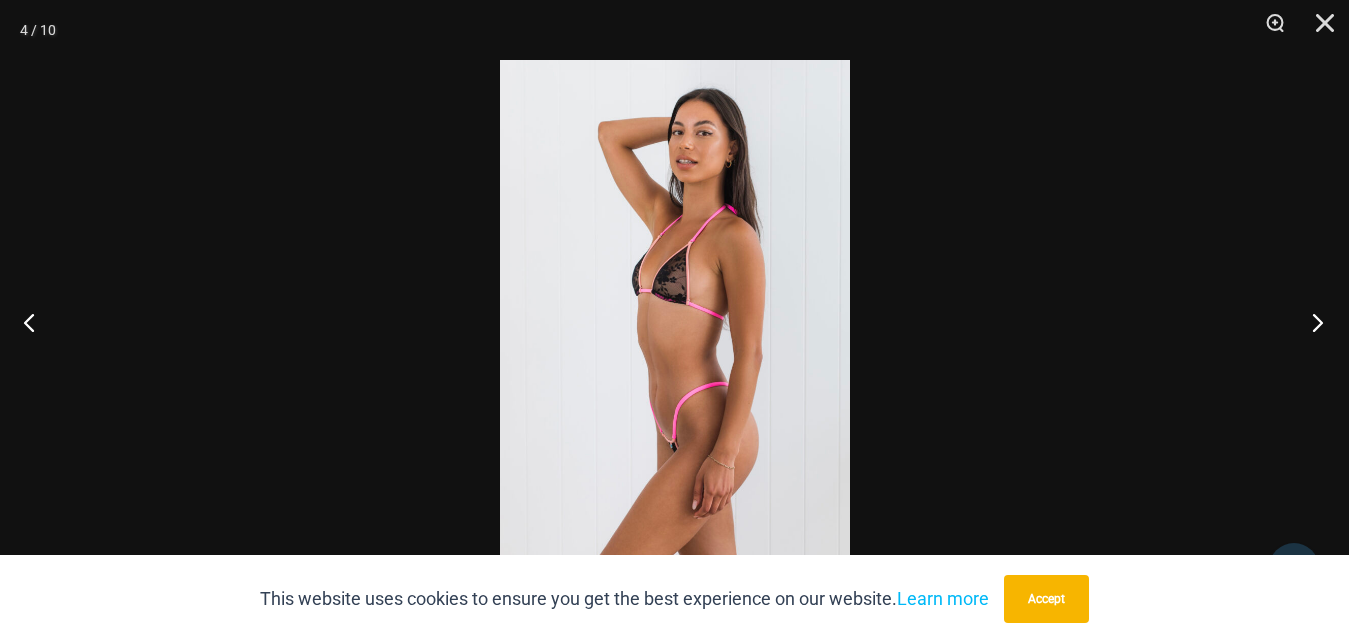 click at bounding box center (1311, 322) 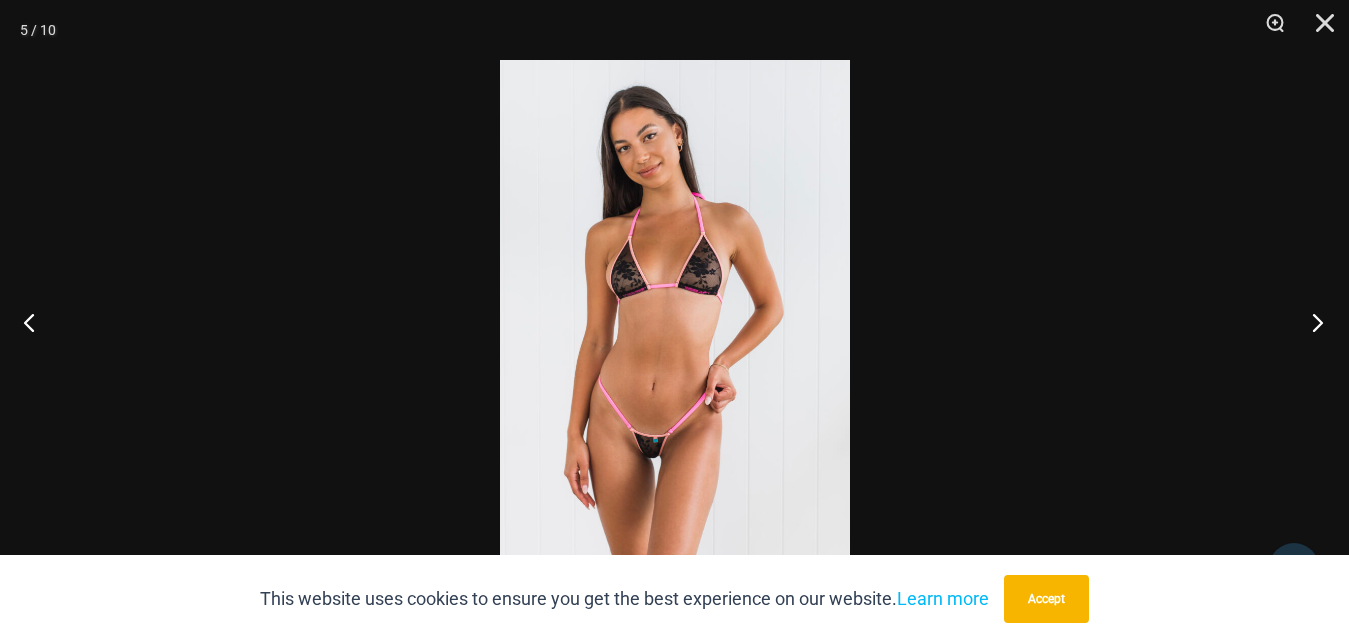 click at bounding box center (1311, 322) 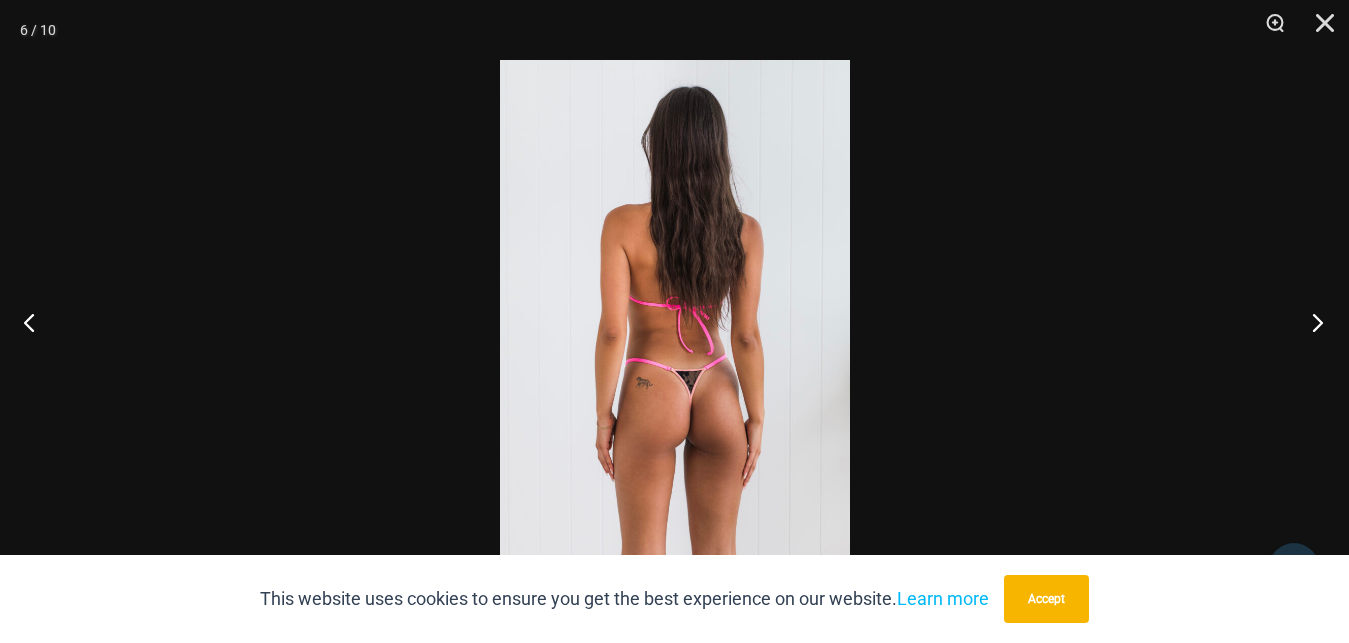 click at bounding box center [1311, 322] 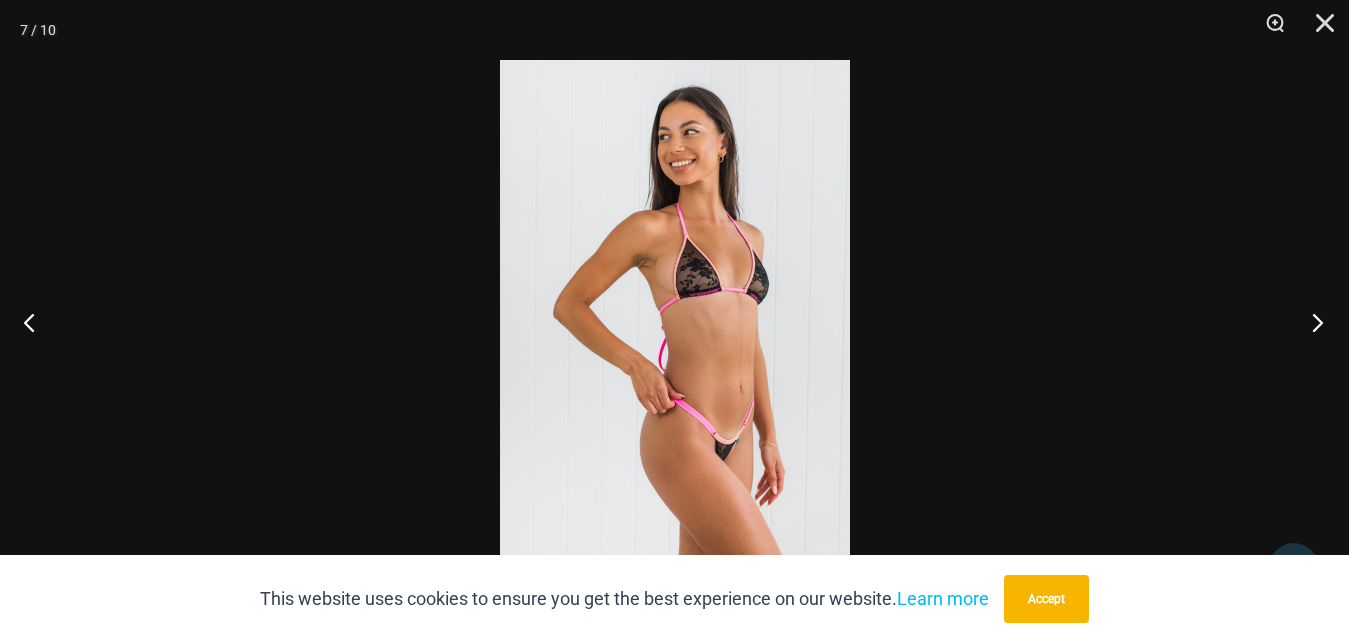 click at bounding box center [1311, 322] 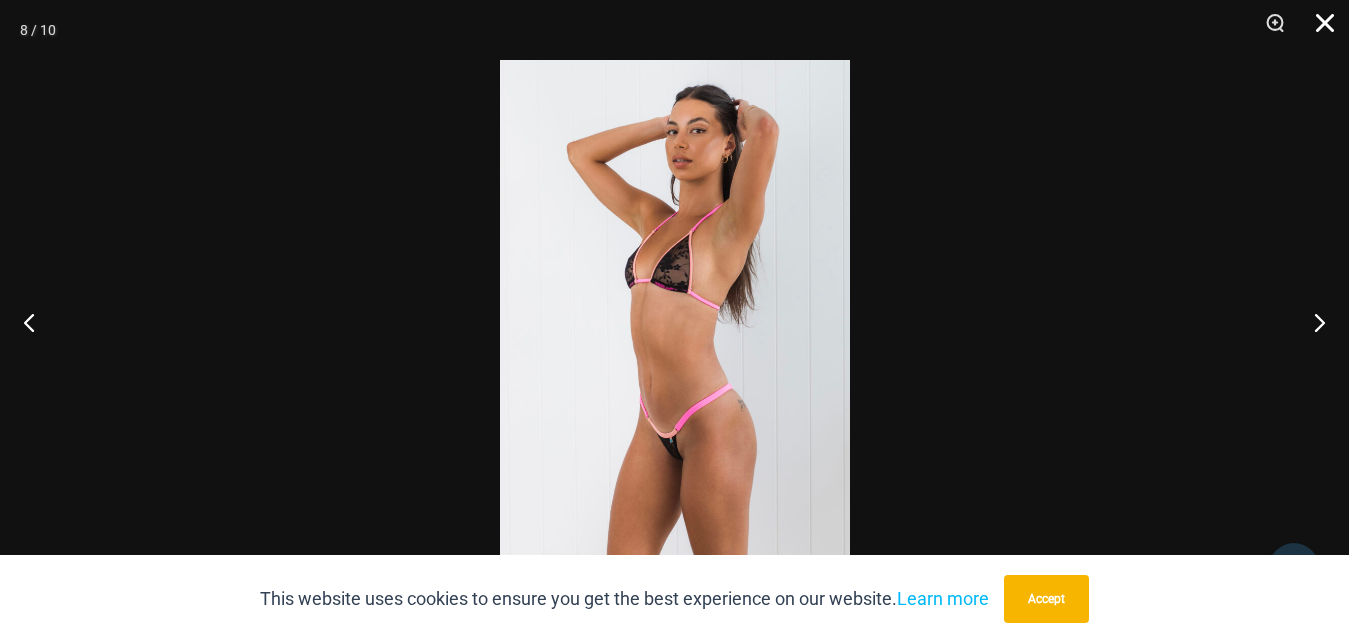 click at bounding box center [1318, 30] 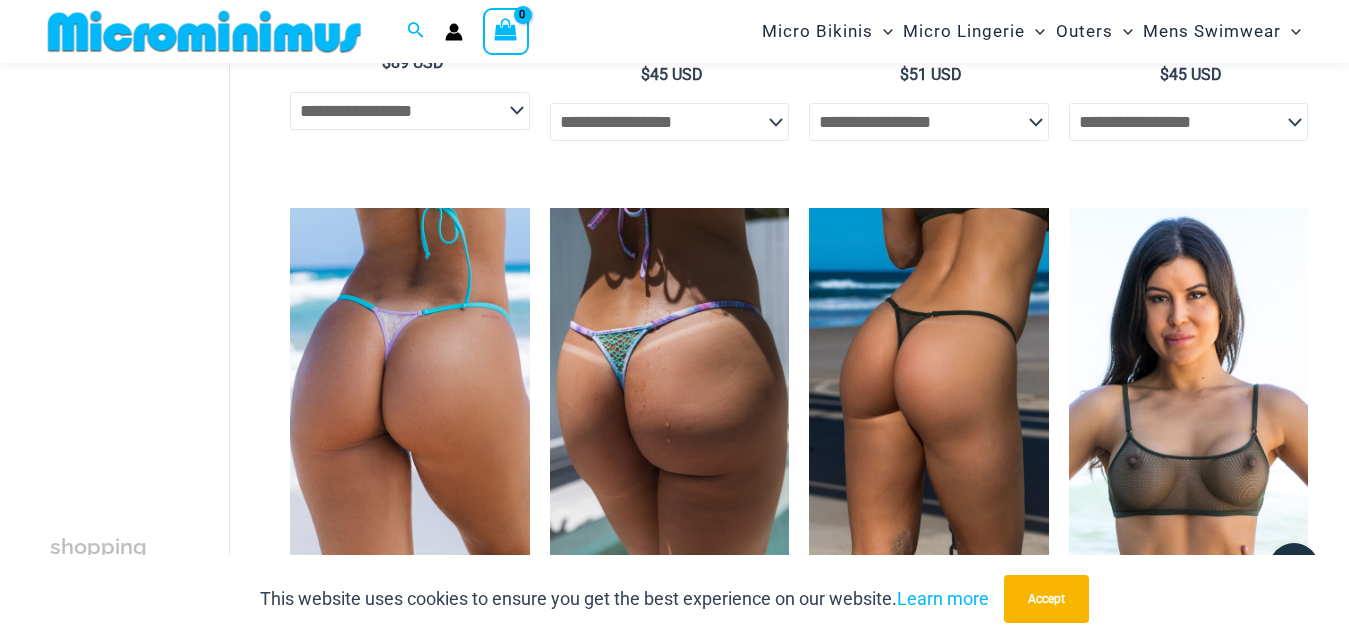 scroll, scrollTop: 882, scrollLeft: 0, axis: vertical 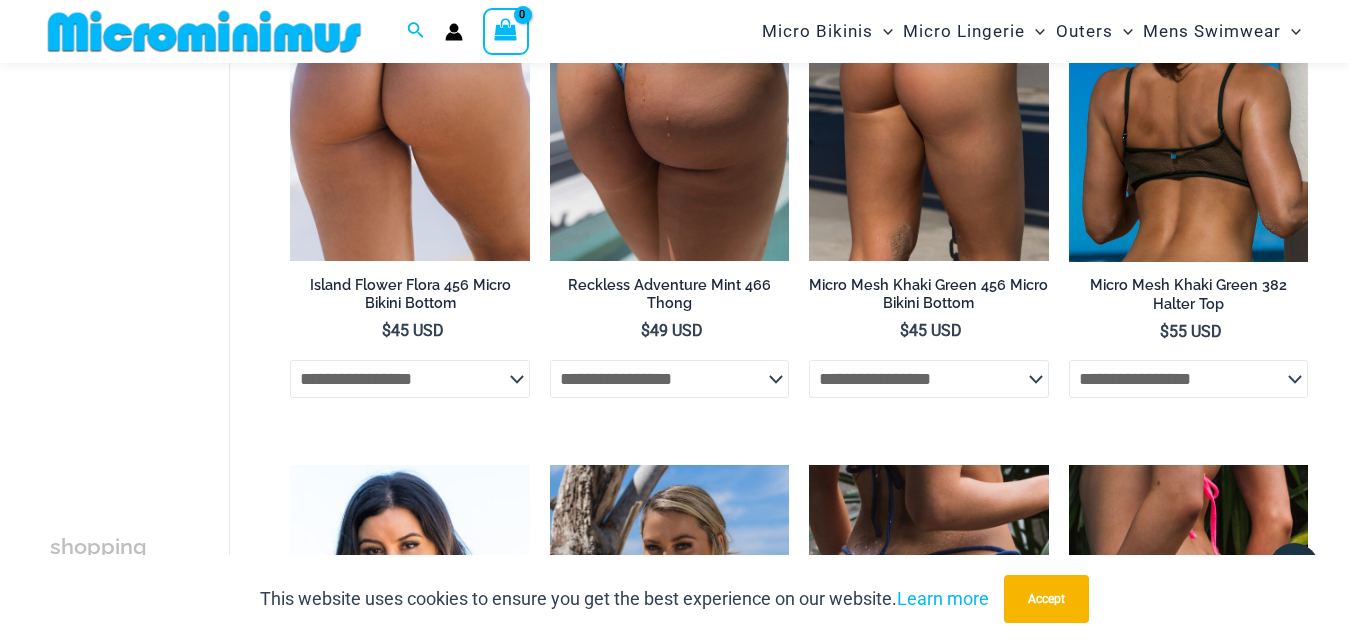click at bounding box center (1188, 82) 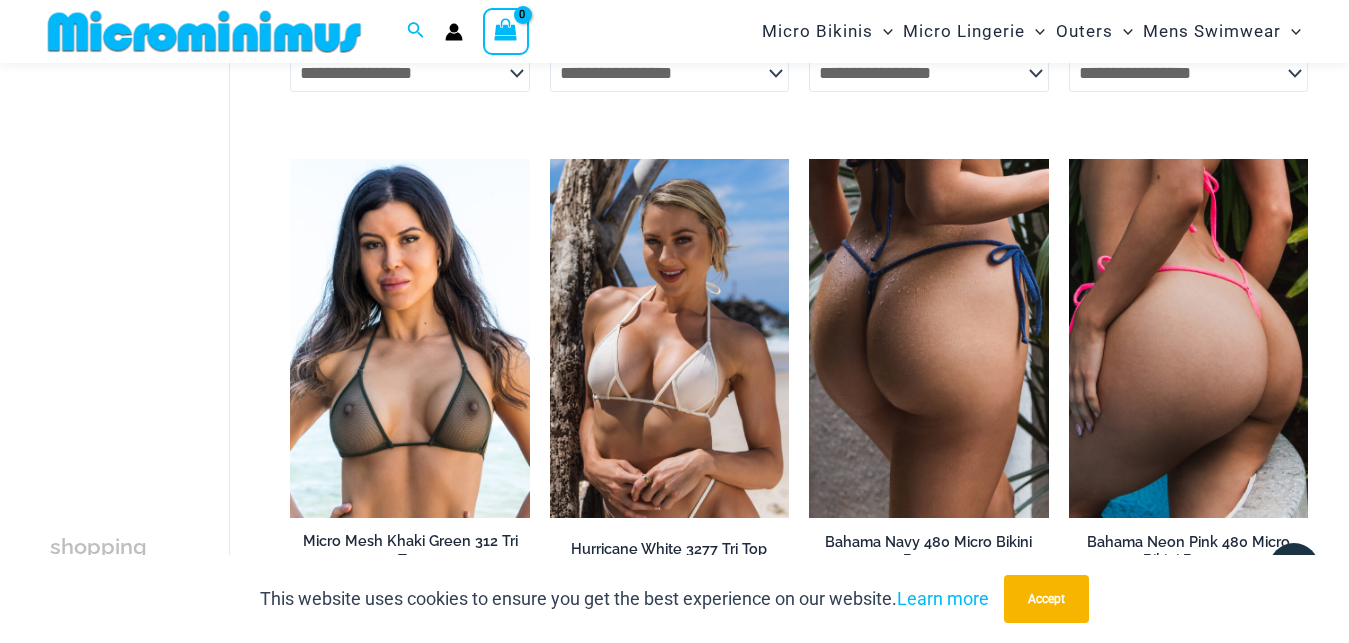 scroll, scrollTop: 1290, scrollLeft: 0, axis: vertical 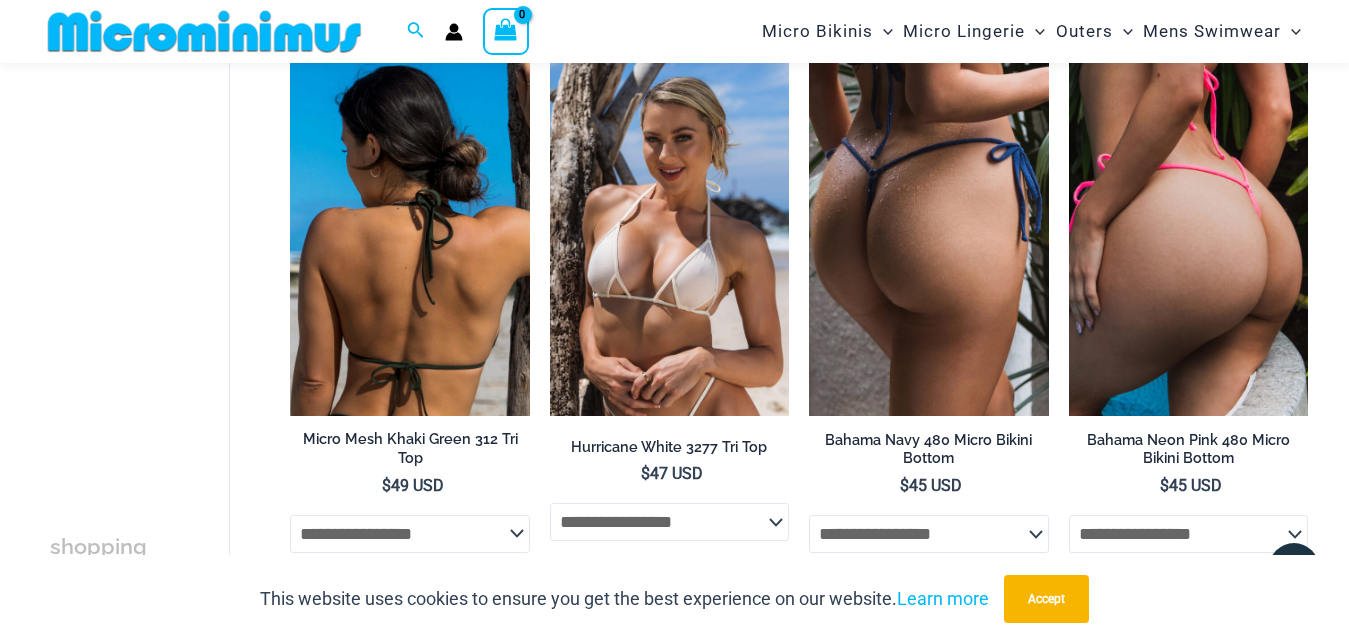 click at bounding box center [409, 236] 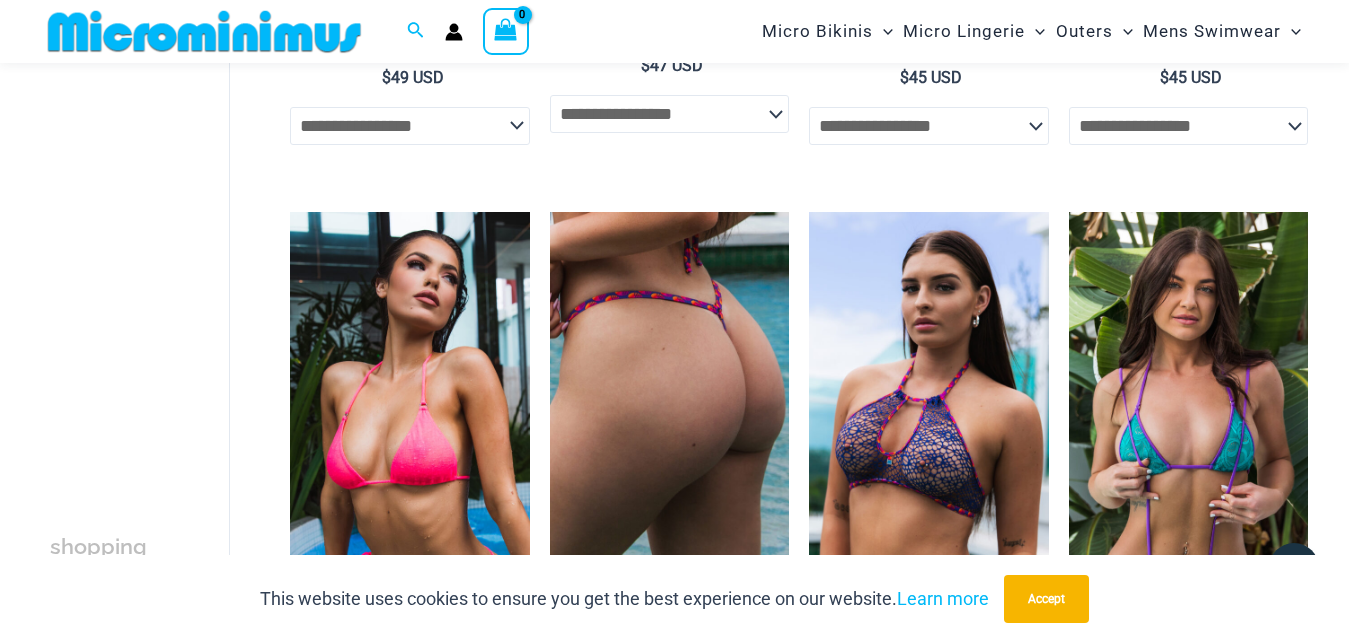 scroll, scrollTop: 1800, scrollLeft: 0, axis: vertical 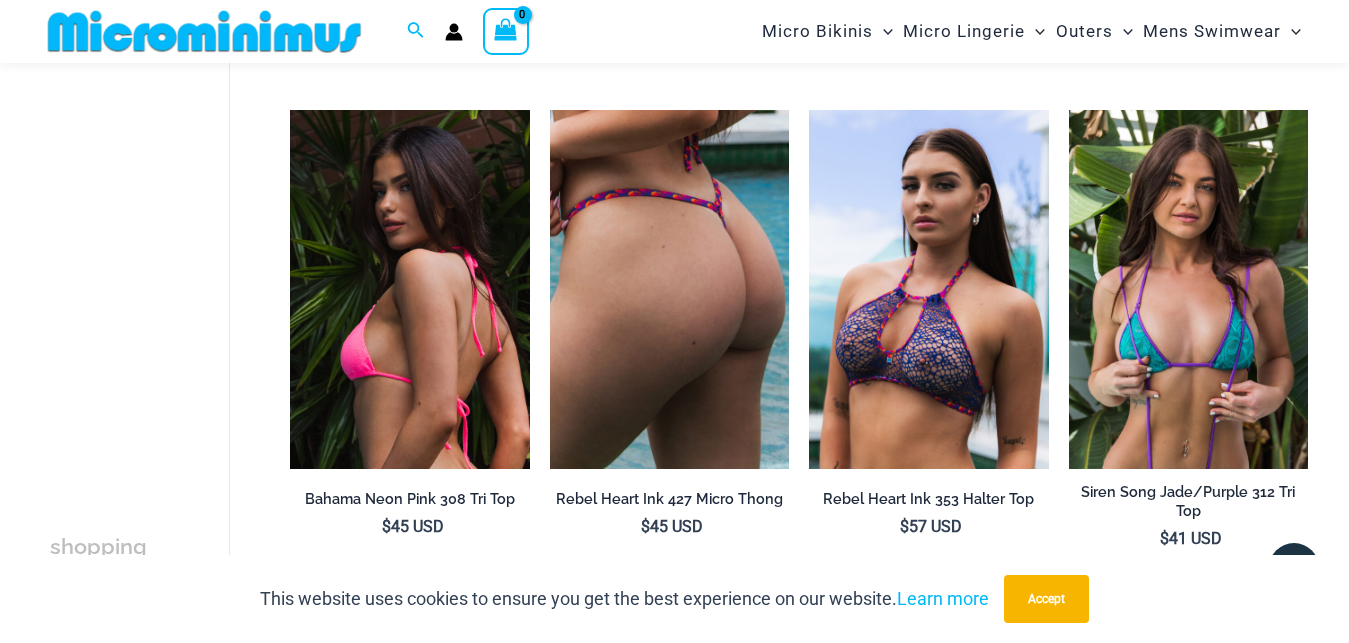 click at bounding box center (409, 289) 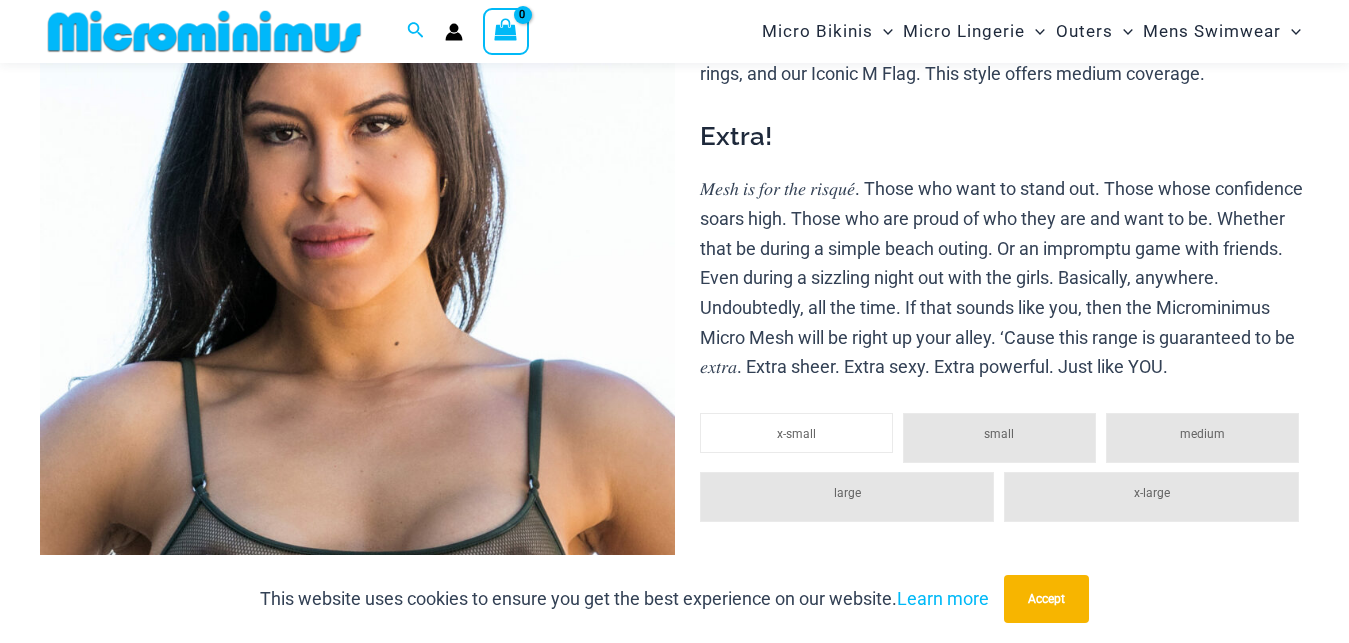 scroll, scrollTop: 306, scrollLeft: 0, axis: vertical 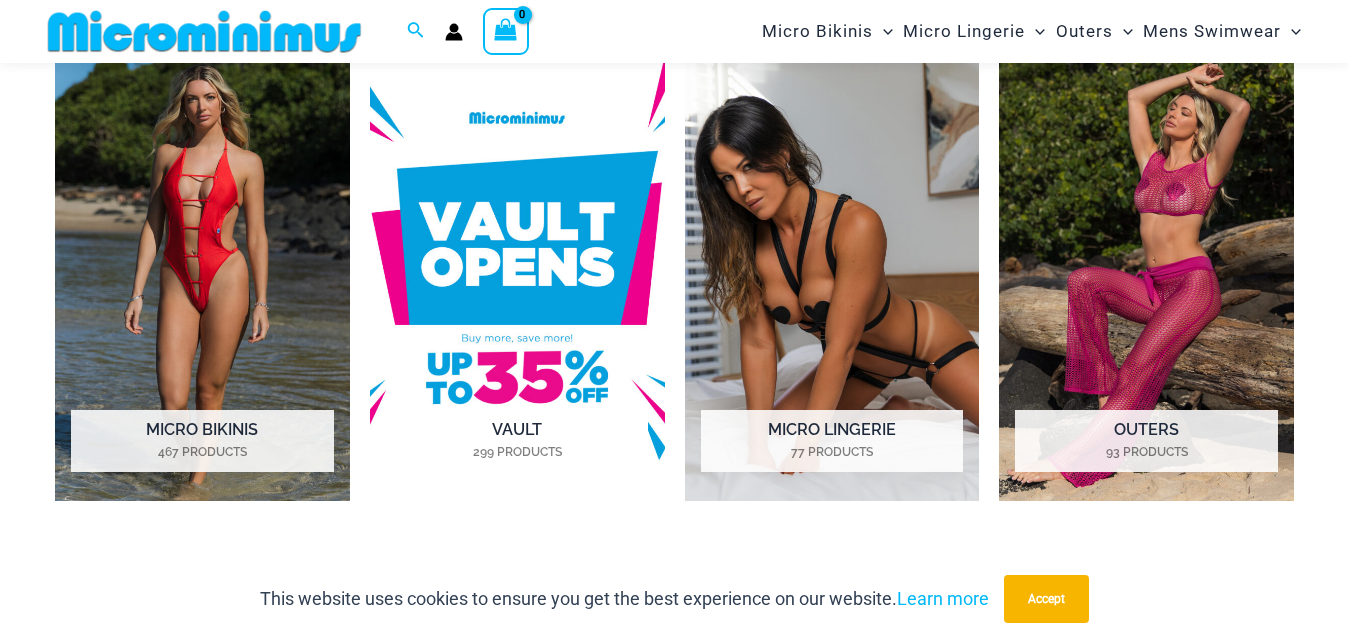 click at bounding box center (517, 273) 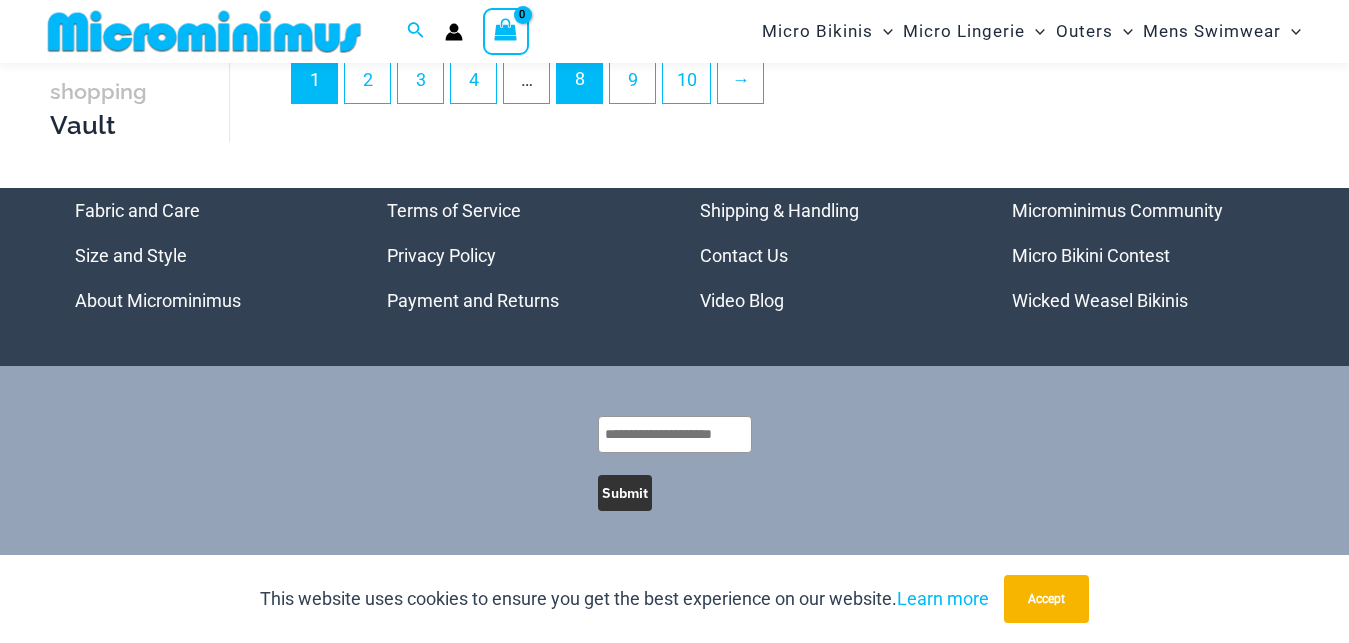 click on "8" at bounding box center [579, 79] 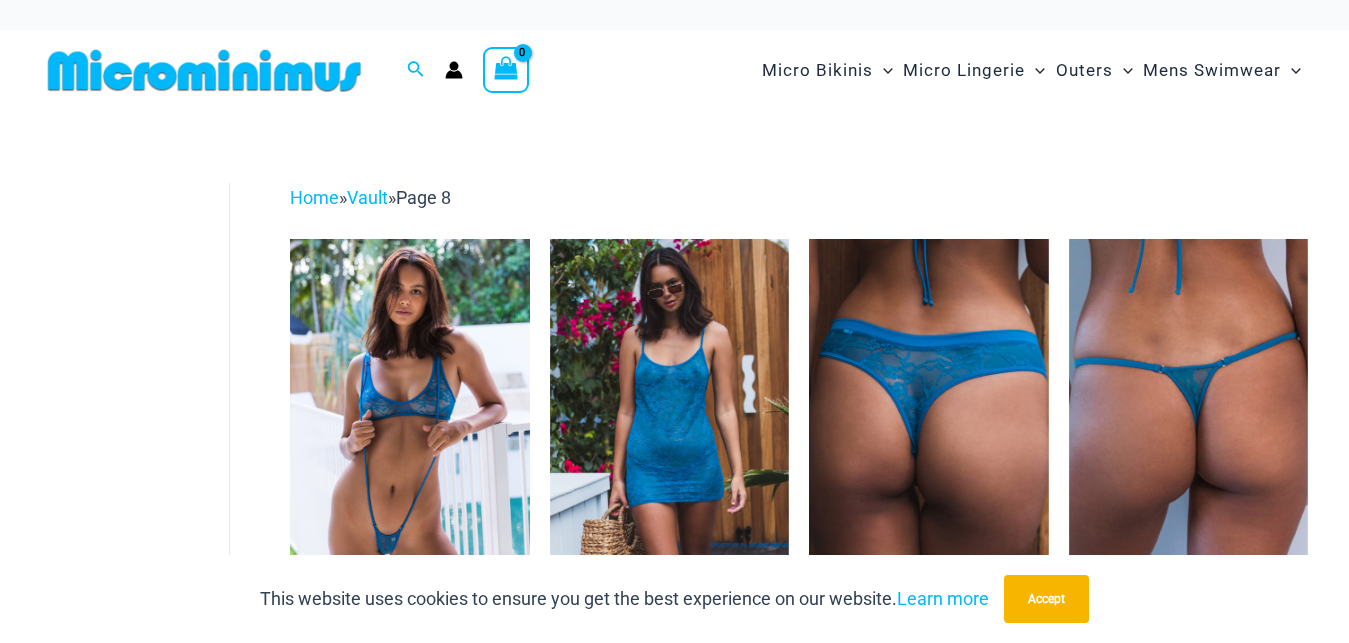 scroll, scrollTop: 204, scrollLeft: 0, axis: vertical 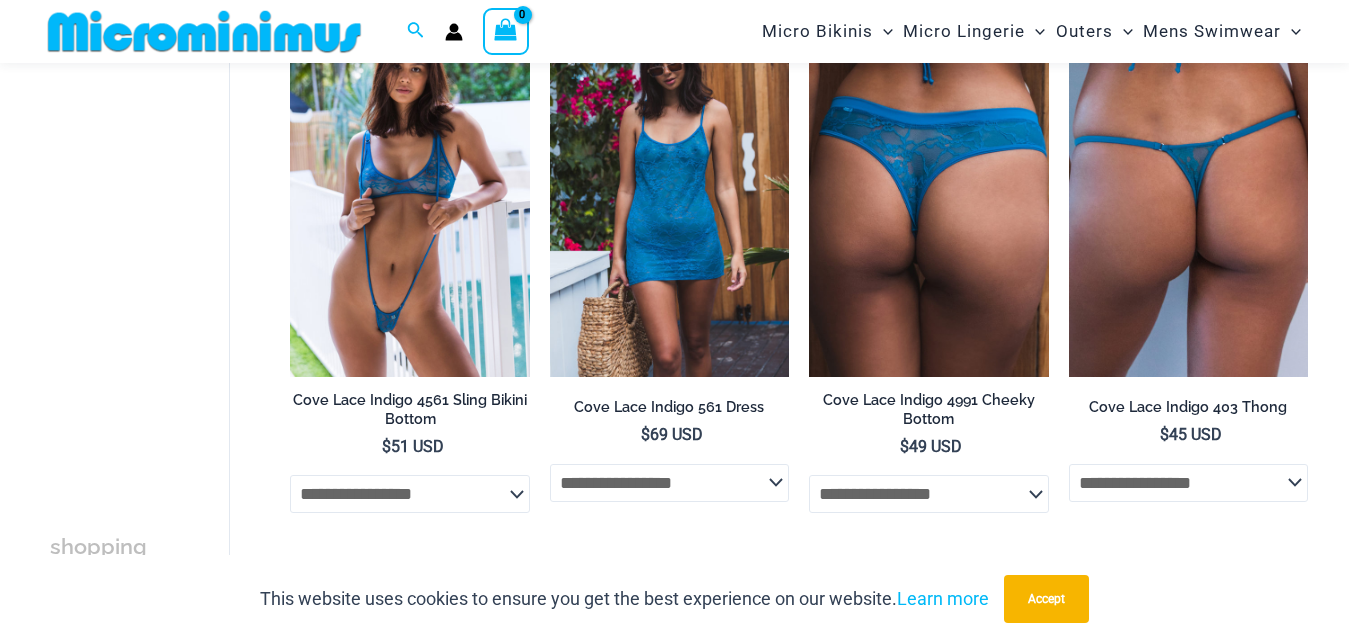 select 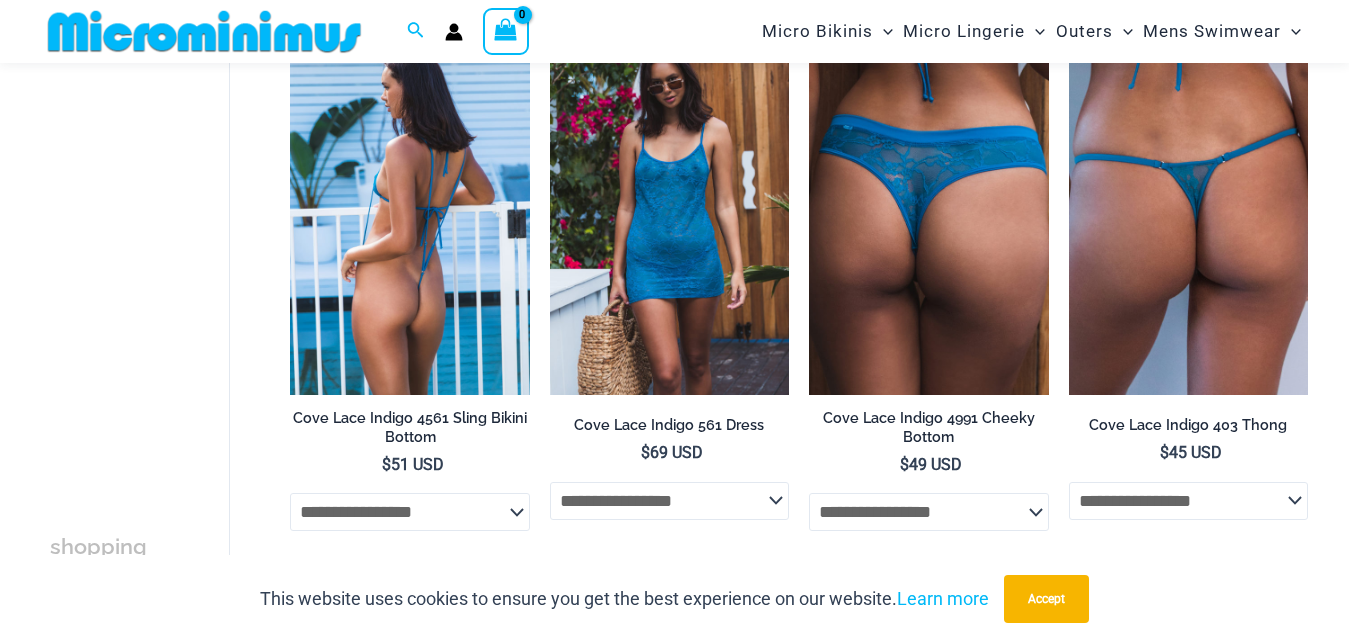 click at bounding box center [409, 214] 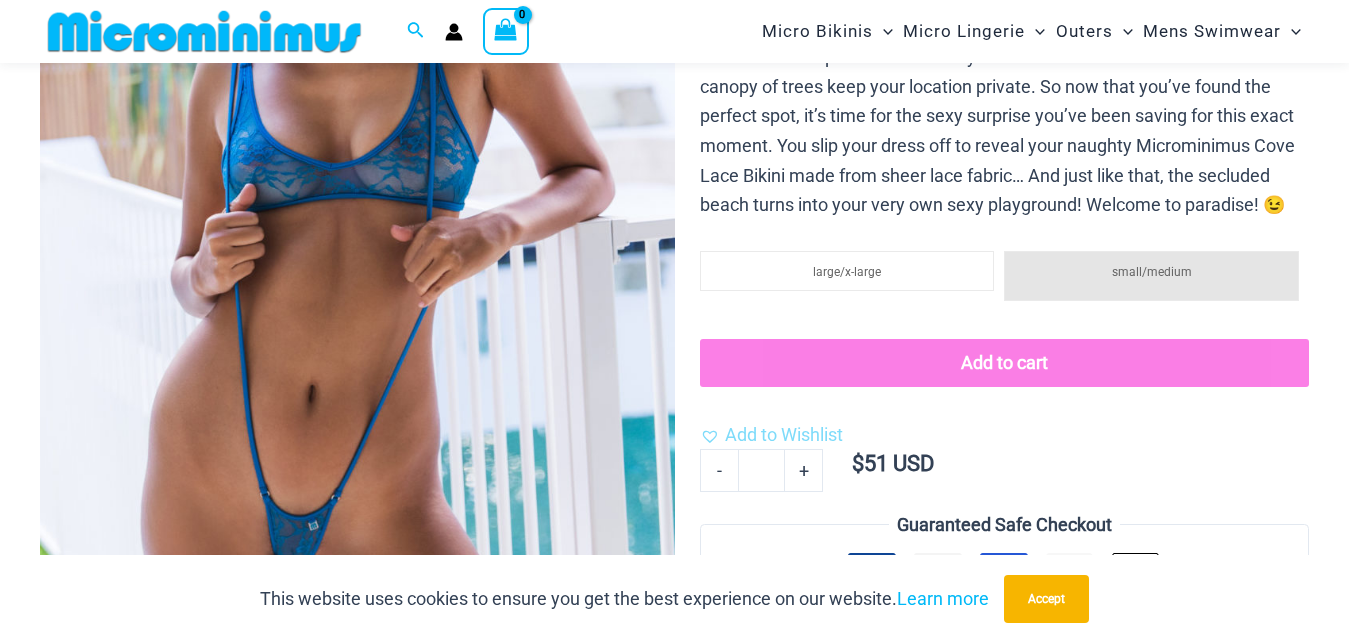 scroll, scrollTop: 492, scrollLeft: 0, axis: vertical 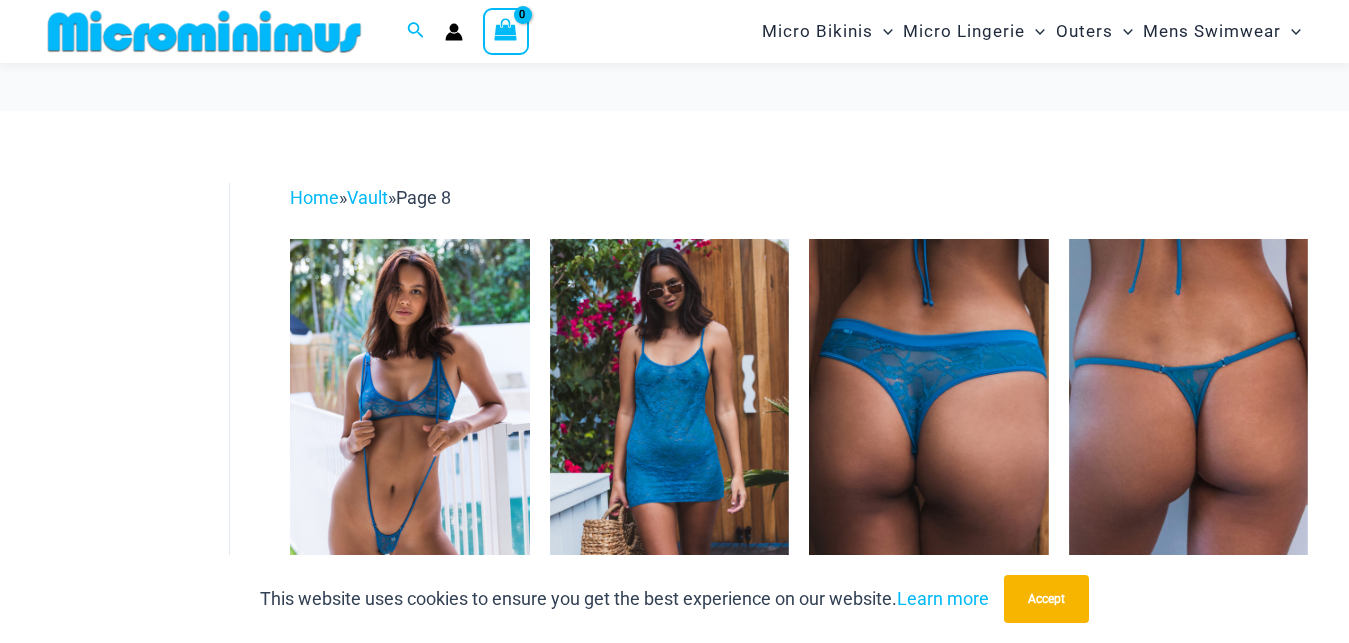 select 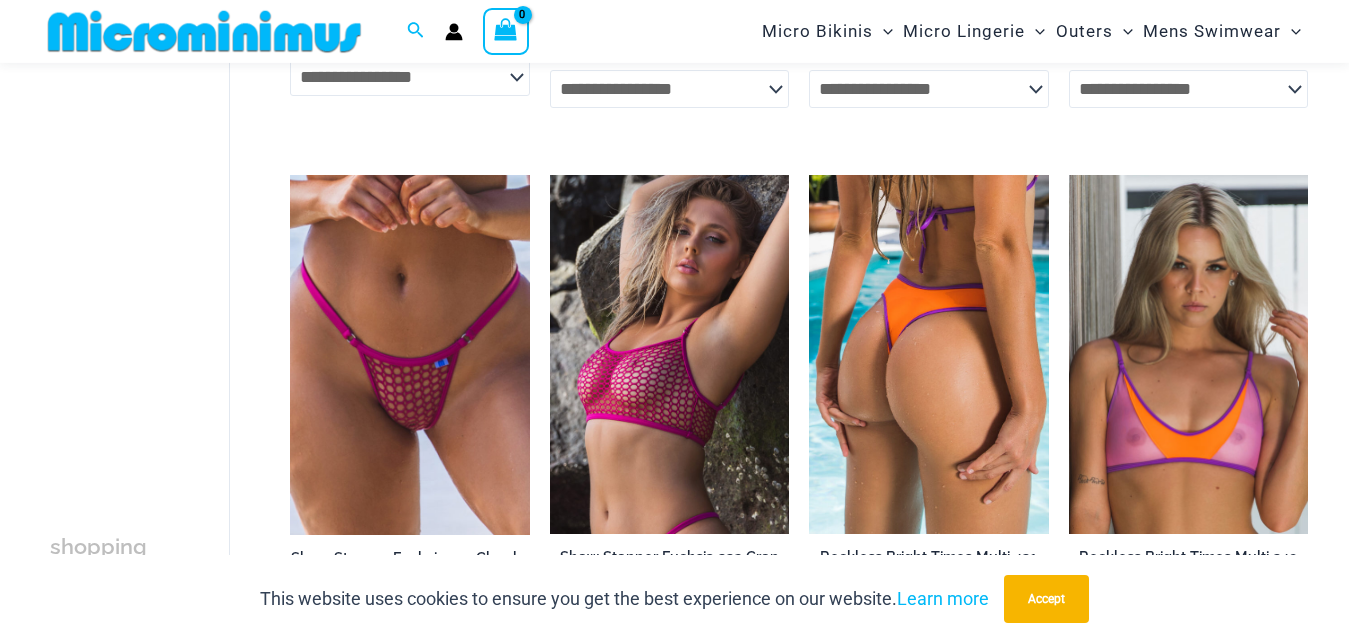 scroll, scrollTop: 1290, scrollLeft: 0, axis: vertical 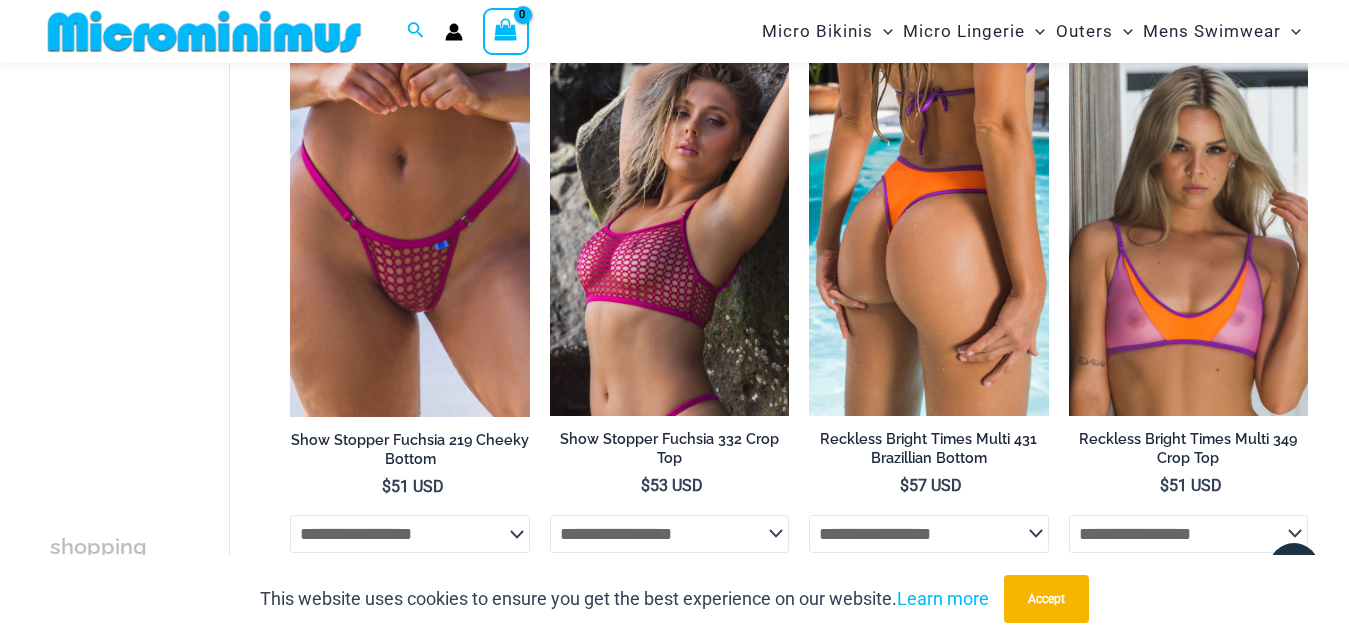 click at bounding box center (928, 236) 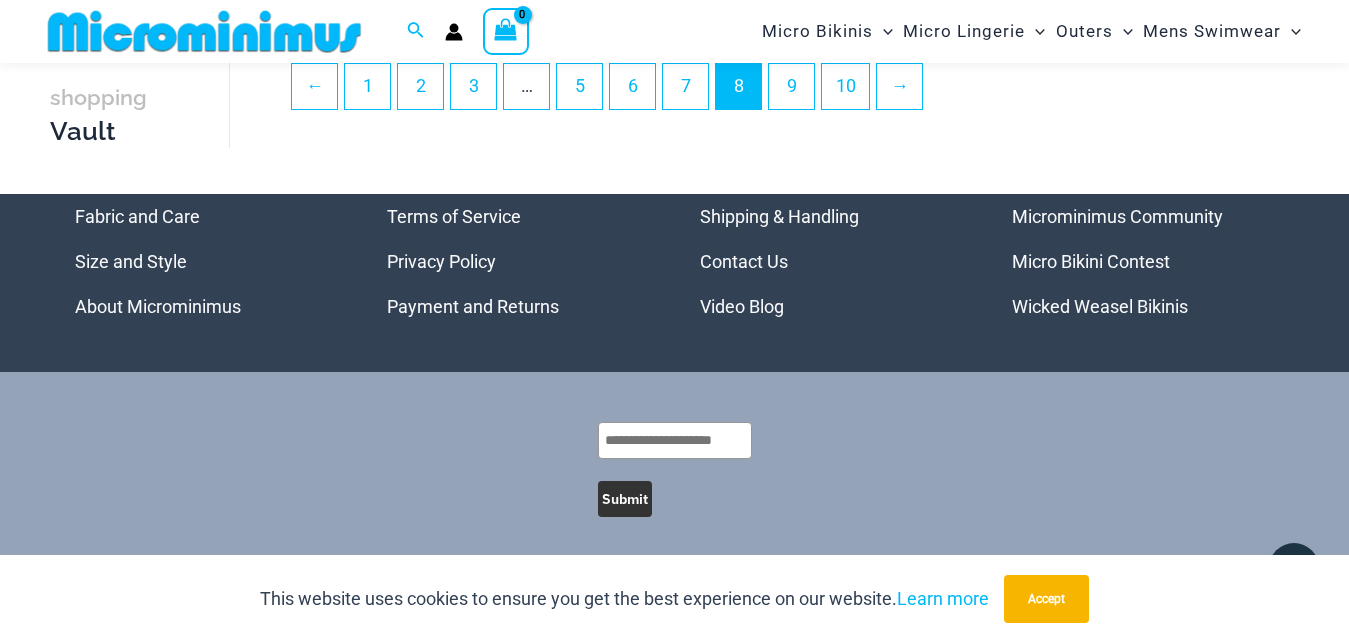 scroll, scrollTop: 4554, scrollLeft: 0, axis: vertical 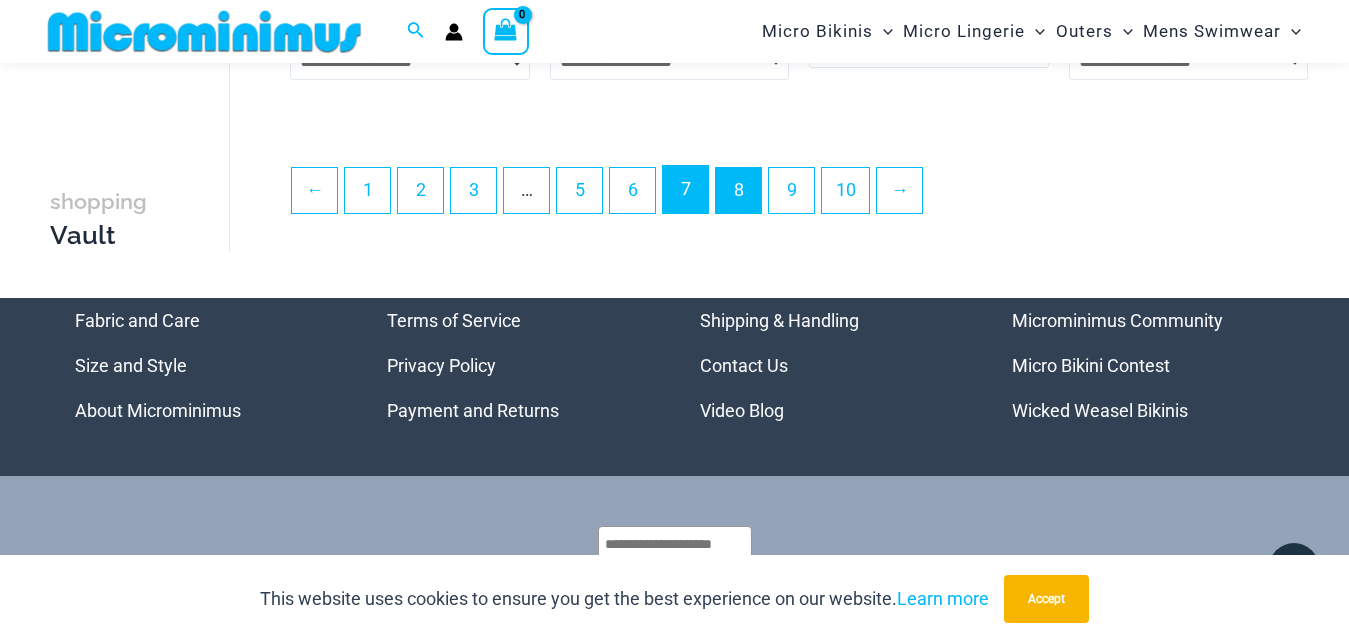 click on "7" at bounding box center (685, 189) 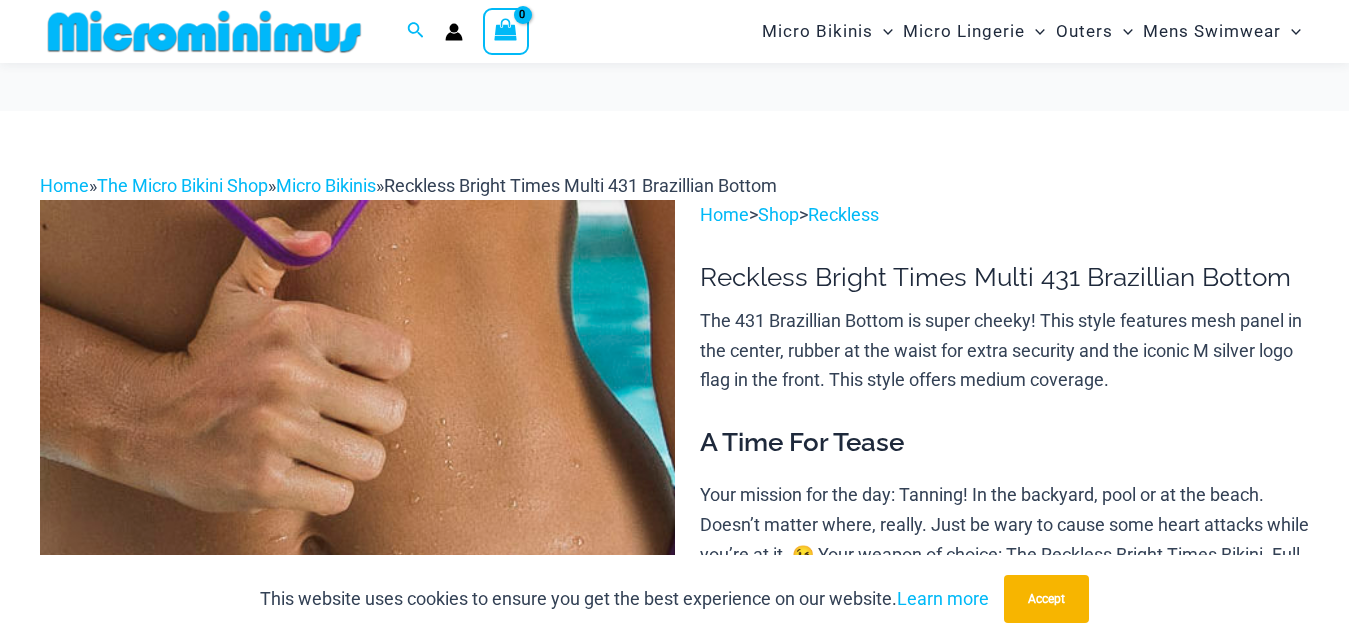 scroll, scrollTop: 696, scrollLeft: 0, axis: vertical 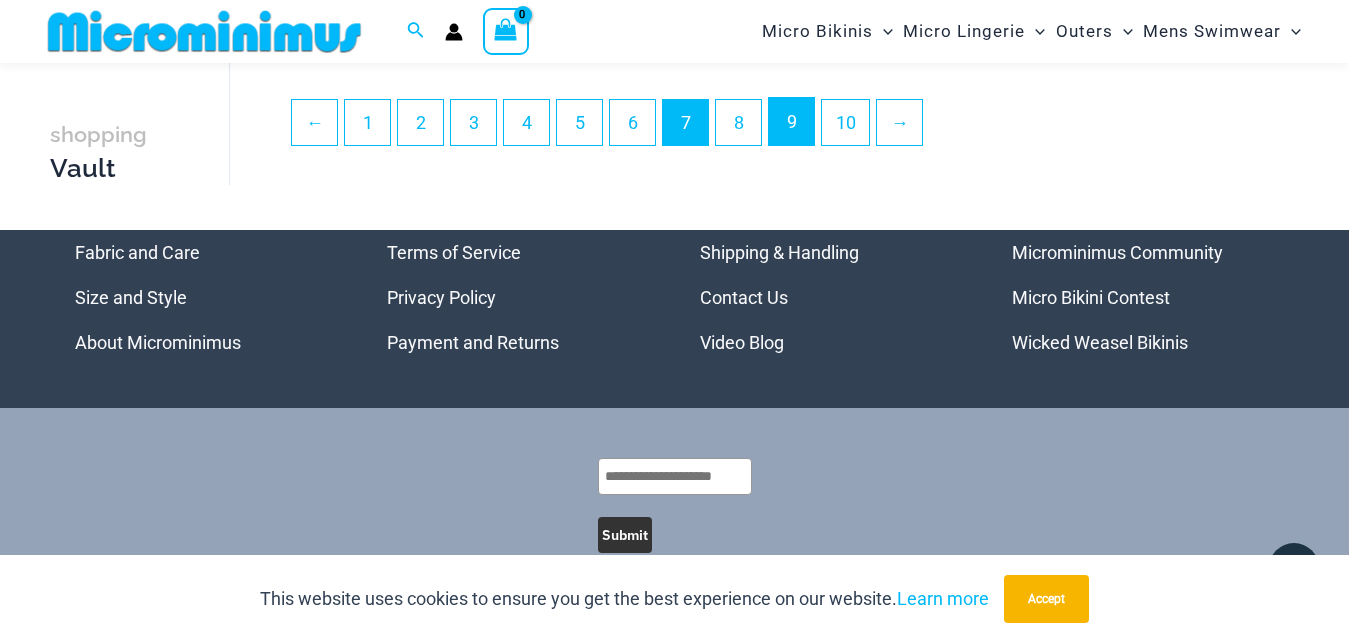 click on "9" at bounding box center (791, 121) 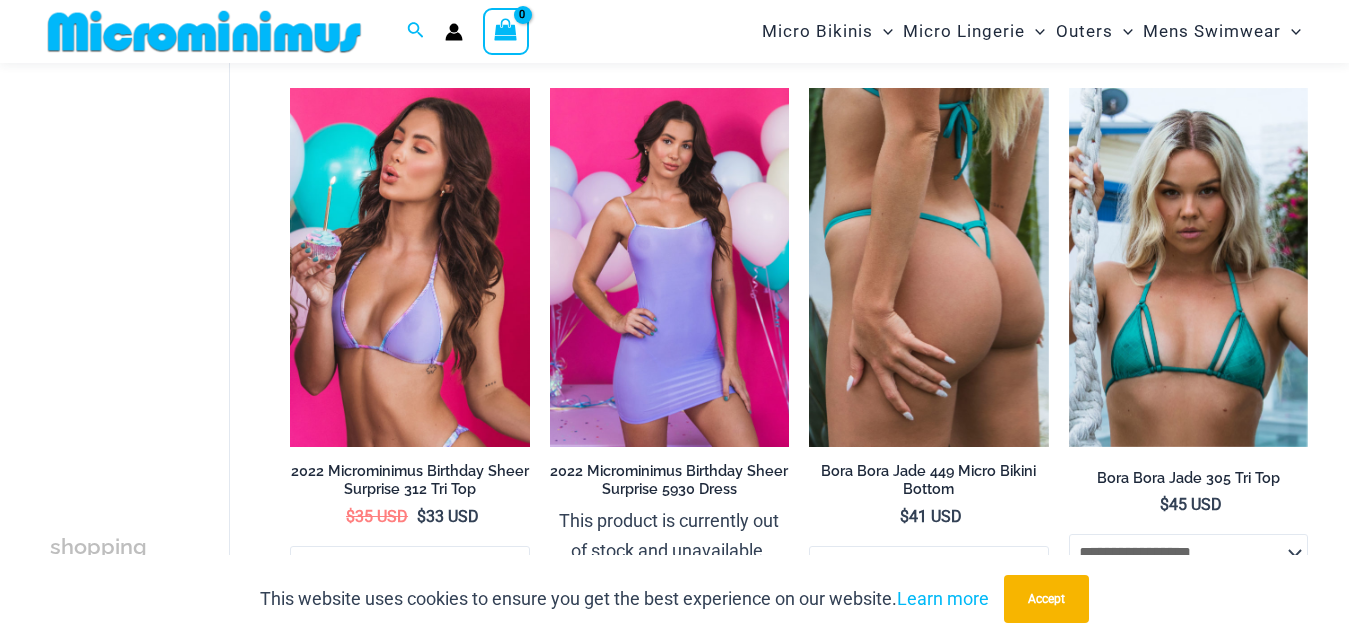 scroll, scrollTop: 186, scrollLeft: 0, axis: vertical 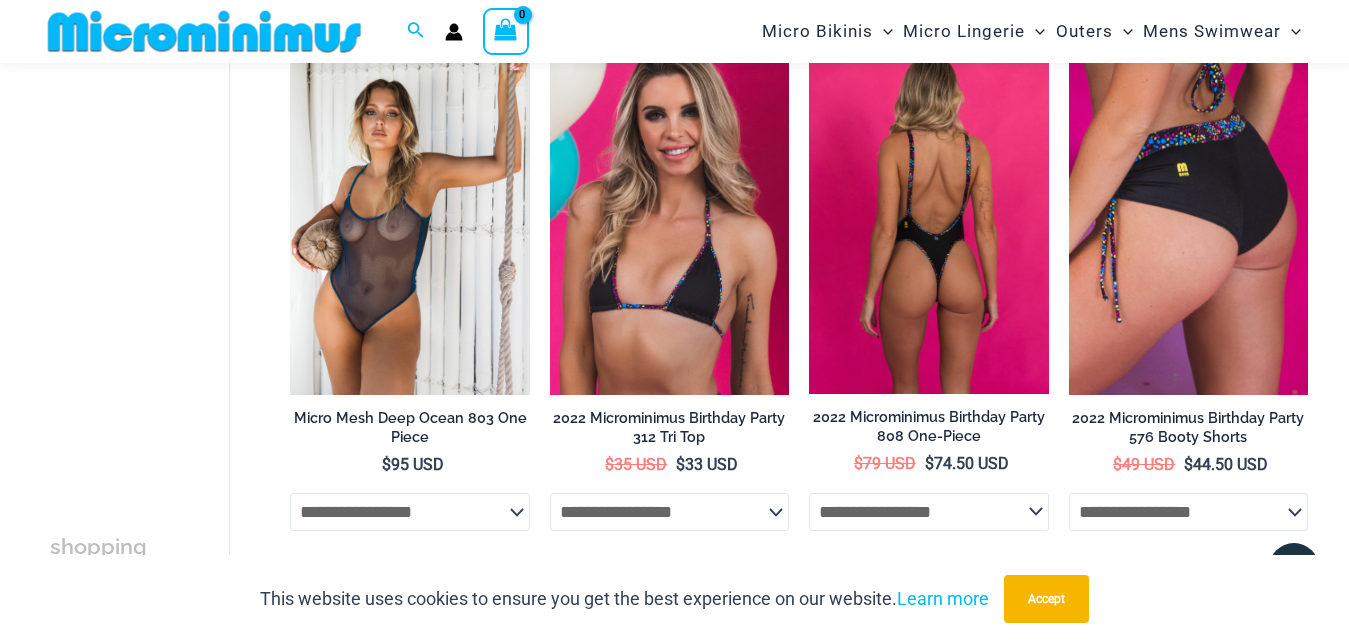 click at bounding box center (928, 214) 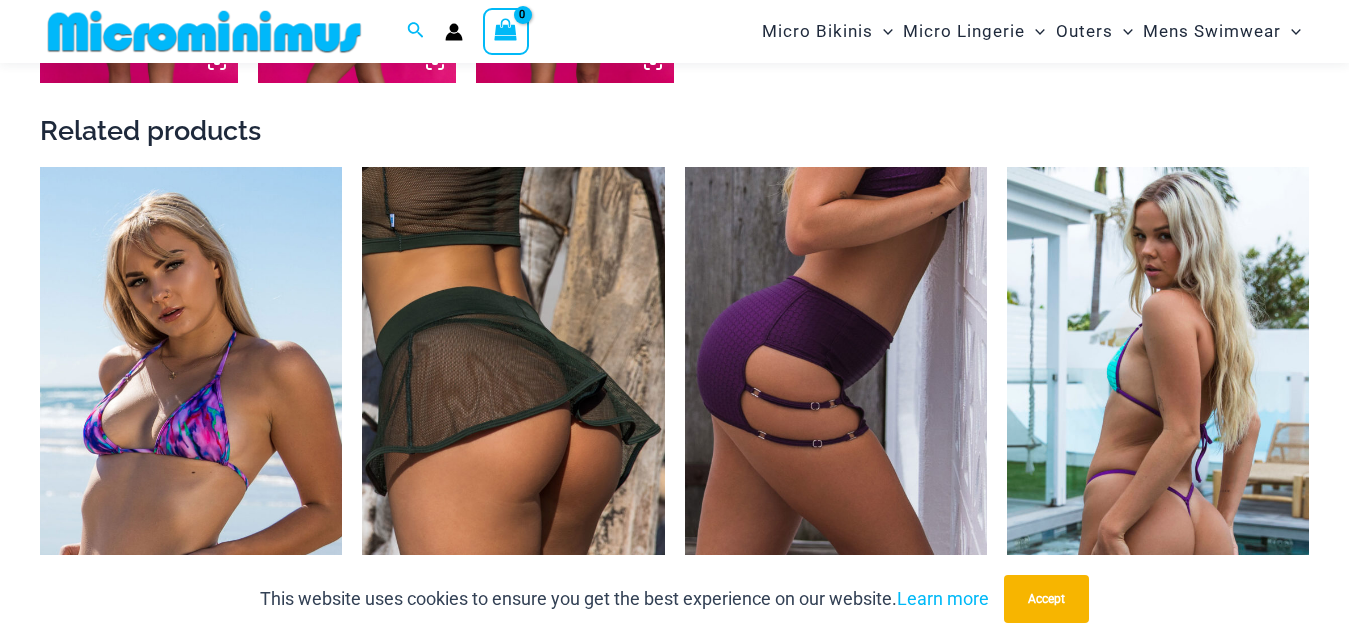 scroll, scrollTop: 696, scrollLeft: 0, axis: vertical 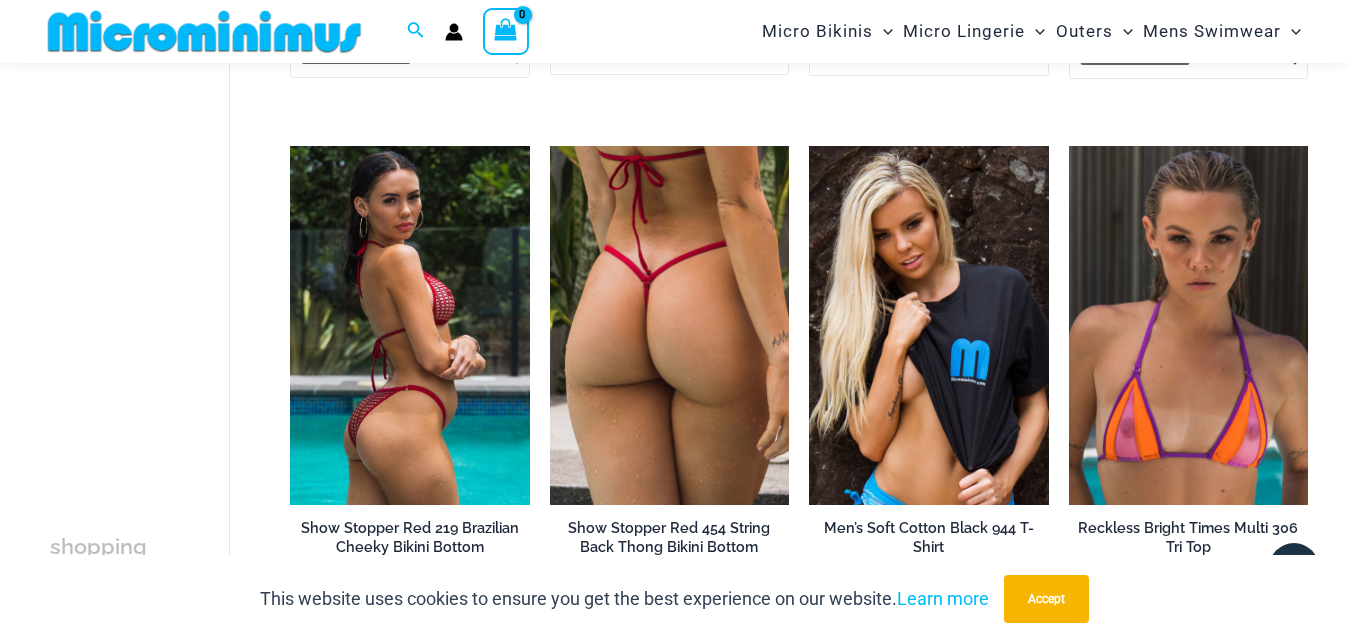click at bounding box center [409, 325] 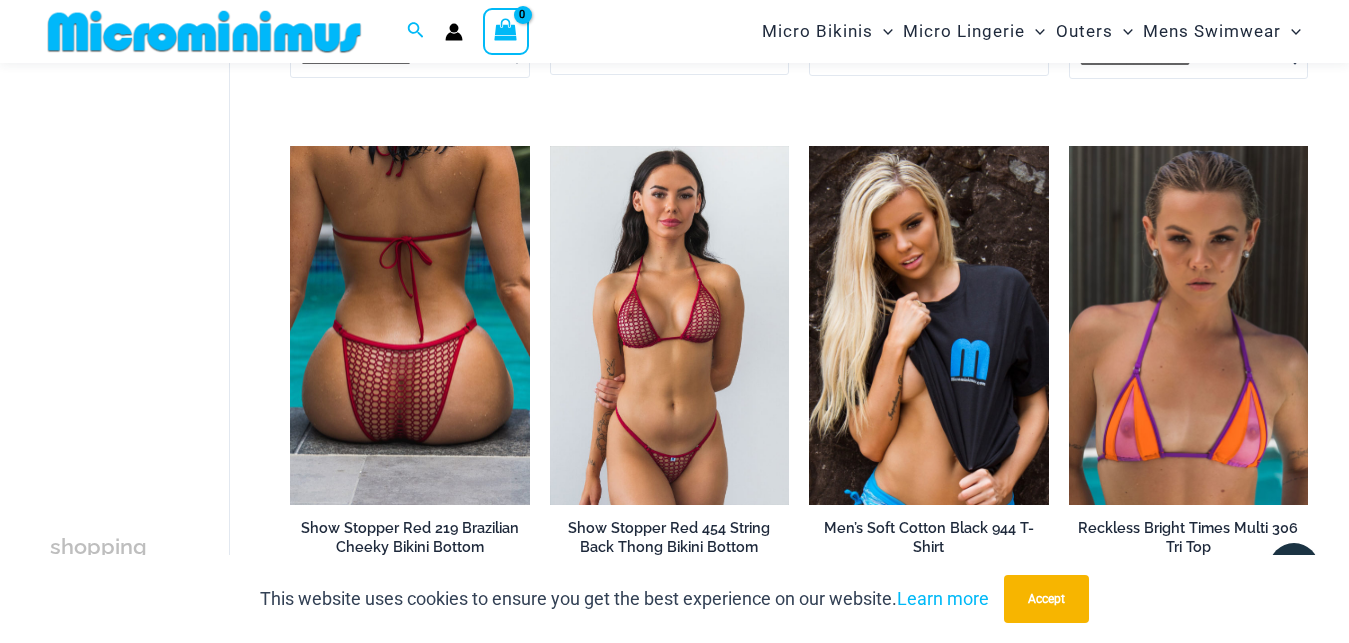 click at bounding box center (669, 325) 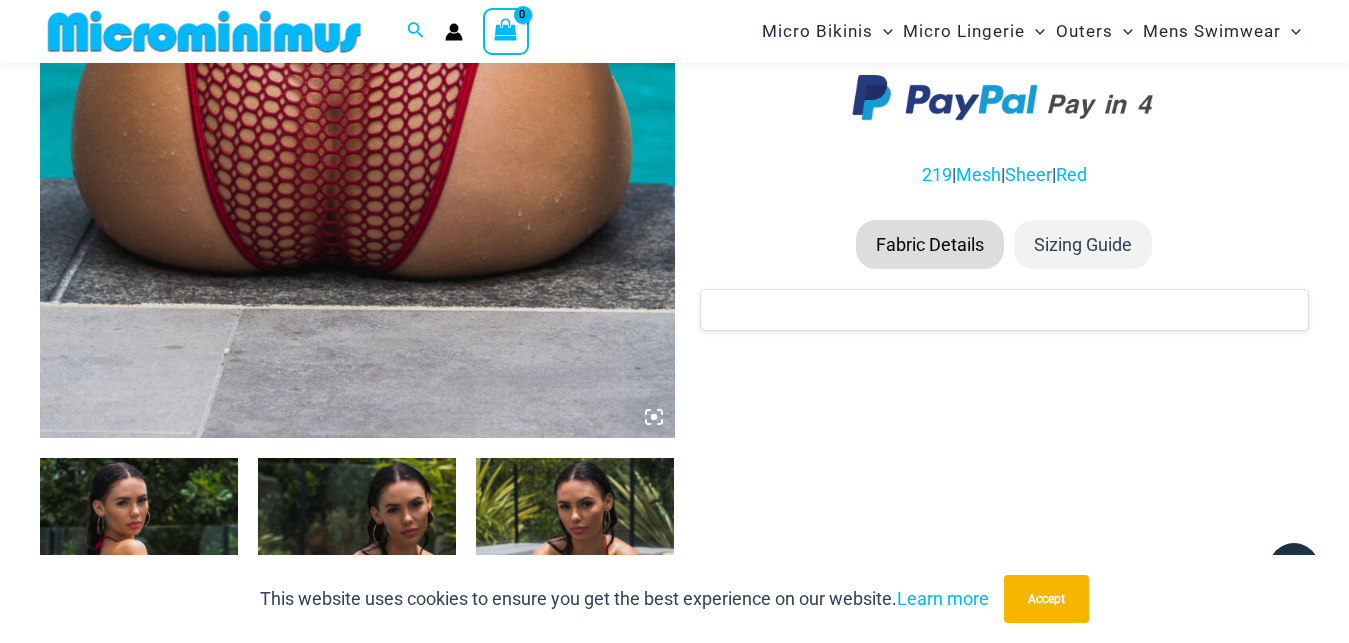 scroll, scrollTop: 390, scrollLeft: 0, axis: vertical 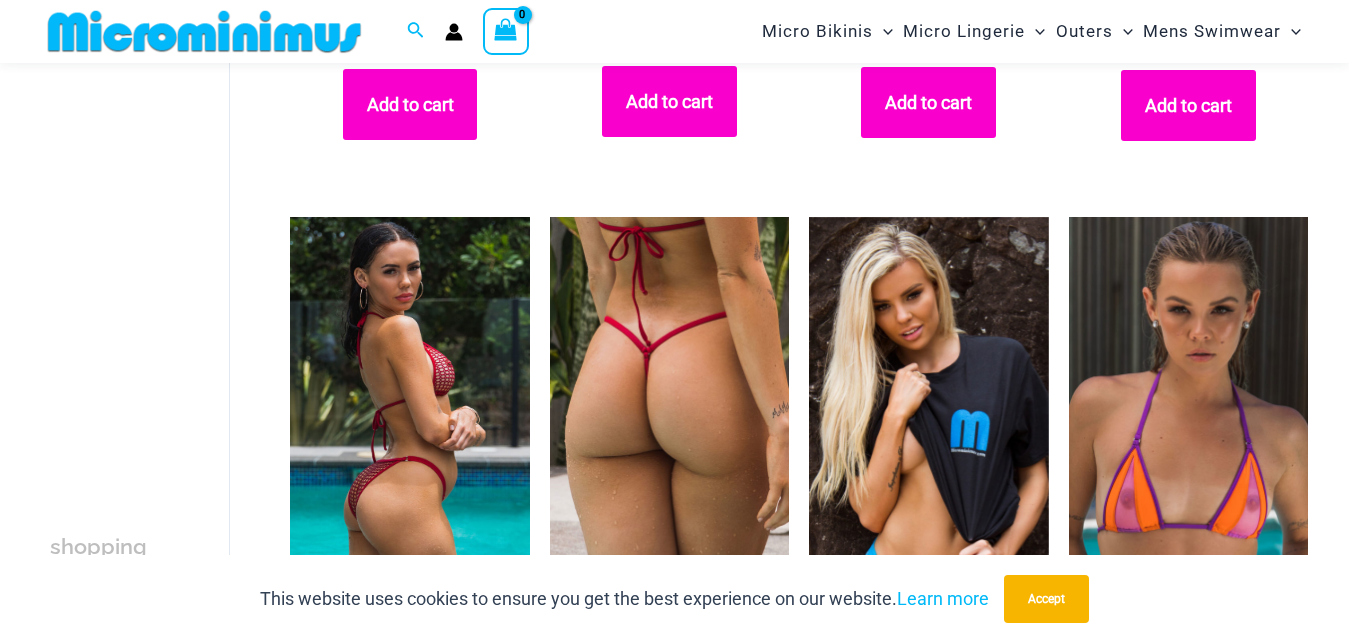click at bounding box center (409, 396) 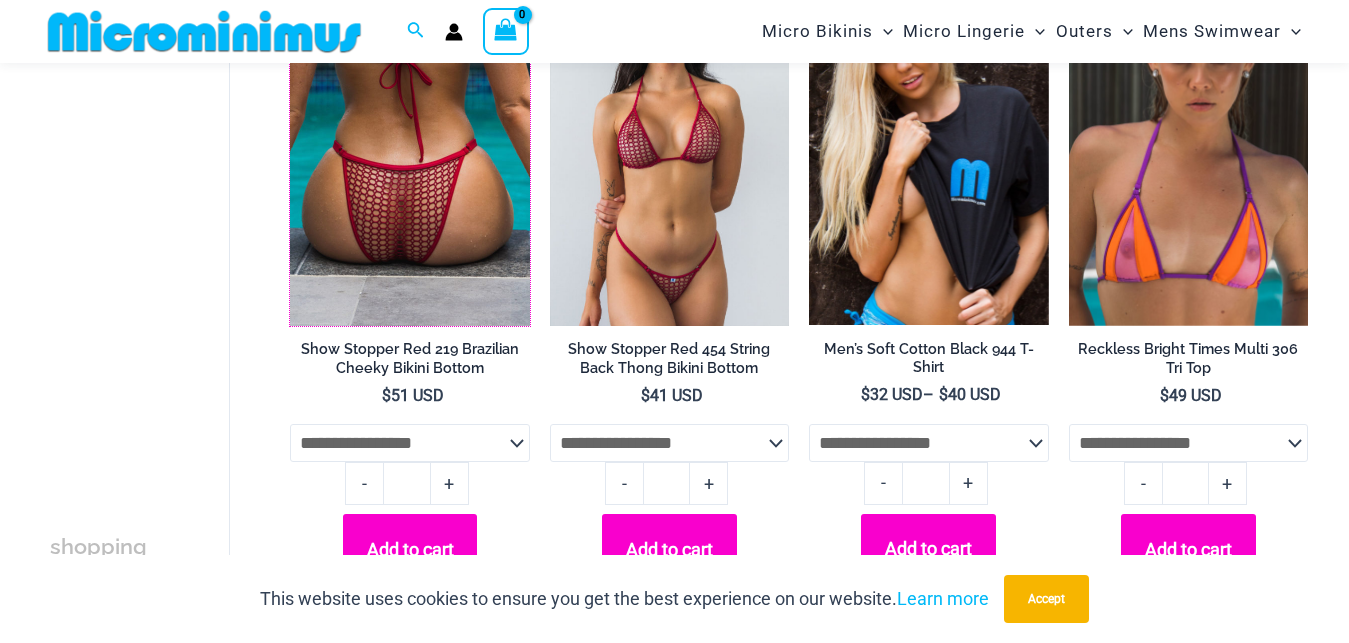 scroll, scrollTop: 2639, scrollLeft: 0, axis: vertical 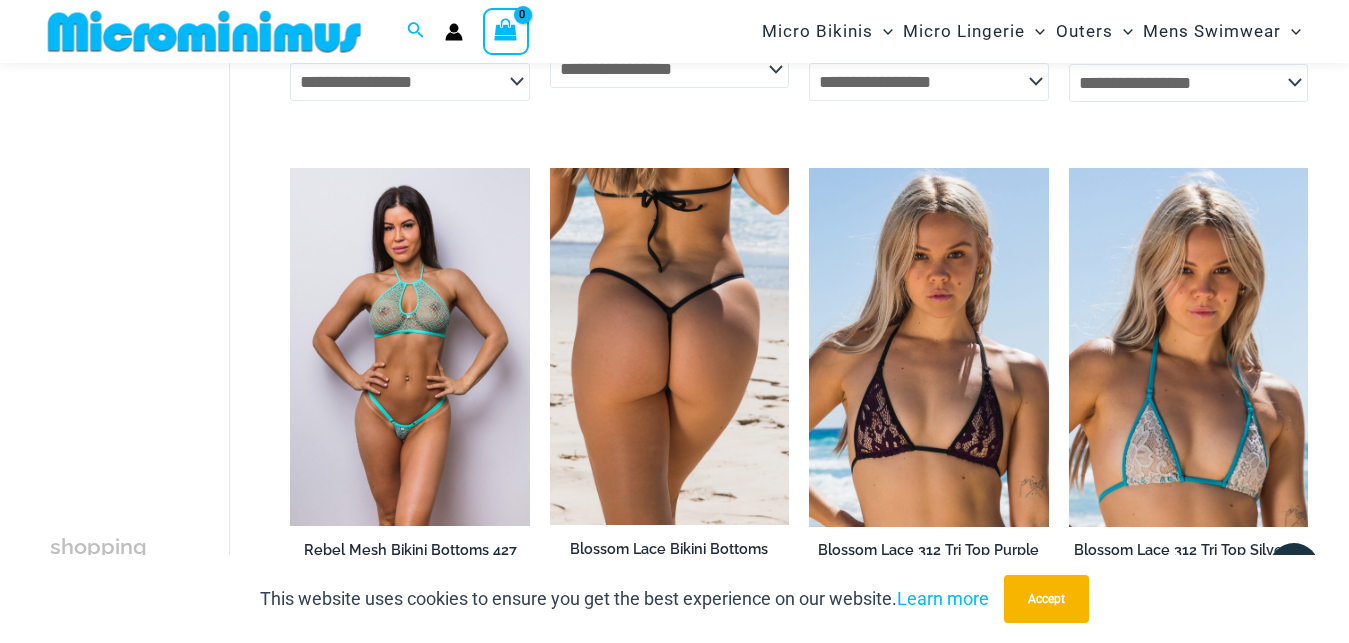 click at bounding box center [409, 347] 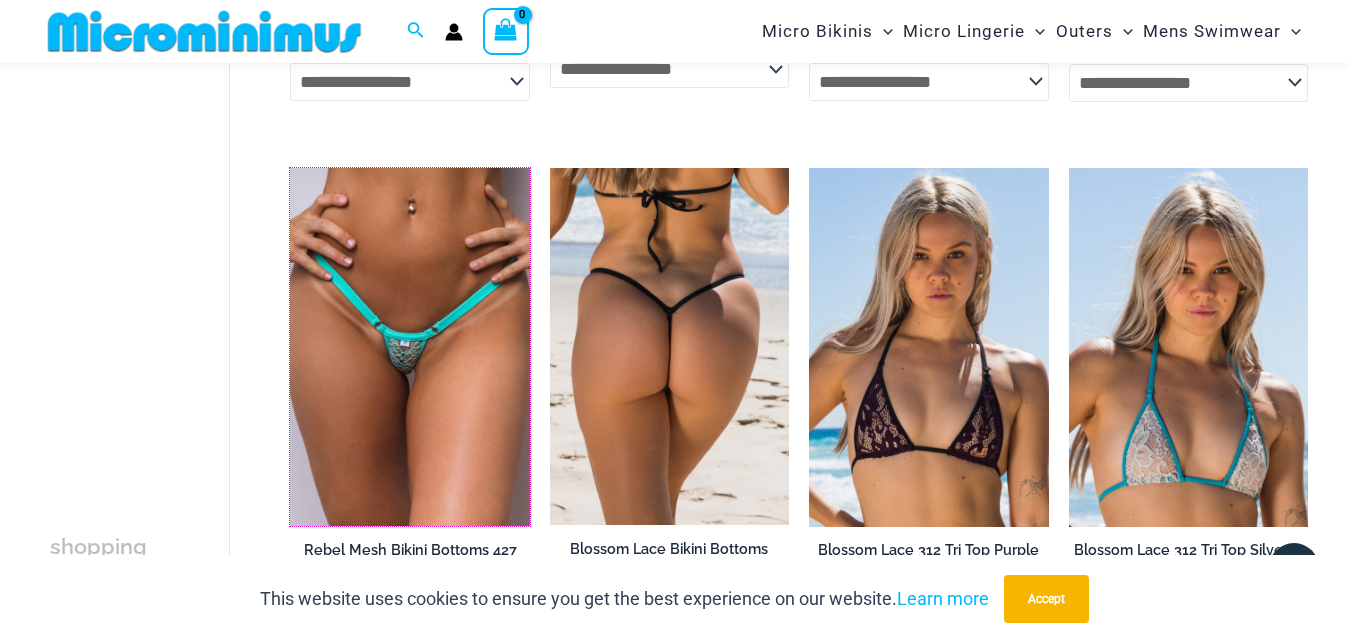 scroll, scrollTop: 3126, scrollLeft: 0, axis: vertical 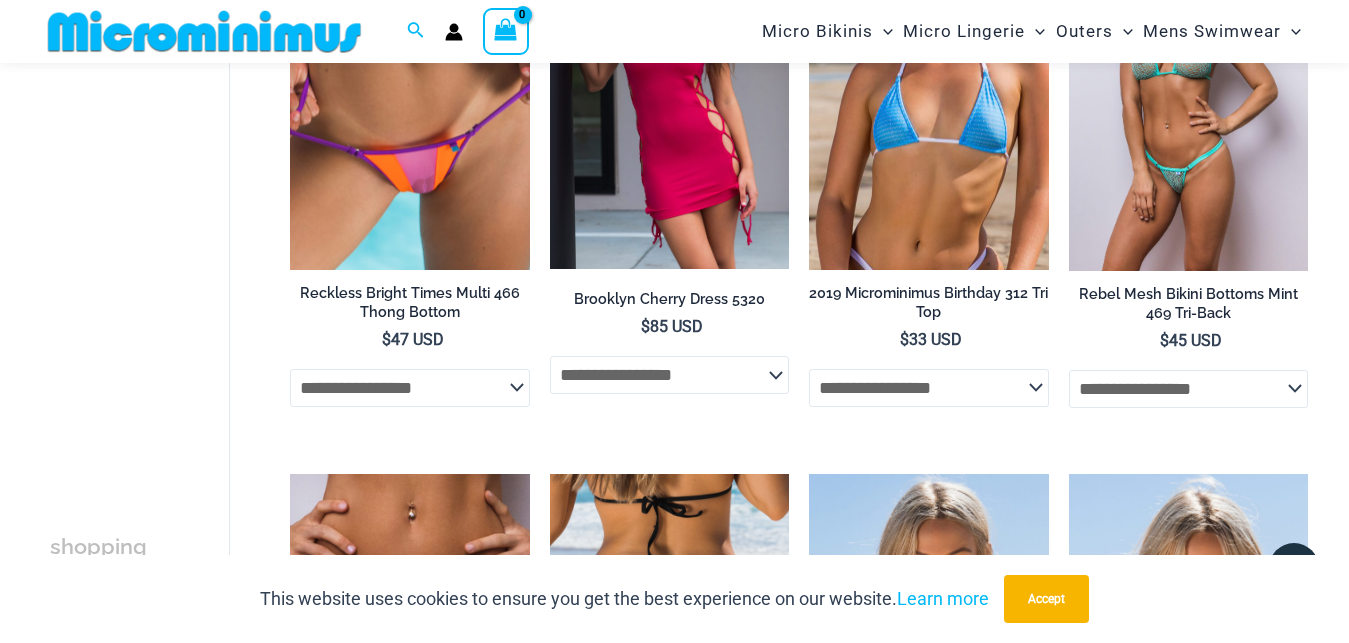 click at bounding box center (1188, 91) 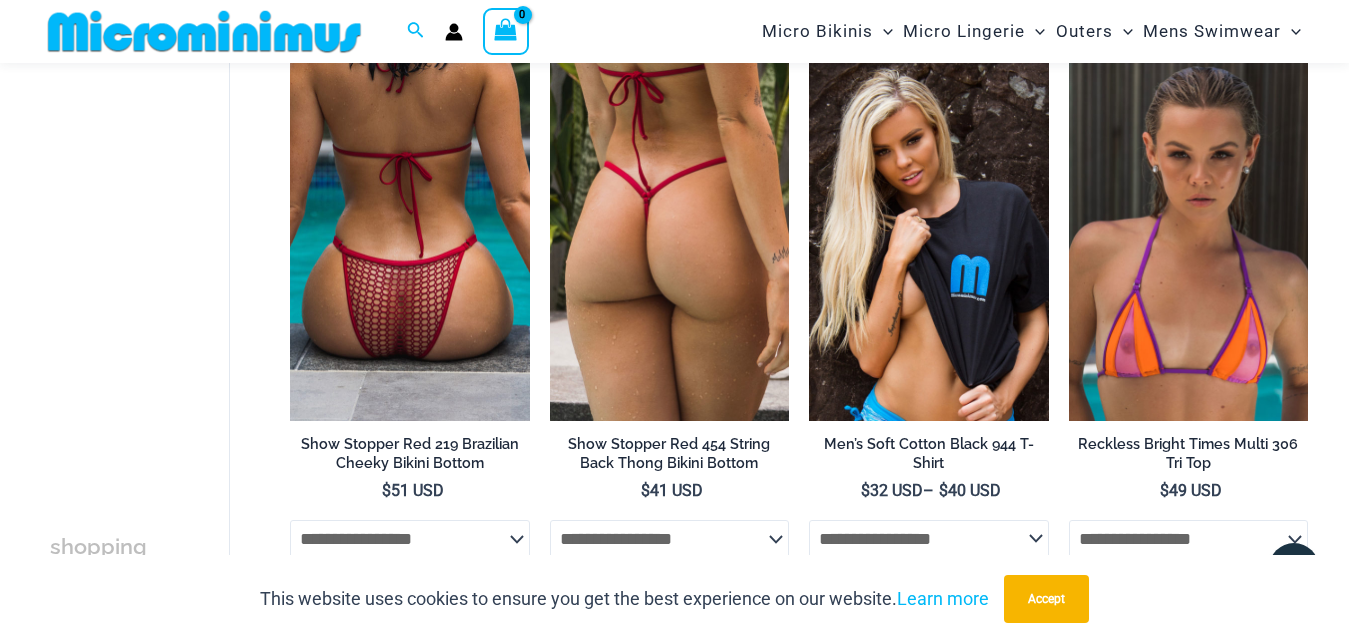 scroll, scrollTop: 2922, scrollLeft: 0, axis: vertical 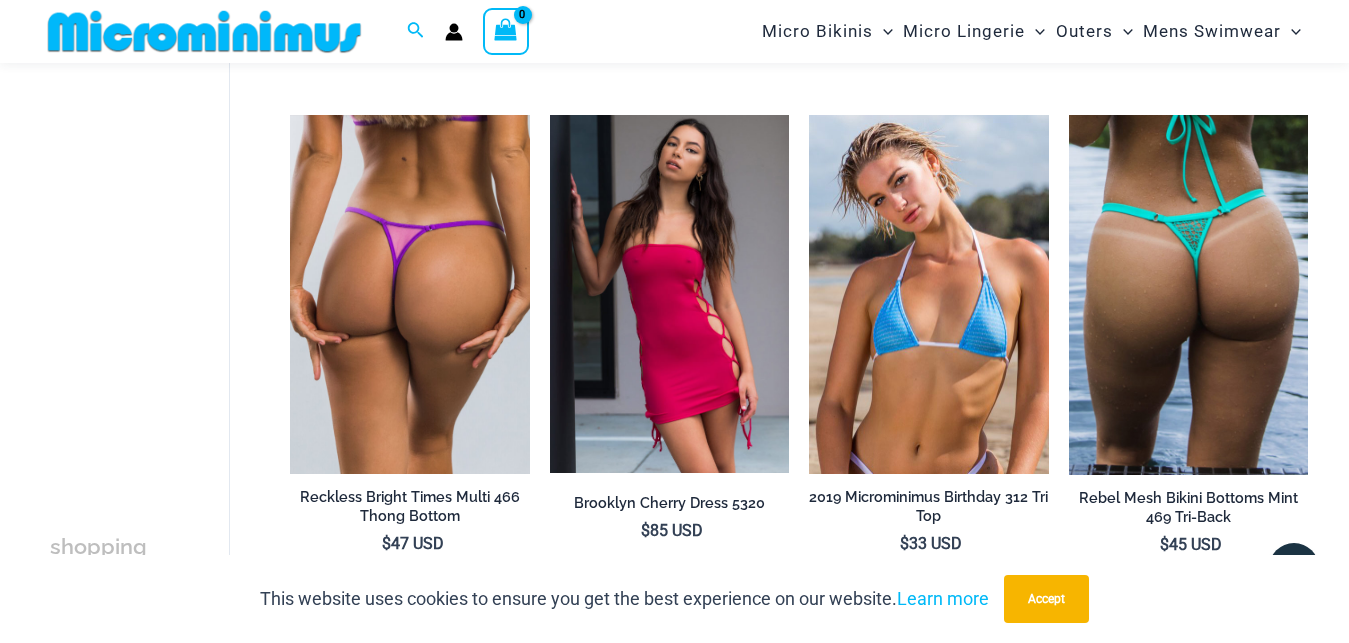 click at bounding box center (409, 294) 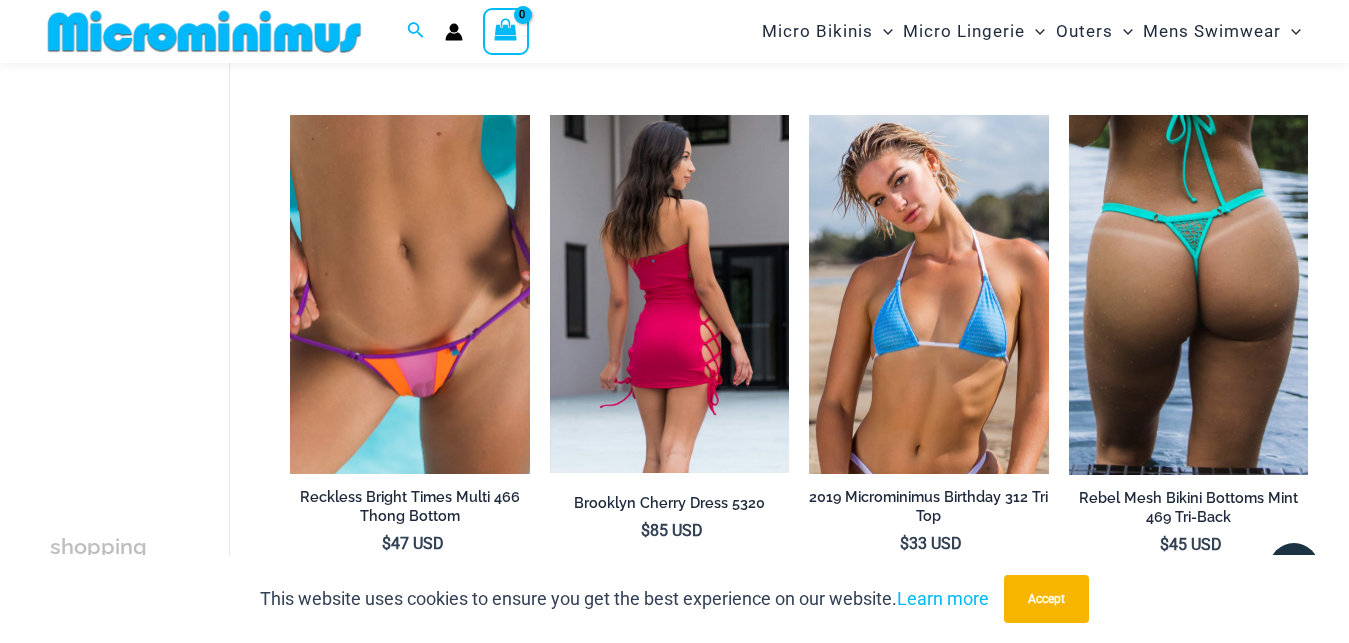 click at bounding box center [669, 294] 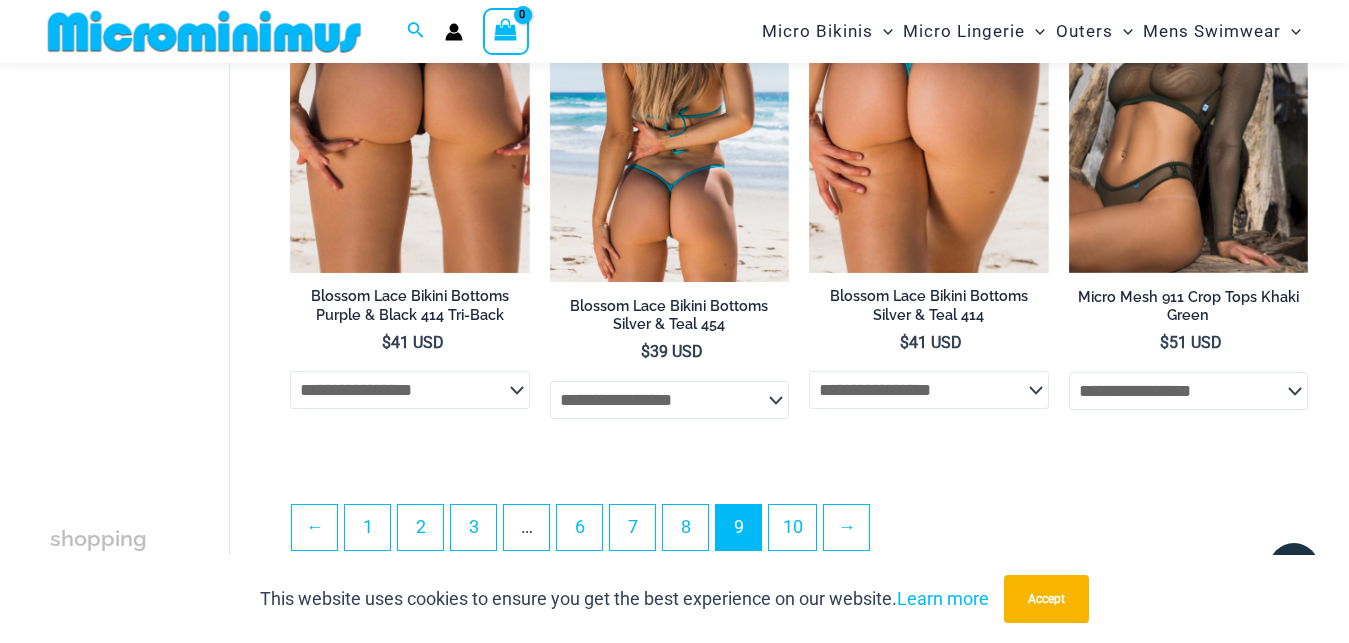 scroll, scrollTop: 4554, scrollLeft: 0, axis: vertical 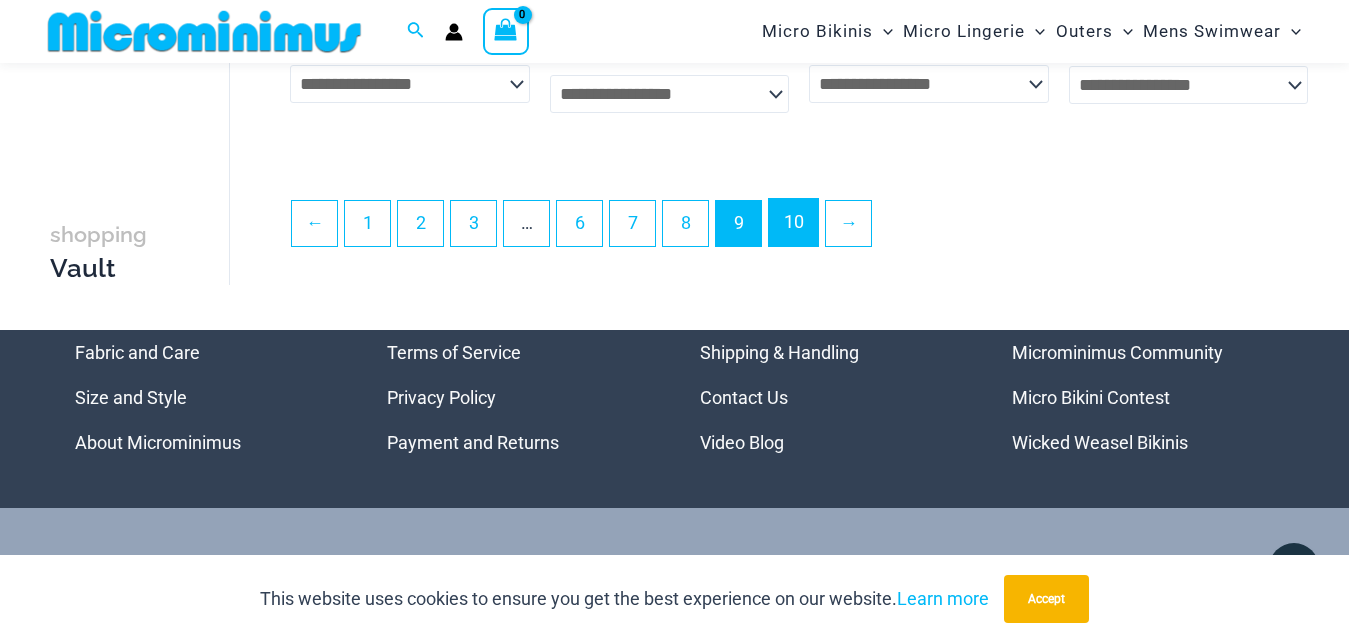 click on "10" at bounding box center [793, 222] 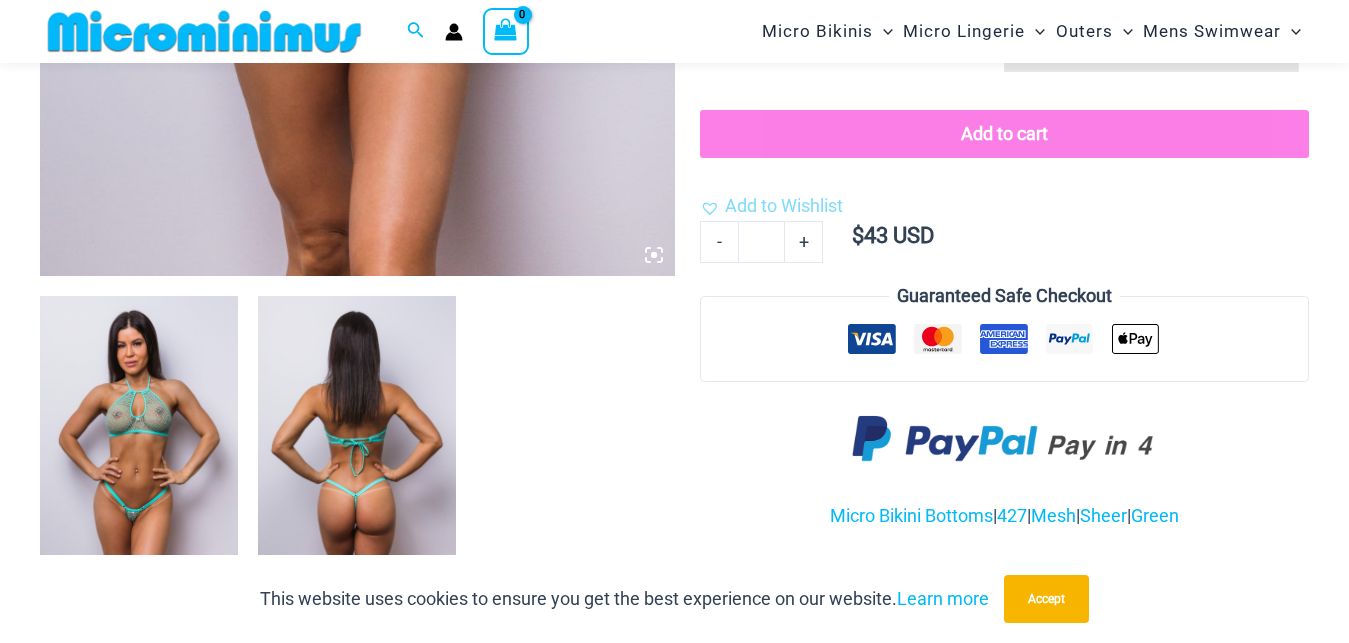 scroll, scrollTop: 288, scrollLeft: 0, axis: vertical 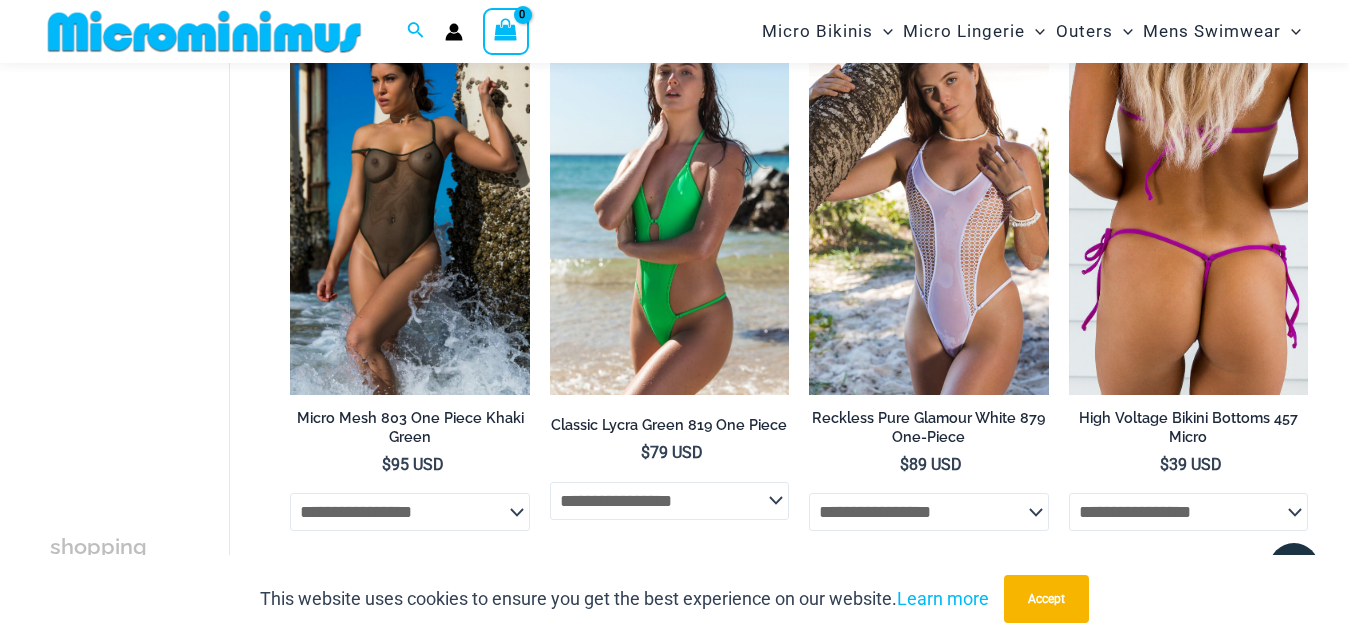 click at bounding box center [1188, 214] 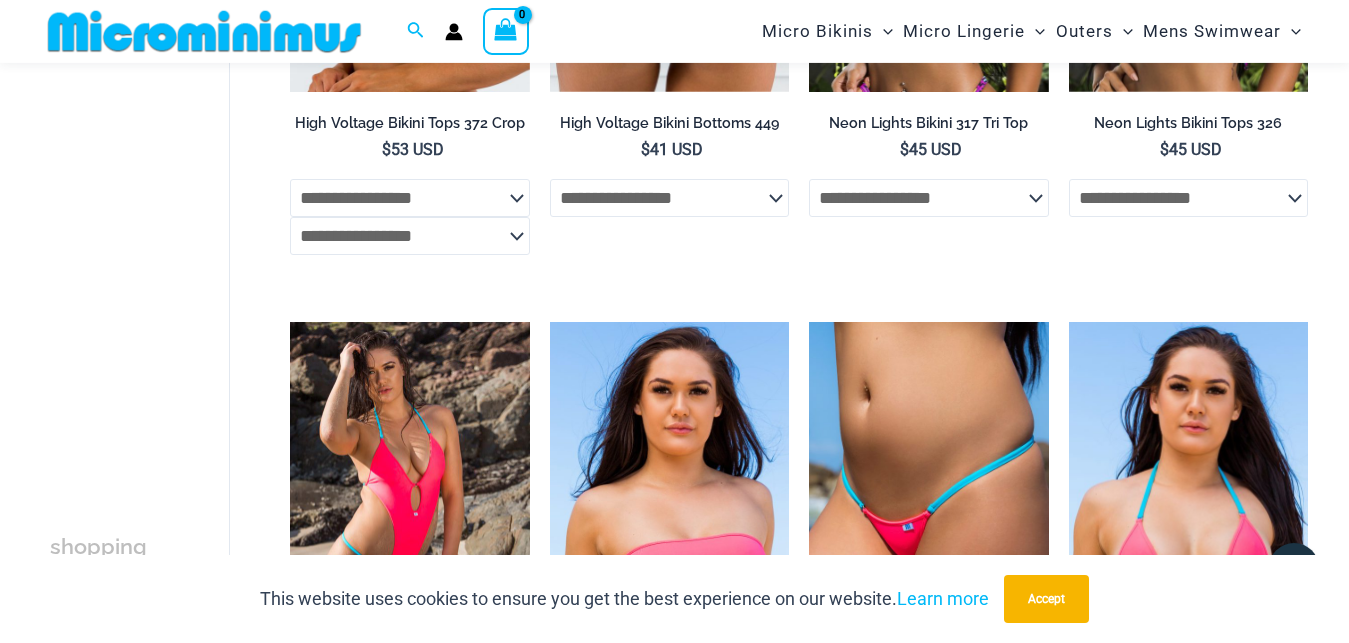 scroll, scrollTop: 1206, scrollLeft: 0, axis: vertical 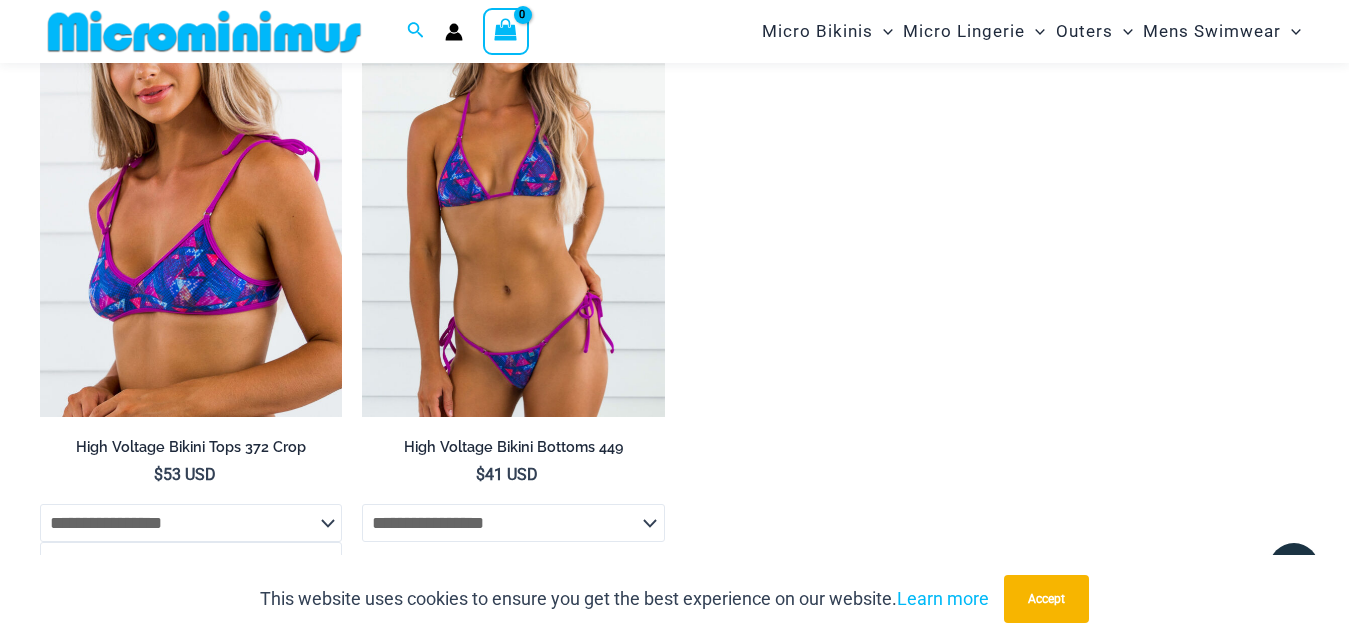 click at bounding box center (513, 189) 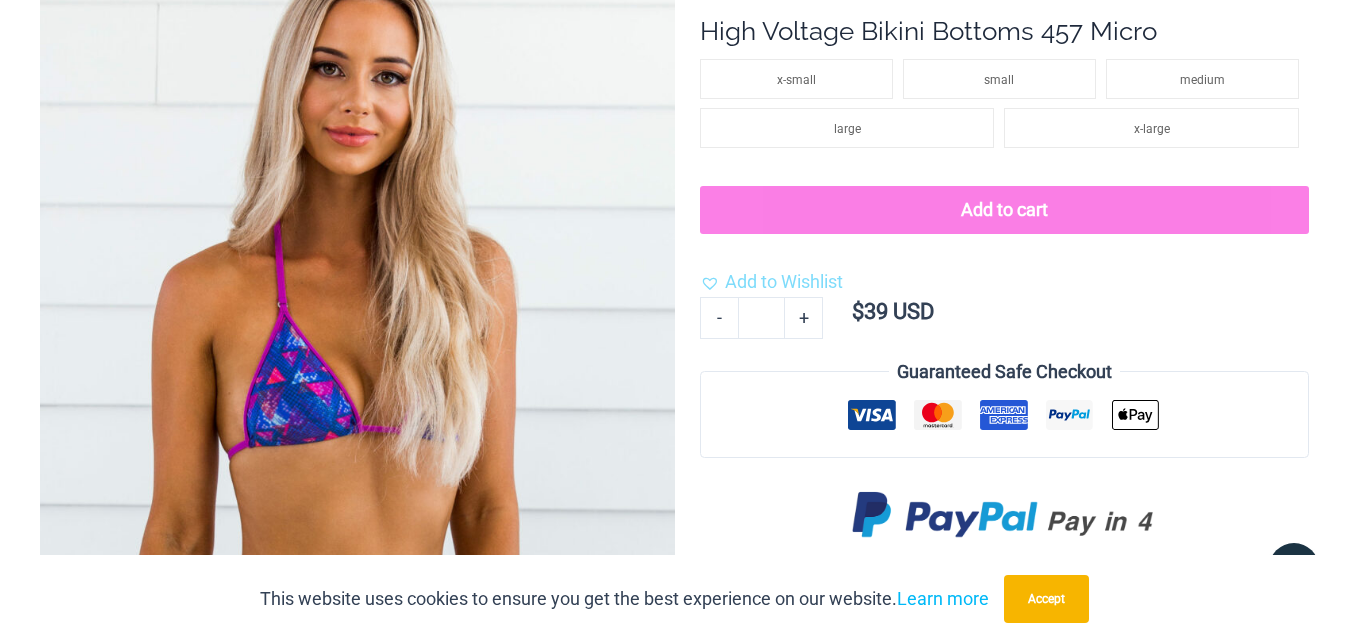 scroll, scrollTop: 0, scrollLeft: 0, axis: both 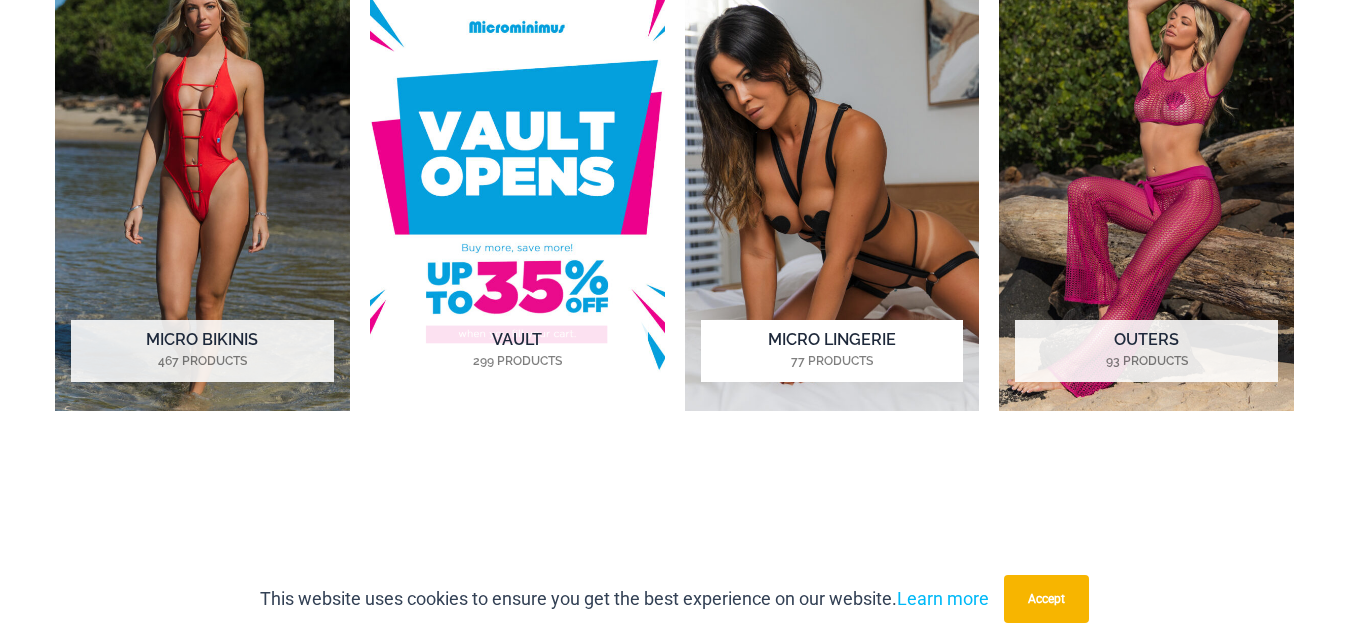 click at bounding box center (832, 182) 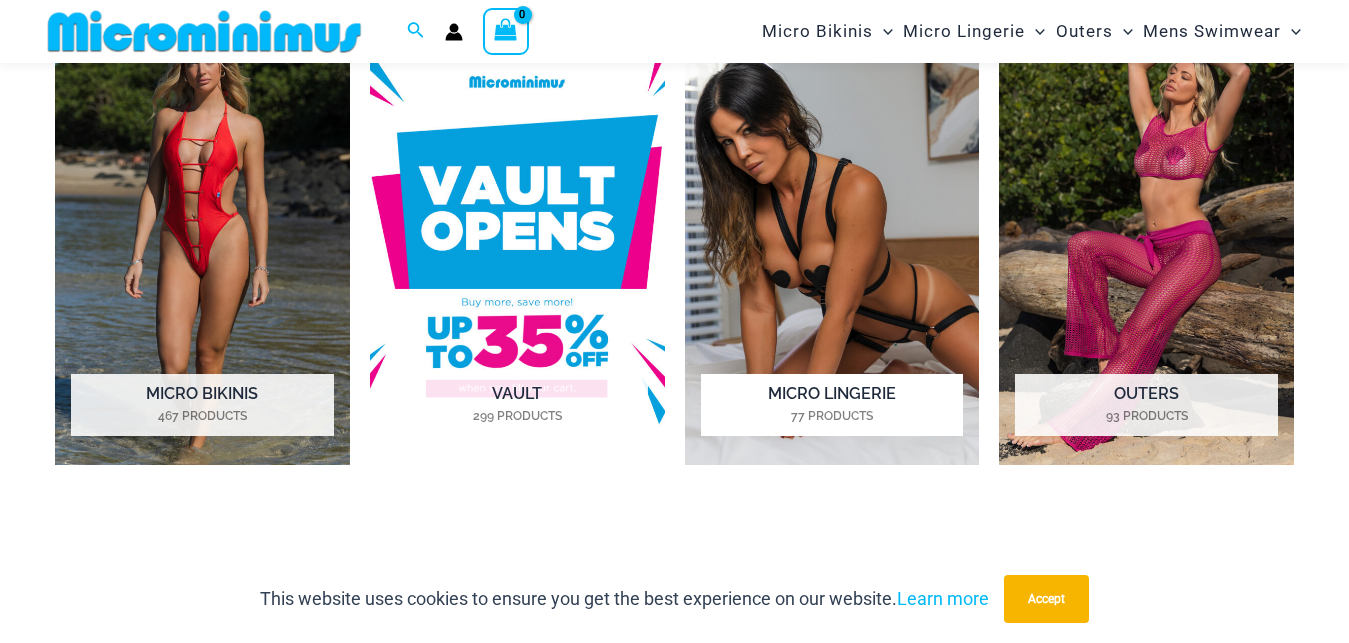 scroll, scrollTop: 1464, scrollLeft: 0, axis: vertical 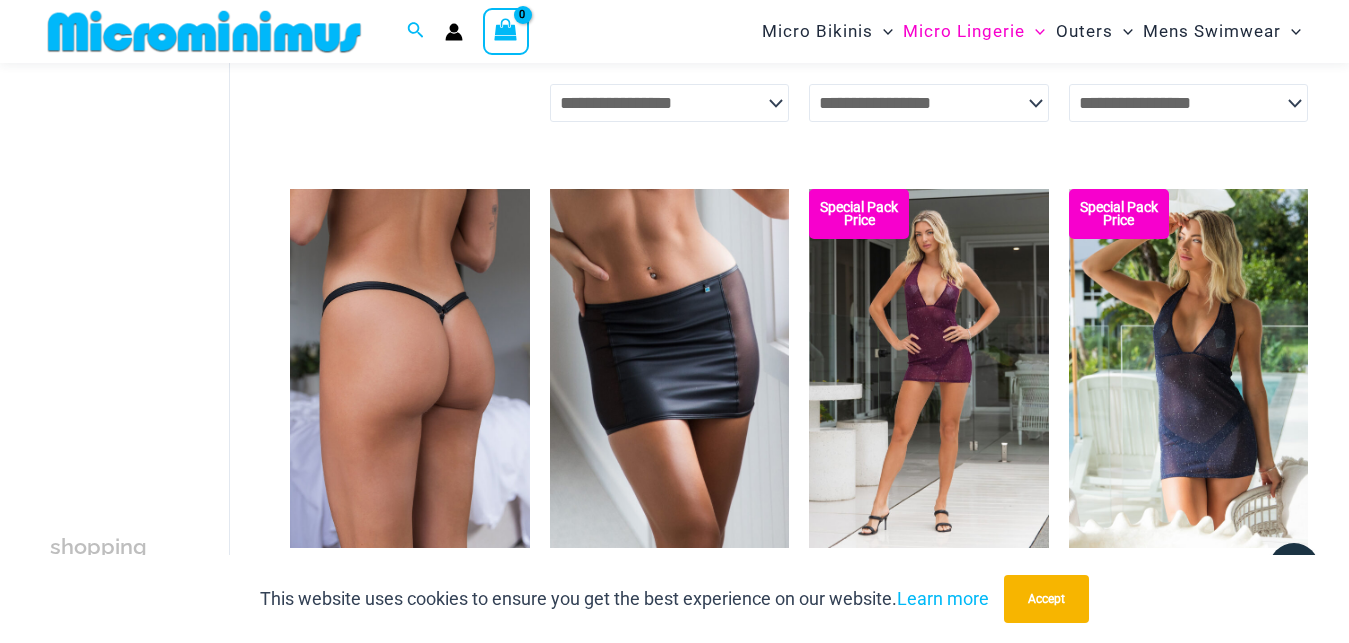 click at bounding box center [409, 368] 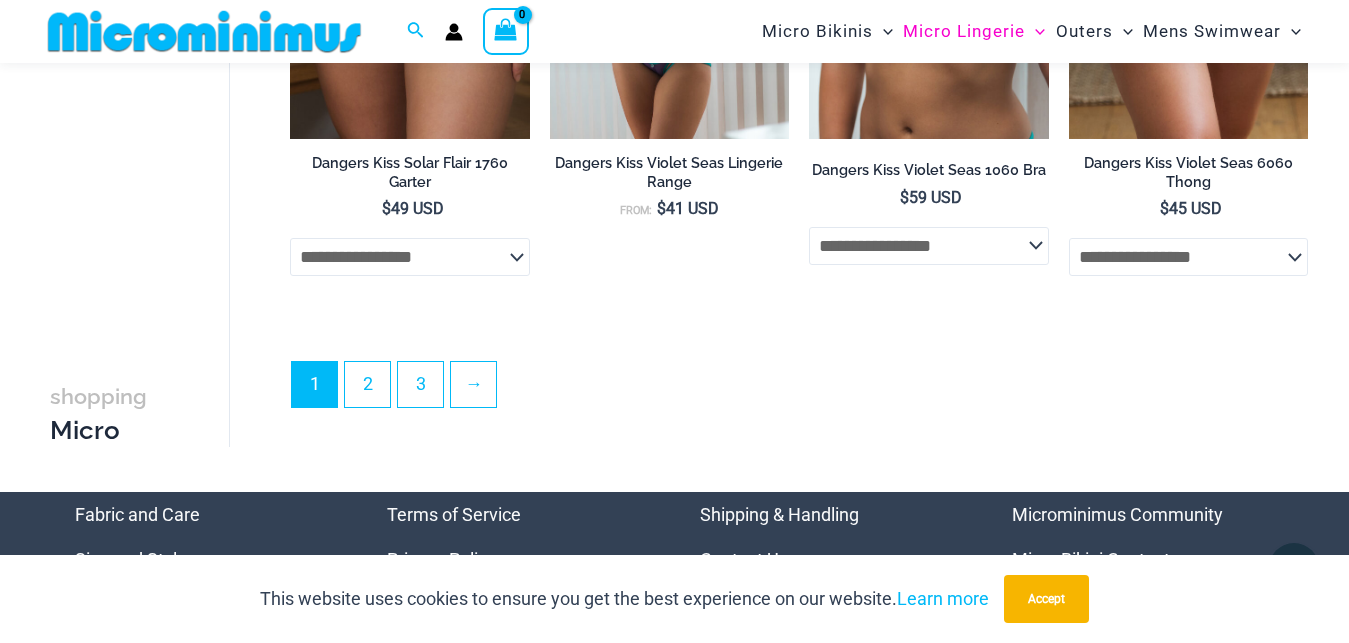 scroll, scrollTop: 4572, scrollLeft: 0, axis: vertical 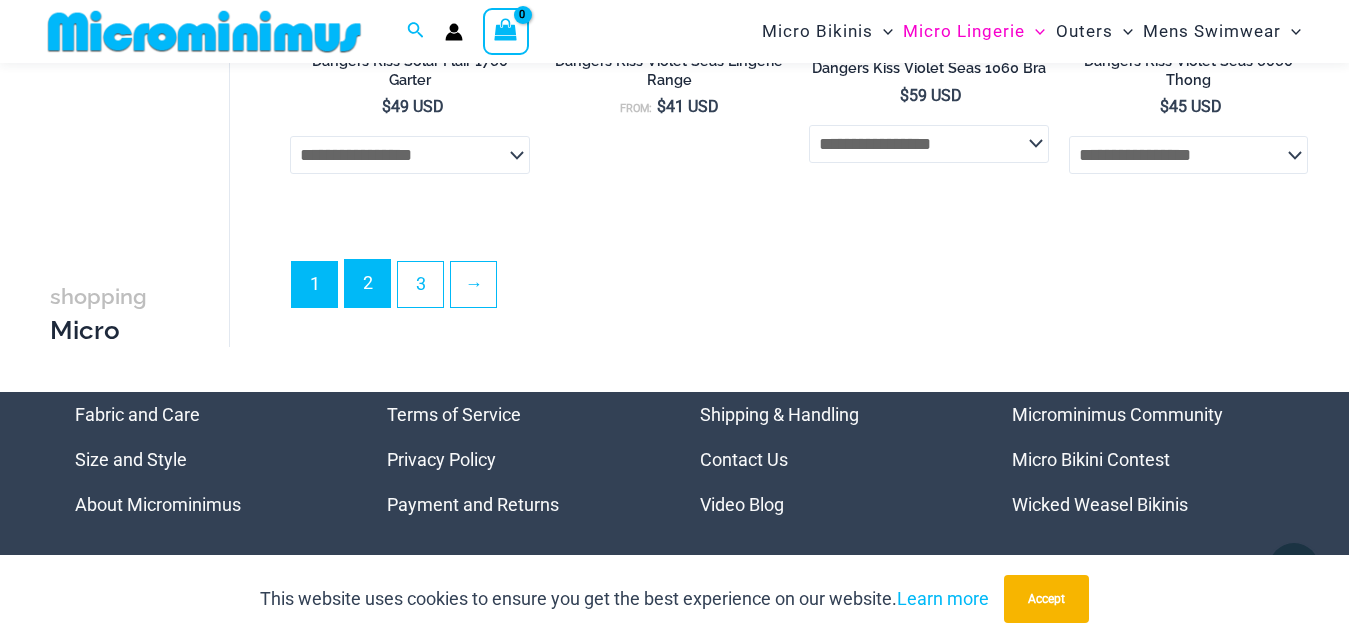 click on "2" at bounding box center (367, 283) 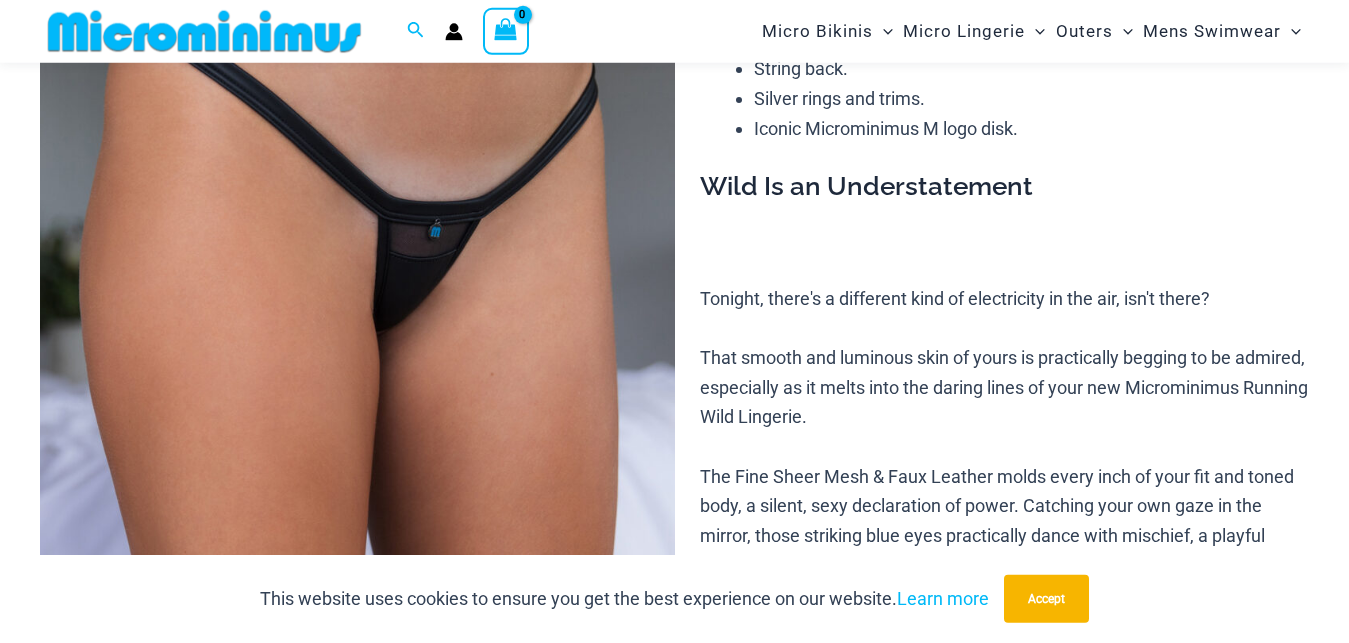 scroll, scrollTop: 288, scrollLeft: 0, axis: vertical 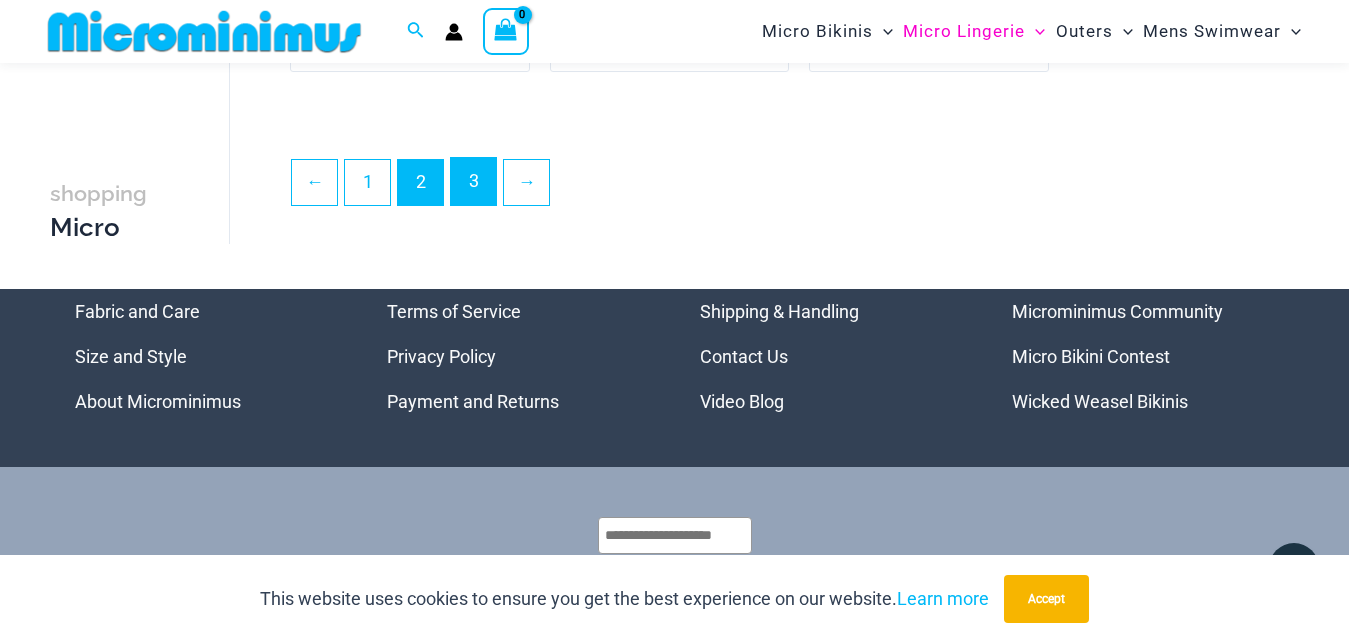 click on "3" at bounding box center (473, 181) 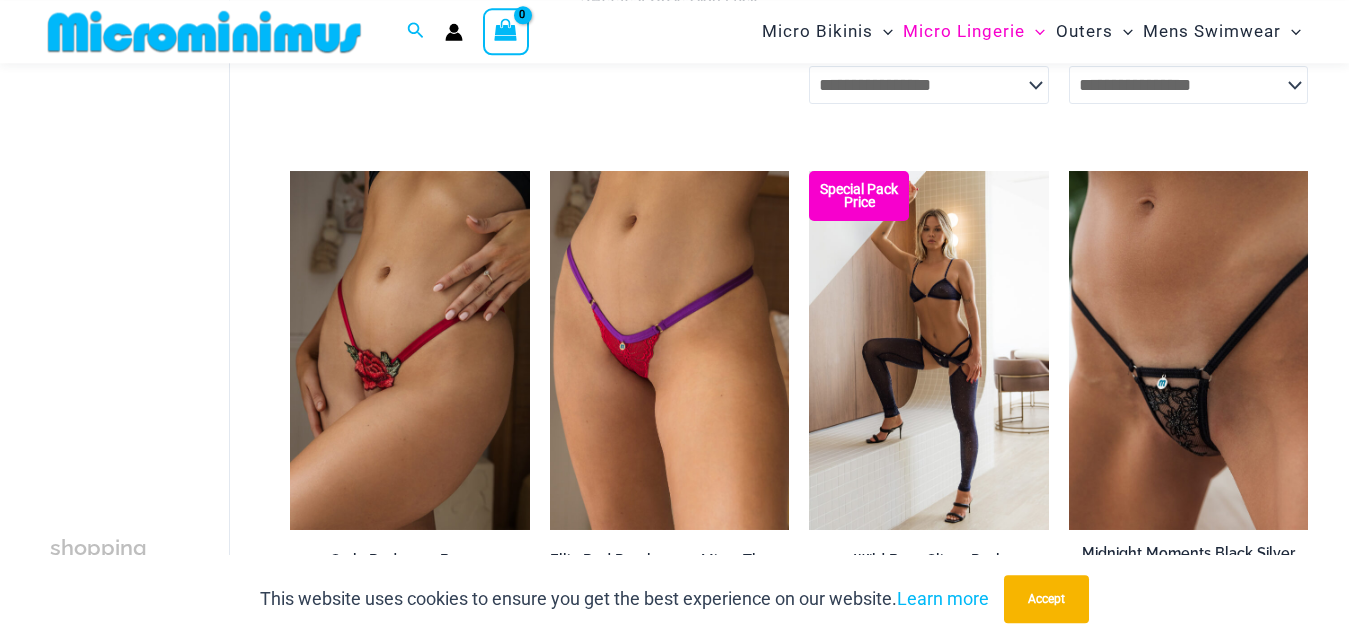 scroll, scrollTop: 1206, scrollLeft: 0, axis: vertical 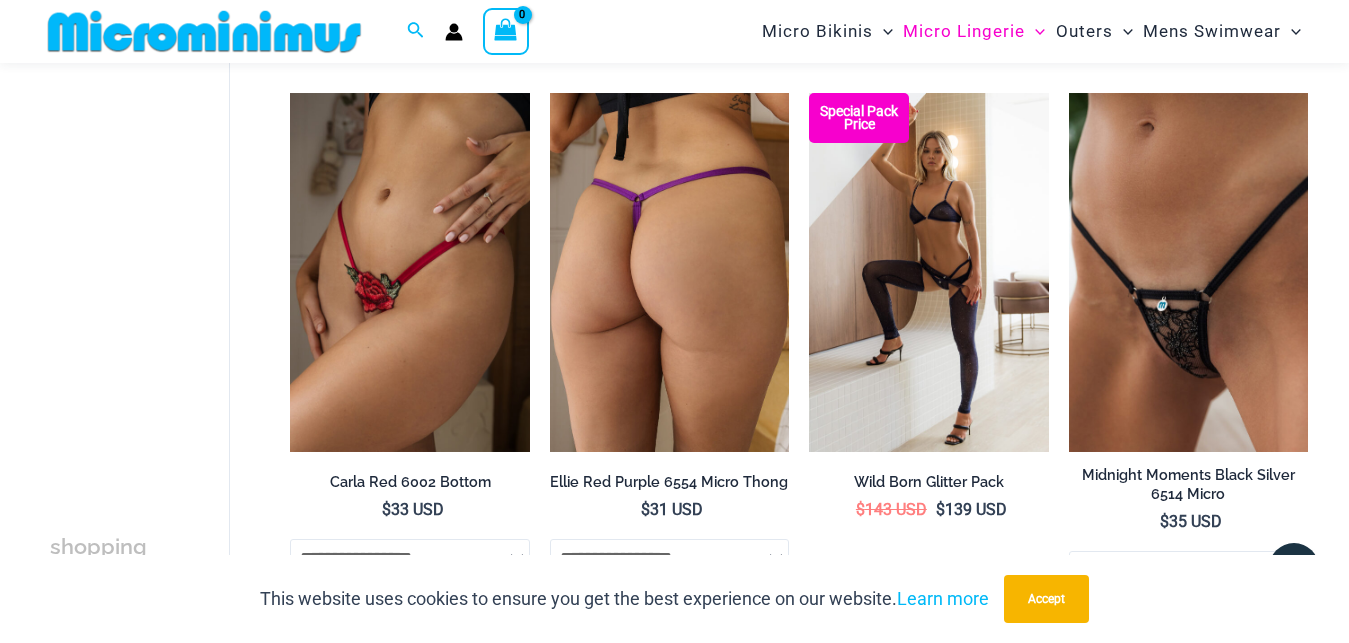 click at bounding box center [669, 272] 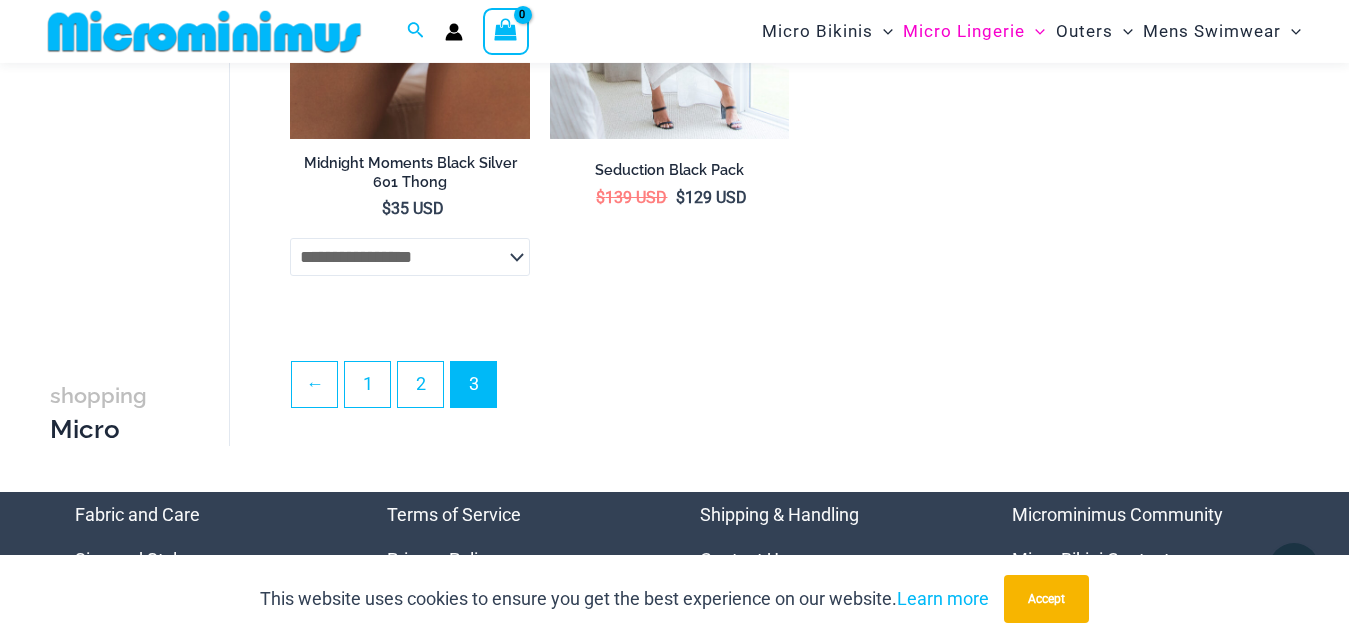 scroll, scrollTop: 2124, scrollLeft: 0, axis: vertical 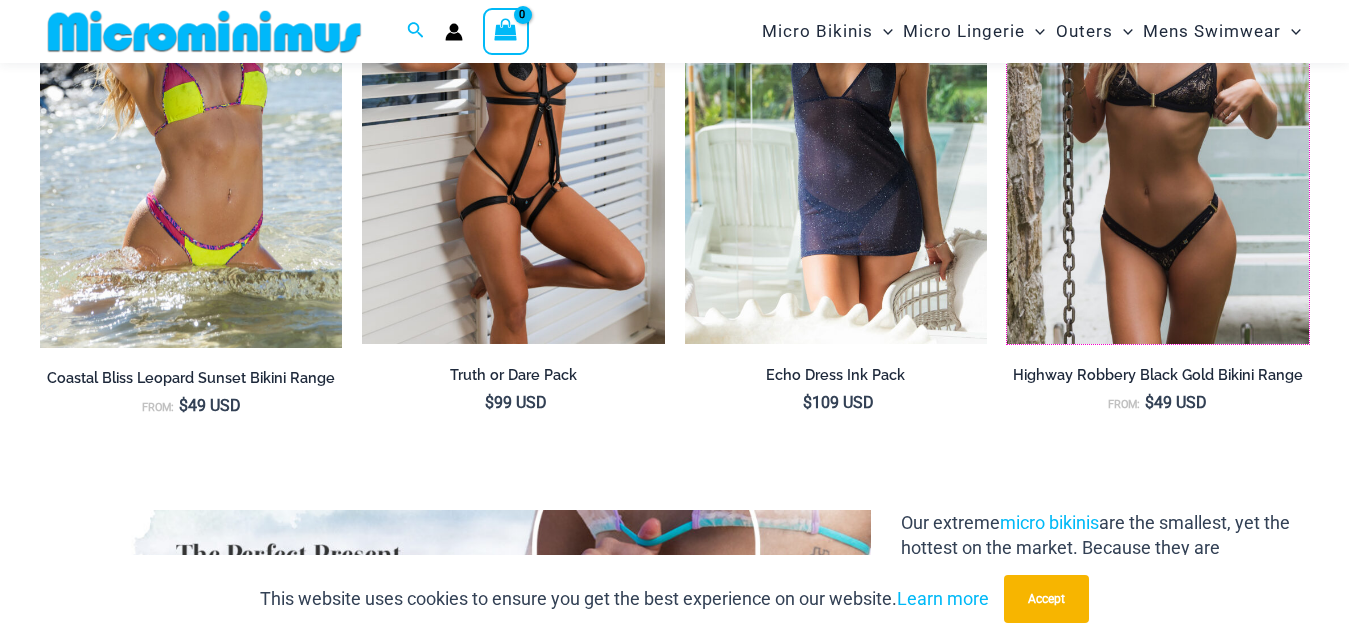 click at bounding box center (1007, -109) 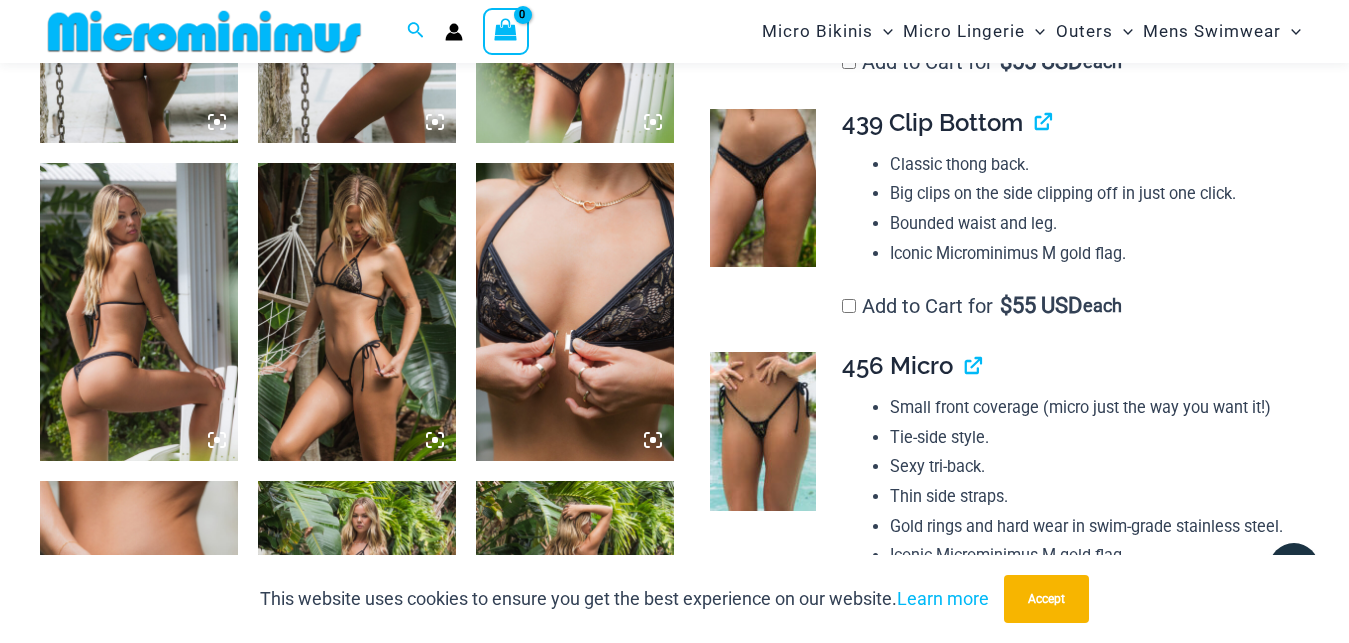 scroll, scrollTop: 1512, scrollLeft: 0, axis: vertical 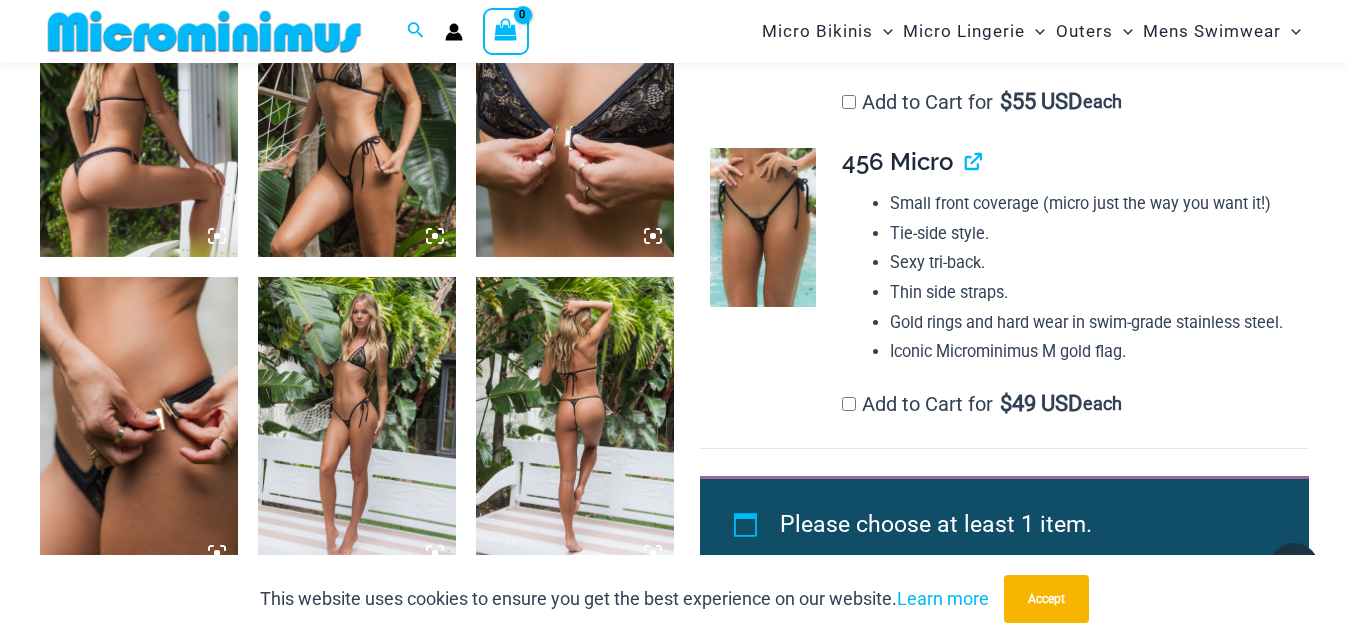 click at bounding box center (763, 227) 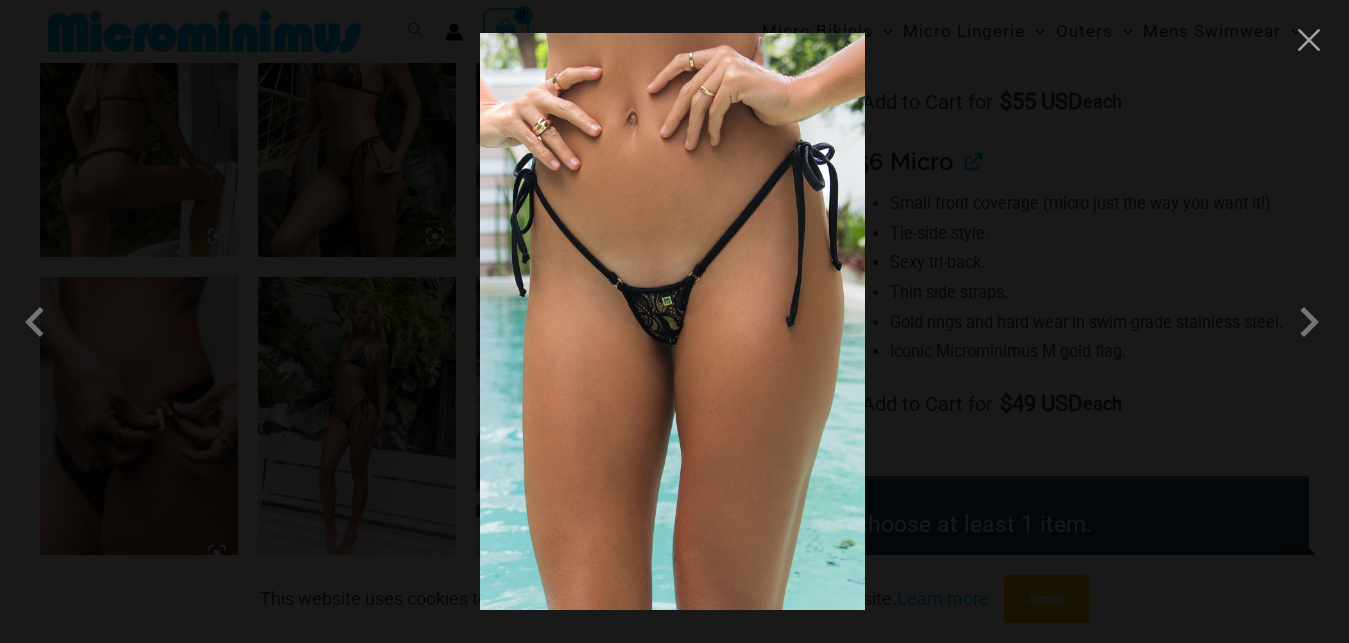 click at bounding box center (674, 321) 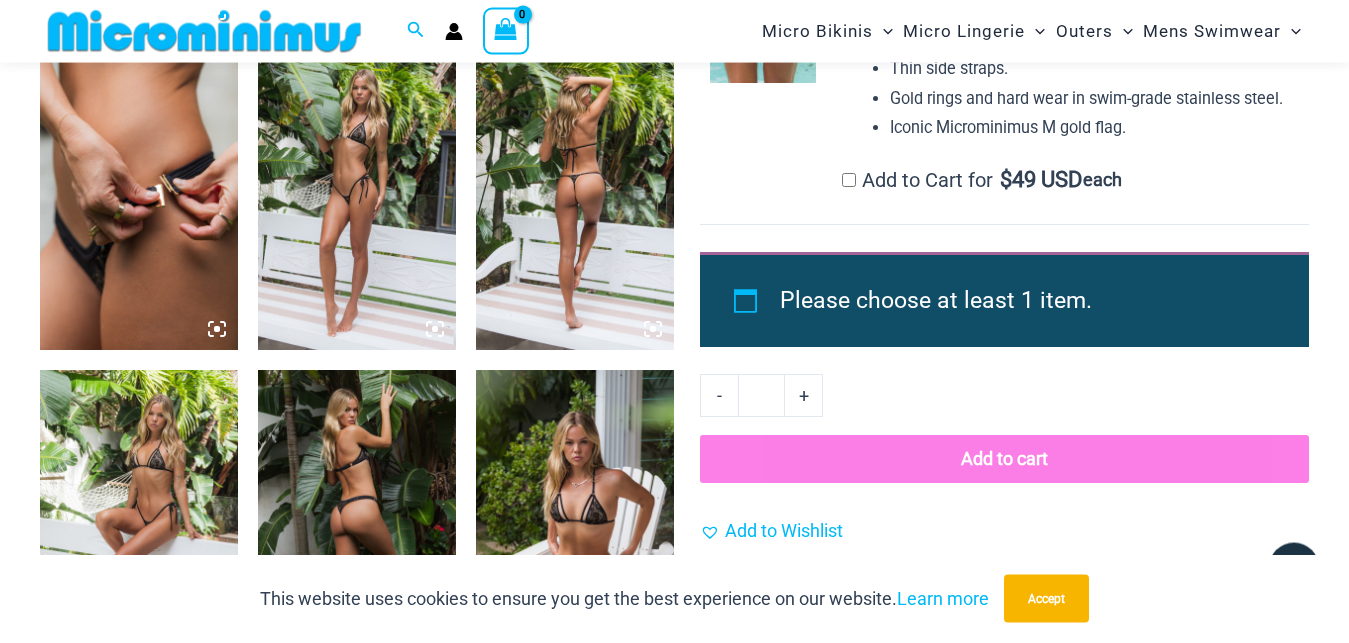 scroll, scrollTop: 1920, scrollLeft: 0, axis: vertical 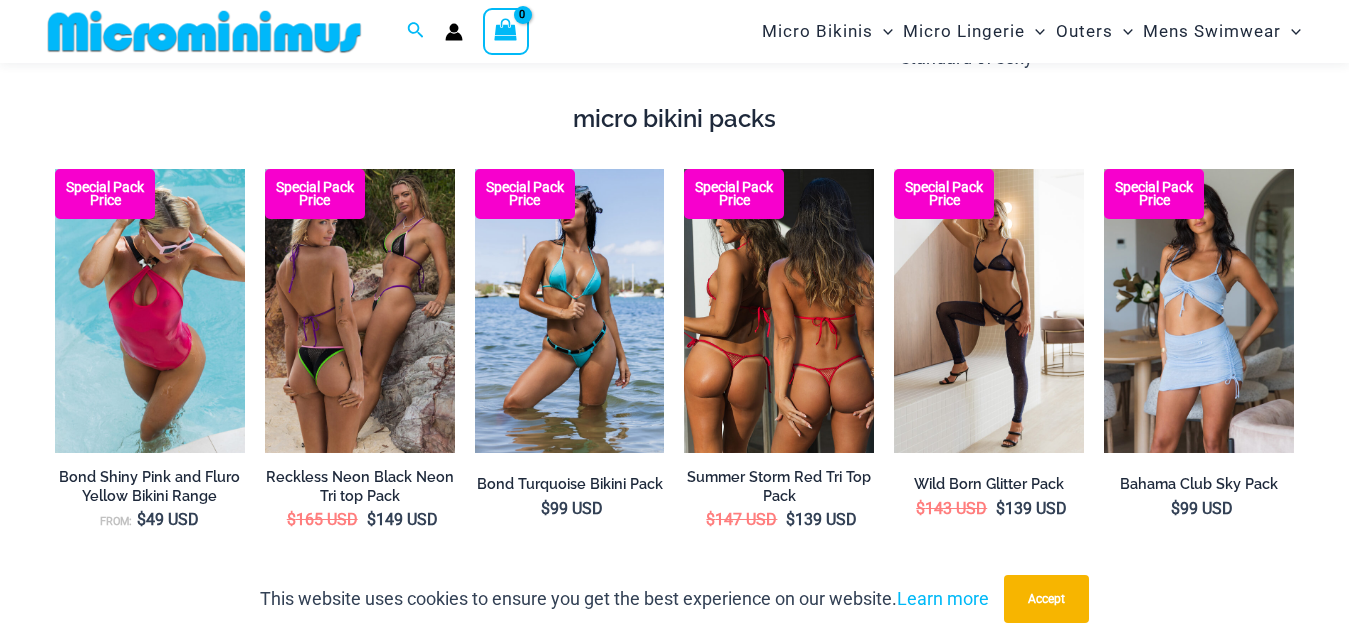 click at bounding box center [779, 311] 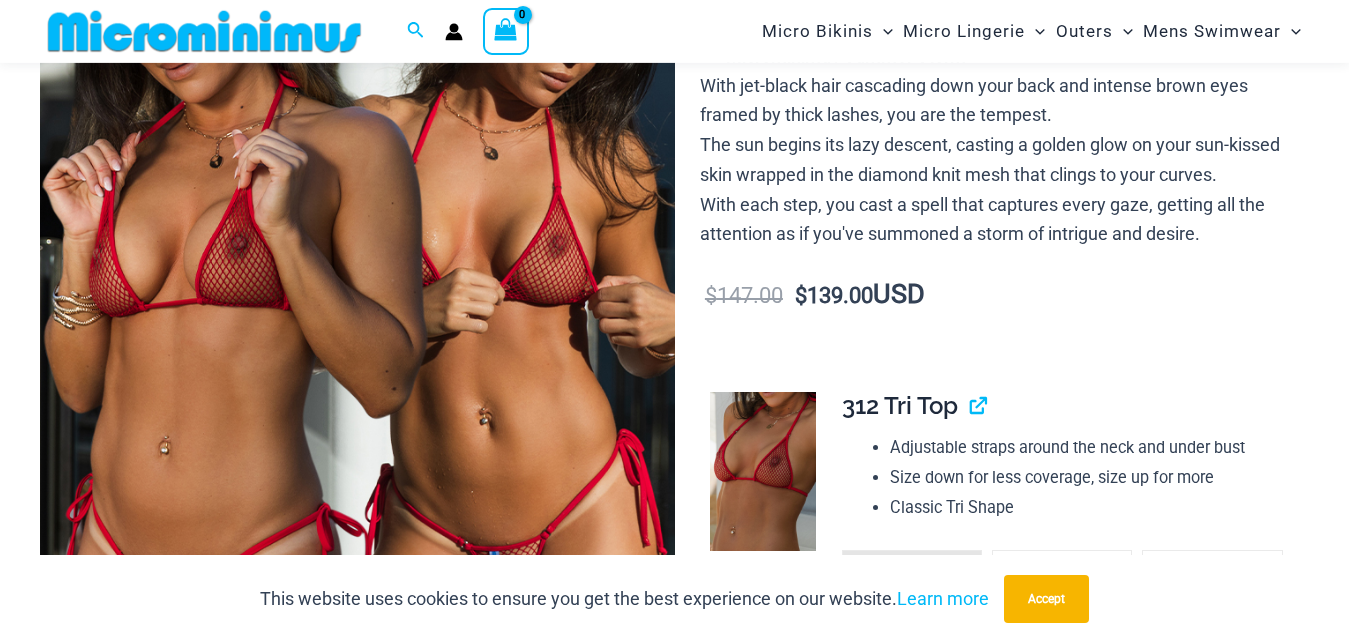 scroll, scrollTop: 492, scrollLeft: 0, axis: vertical 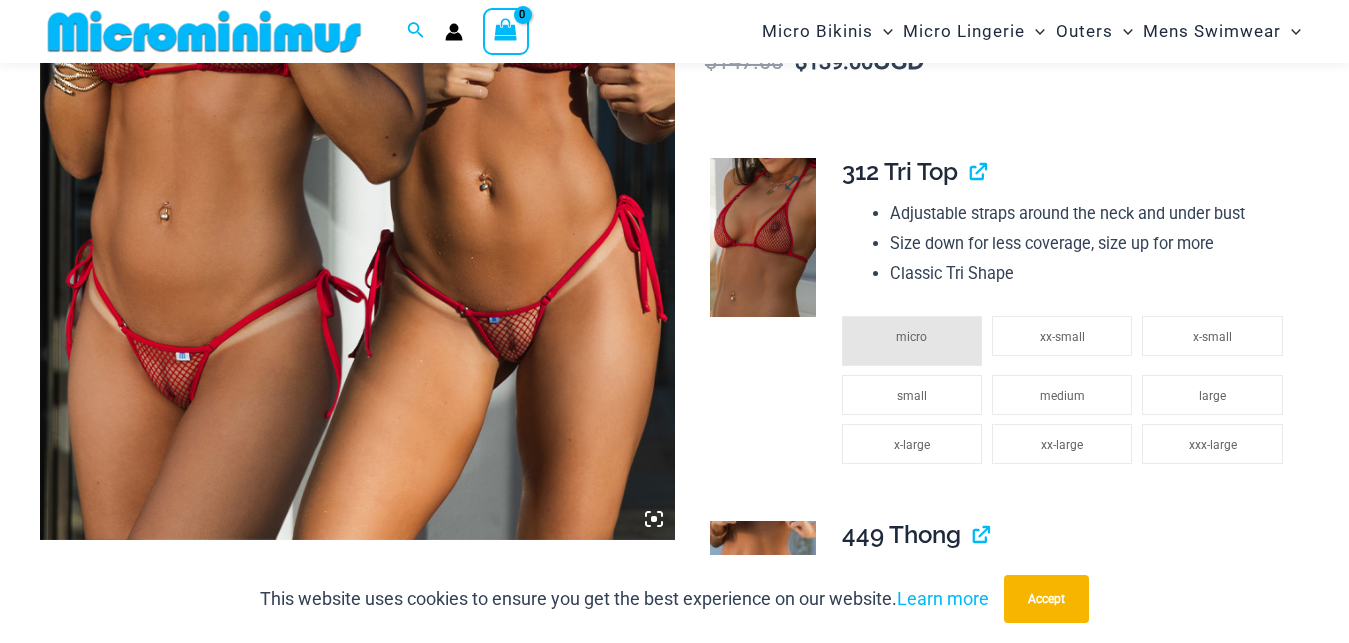 click at bounding box center [763, 237] 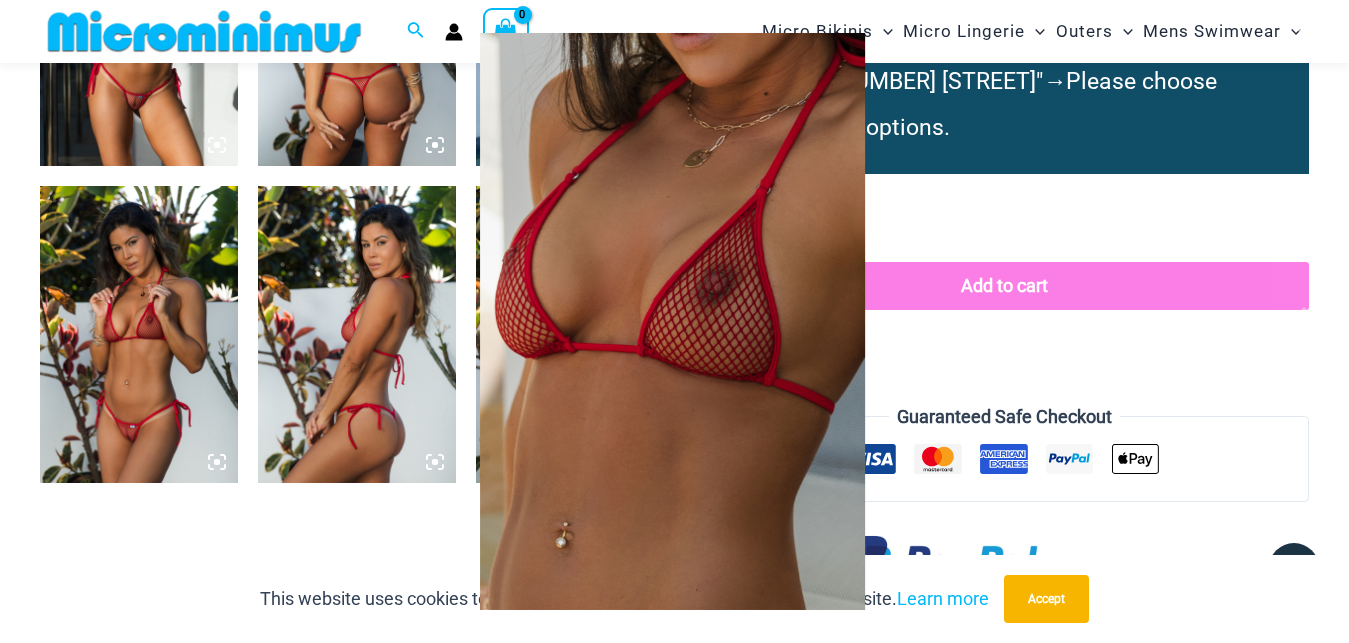 scroll, scrollTop: 2022, scrollLeft: 0, axis: vertical 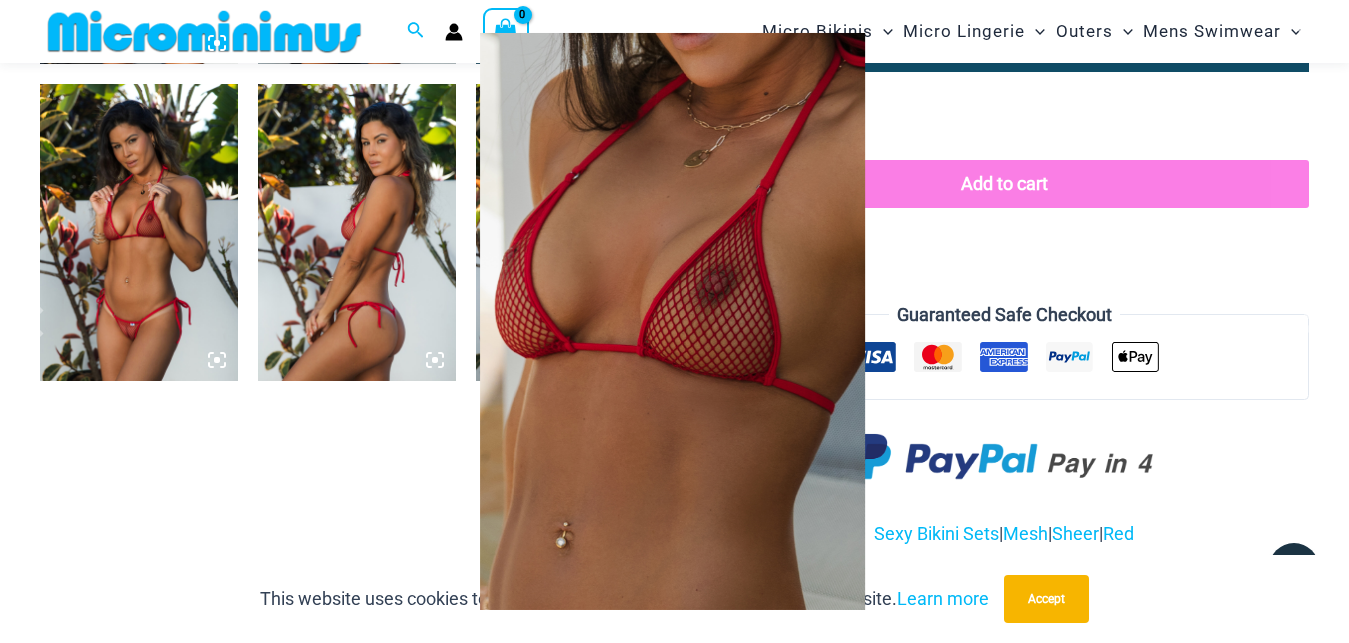 click at bounding box center [674, 321] 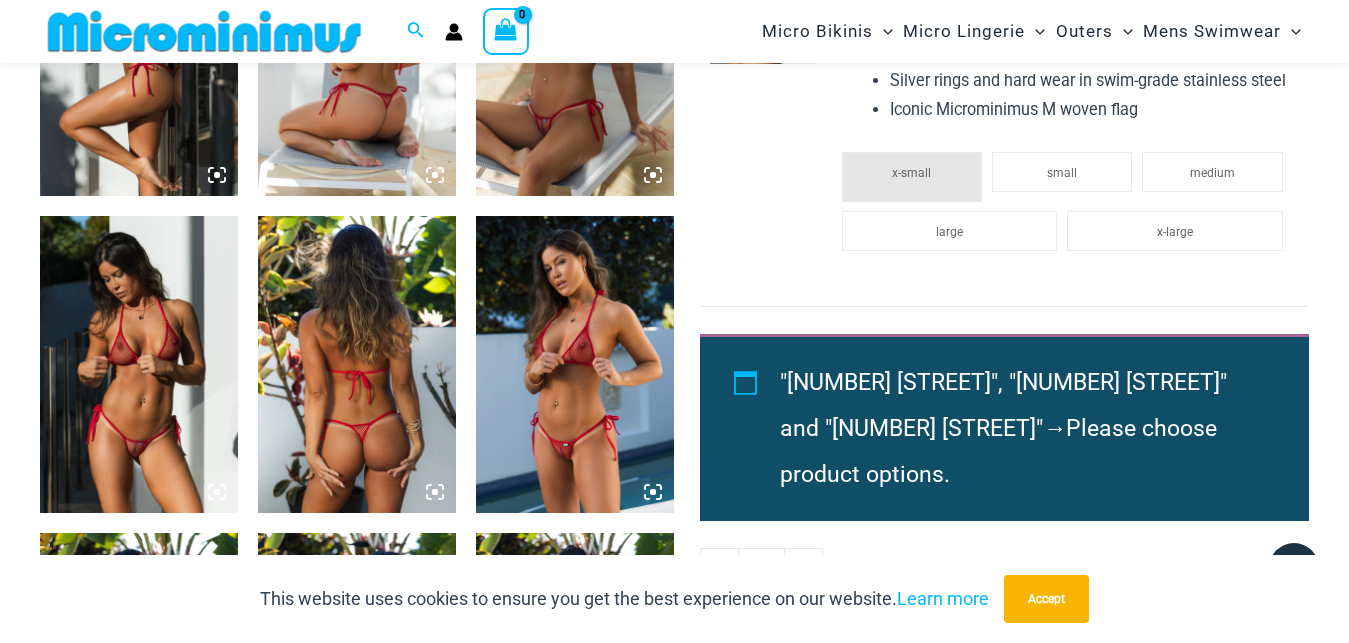 scroll, scrollTop: 1614, scrollLeft: 0, axis: vertical 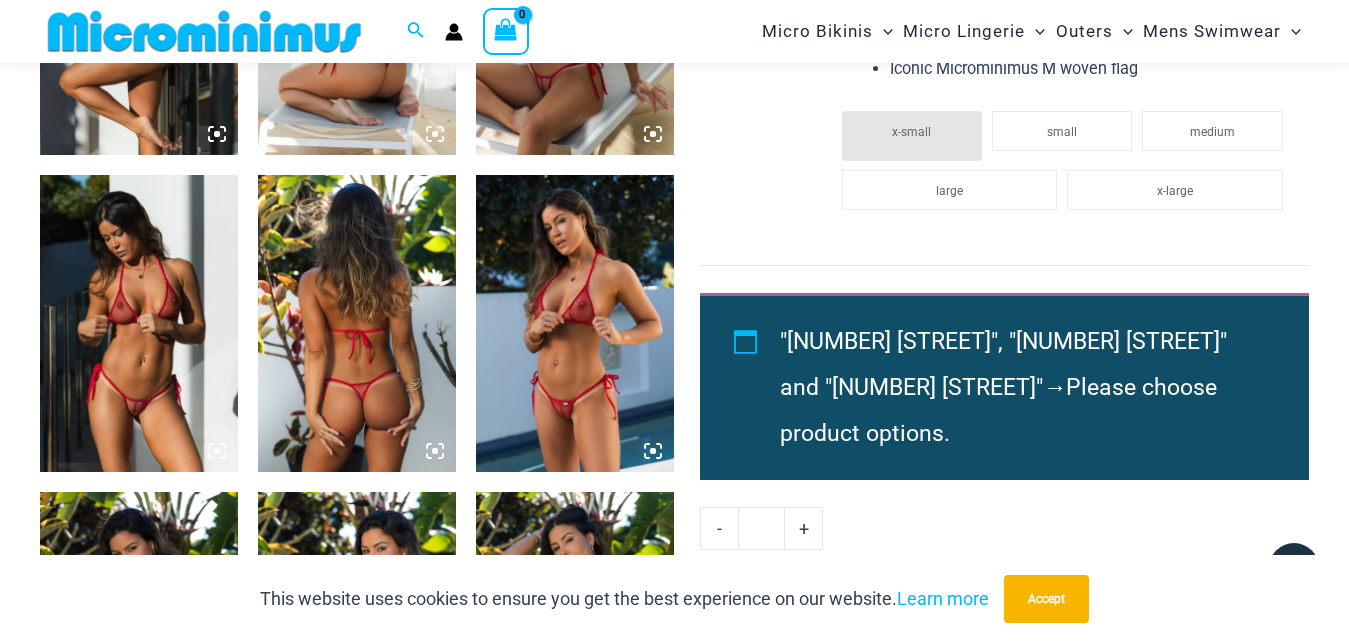 click at bounding box center [139, 323] 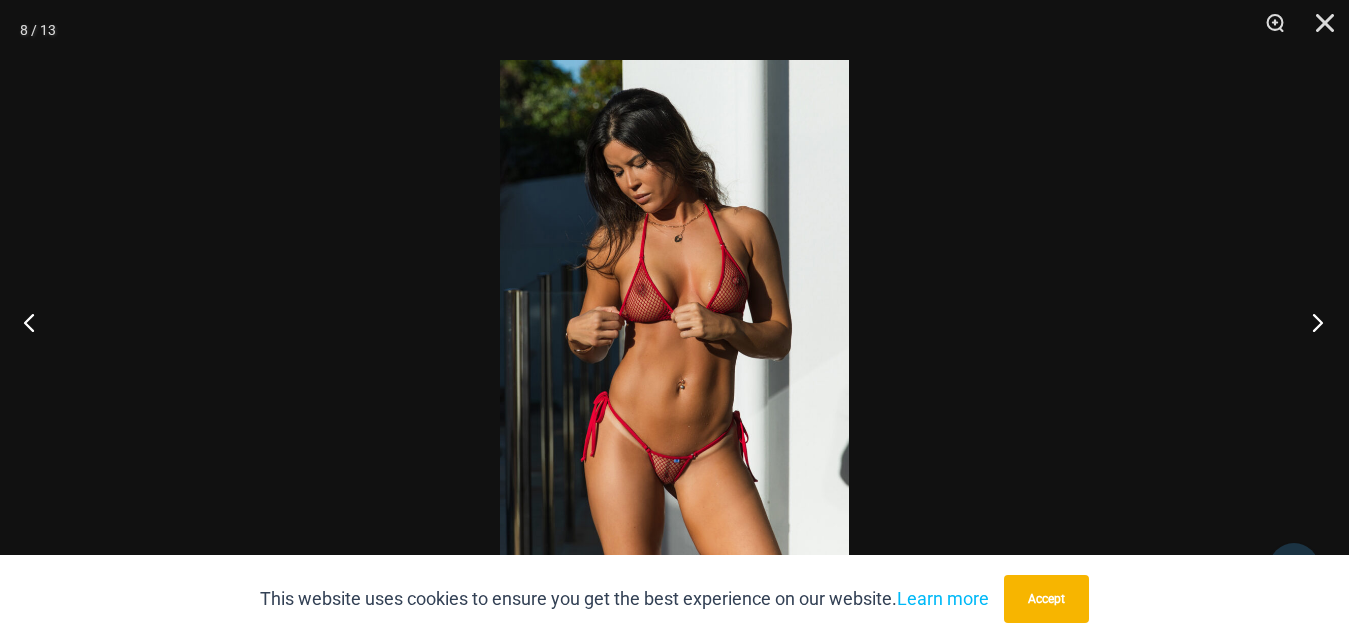 click at bounding box center [1311, 322] 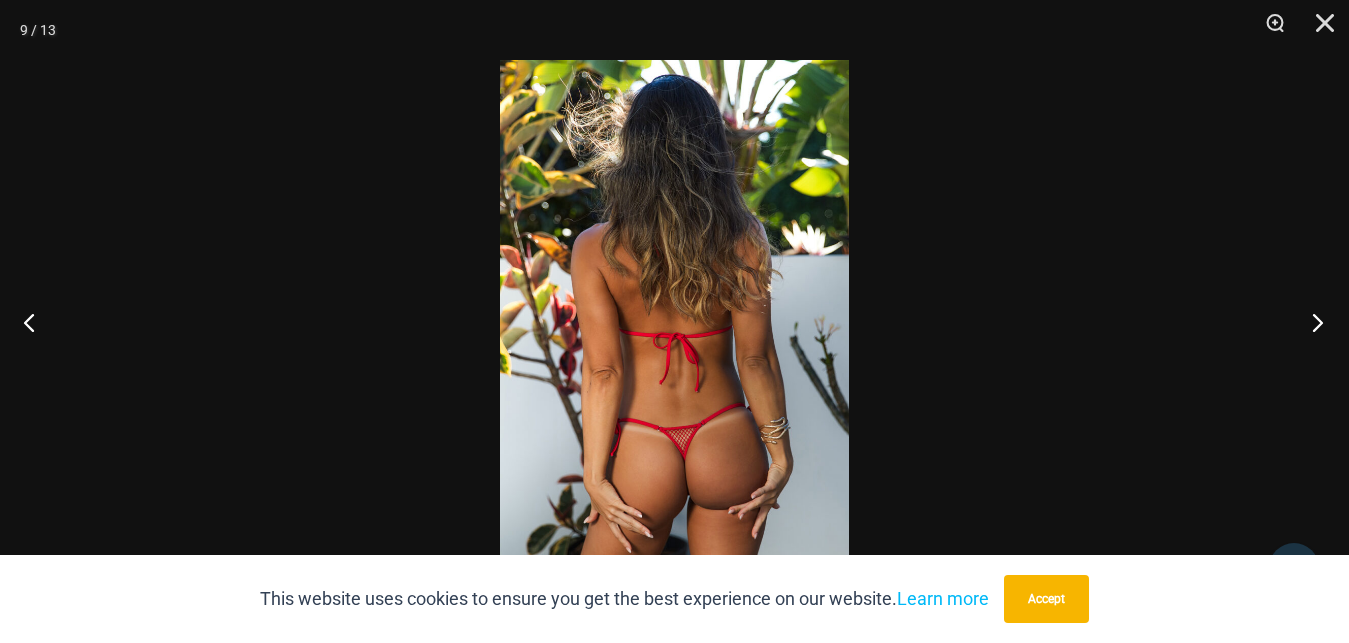 click at bounding box center [1311, 322] 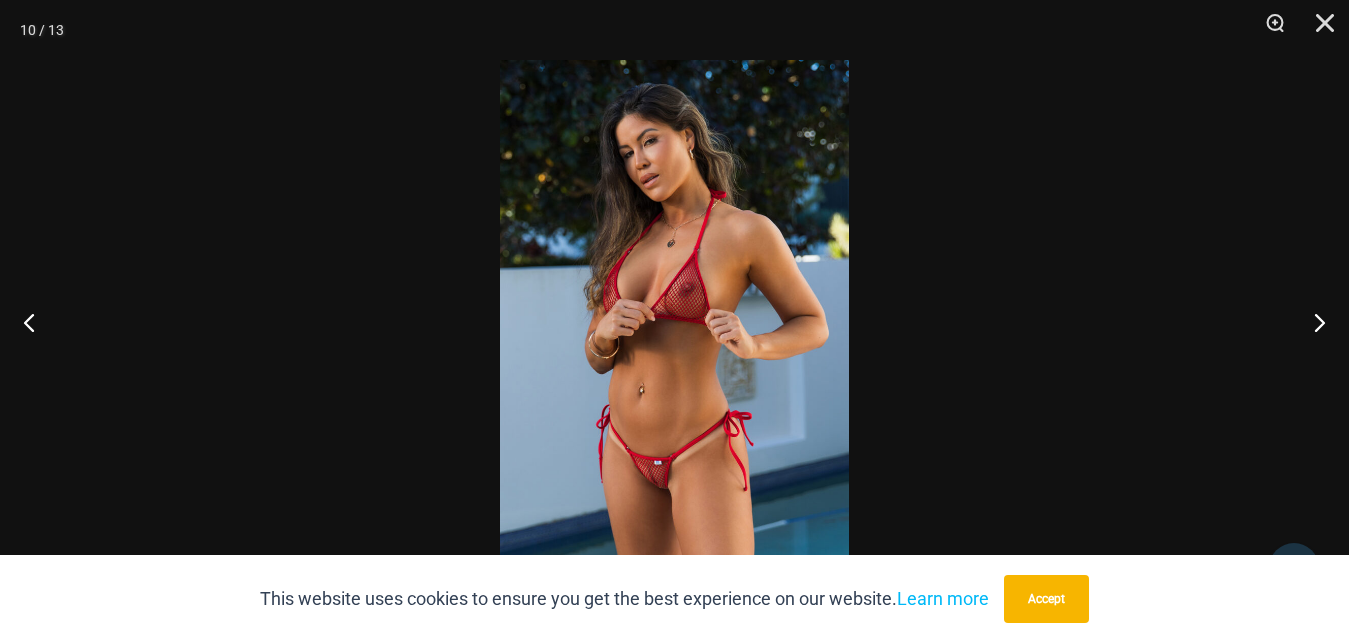 click at bounding box center (674, 321) 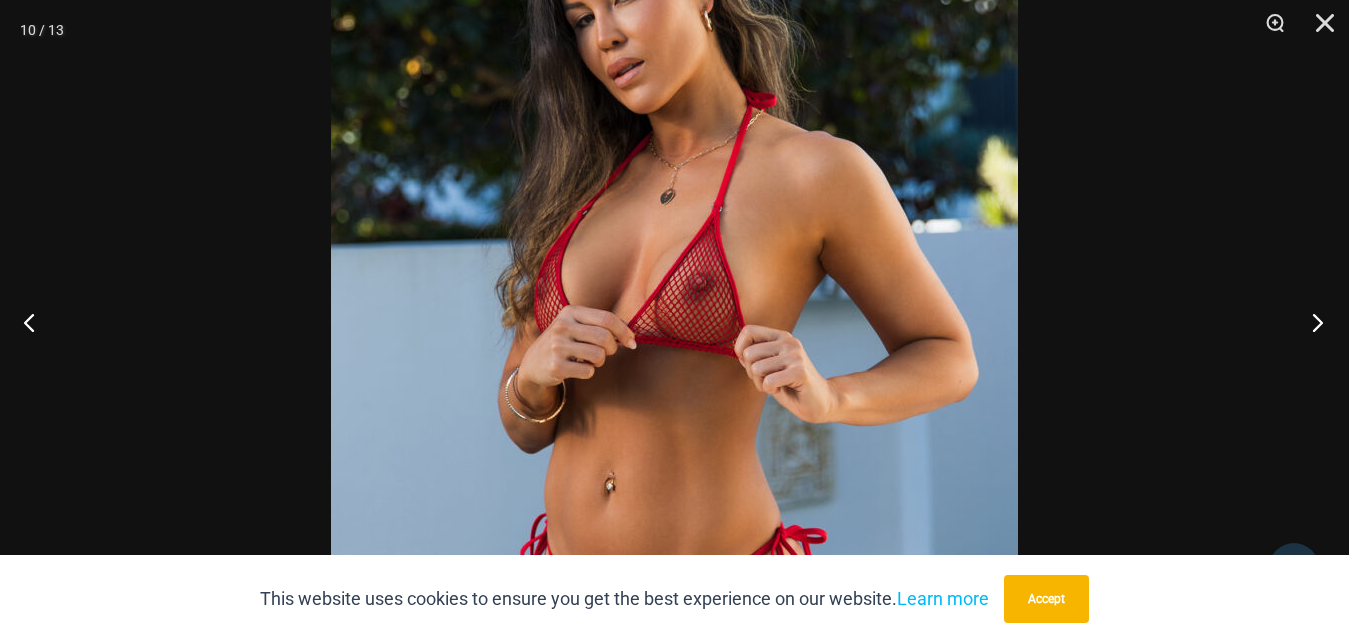 click at bounding box center [1311, 322] 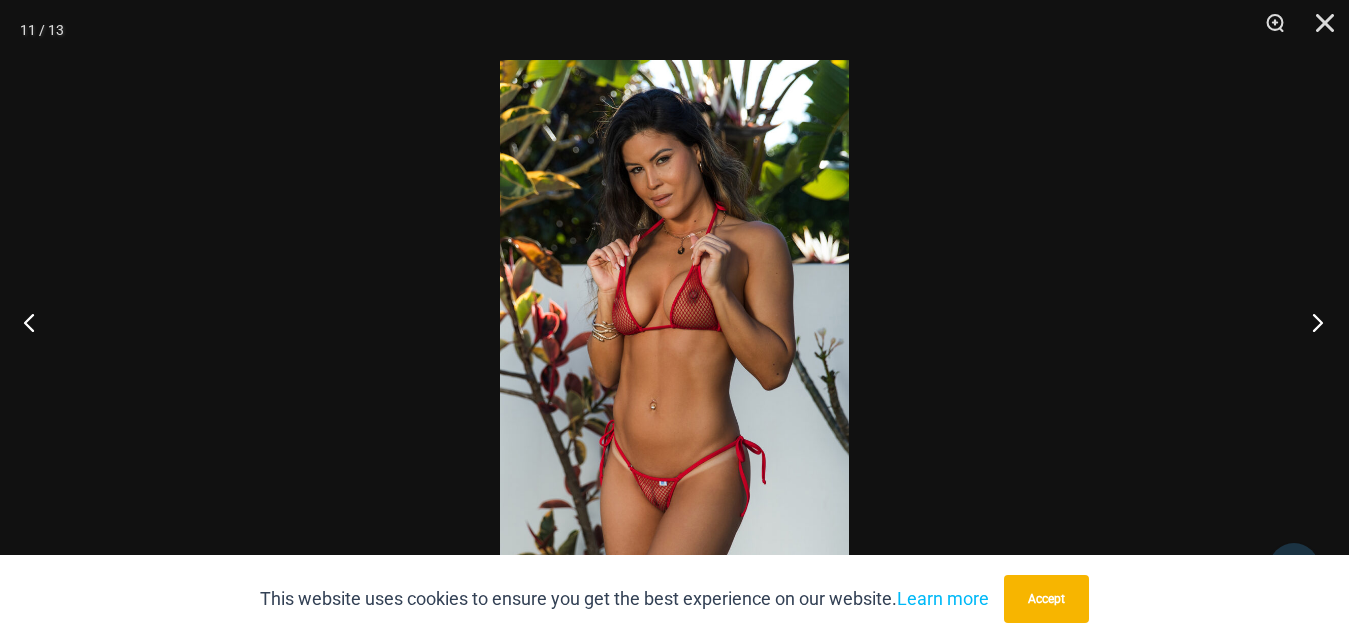 click at bounding box center (1311, 322) 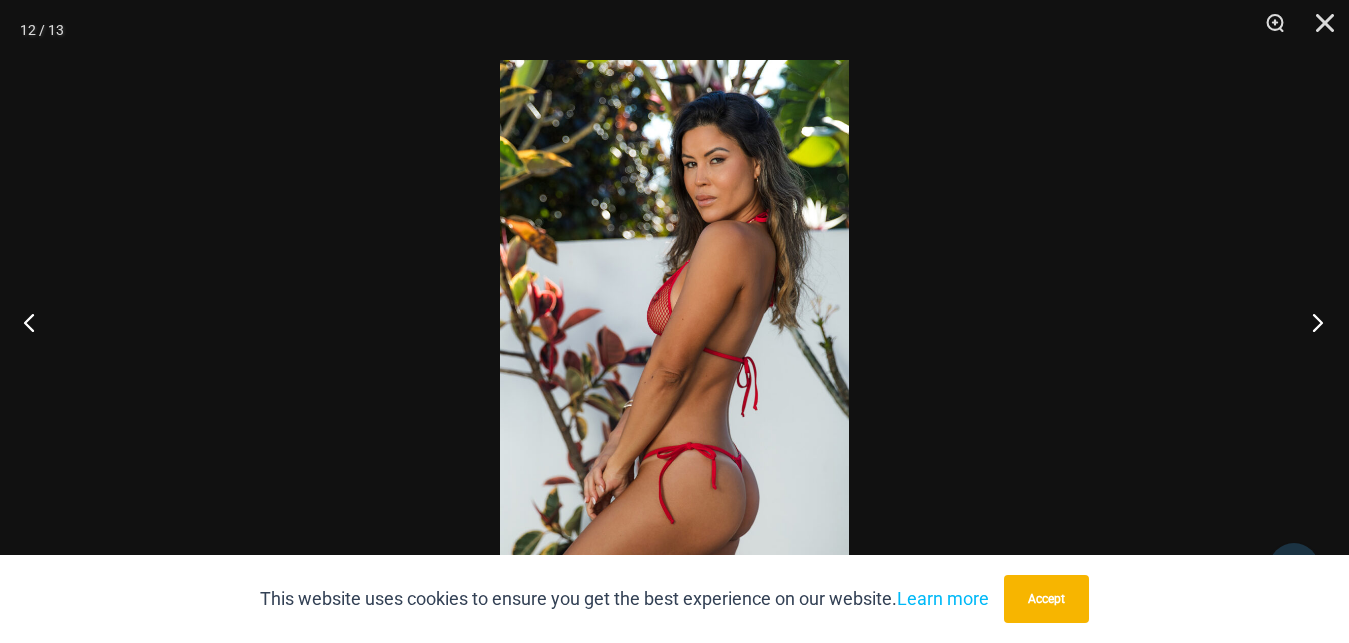 click at bounding box center [1311, 322] 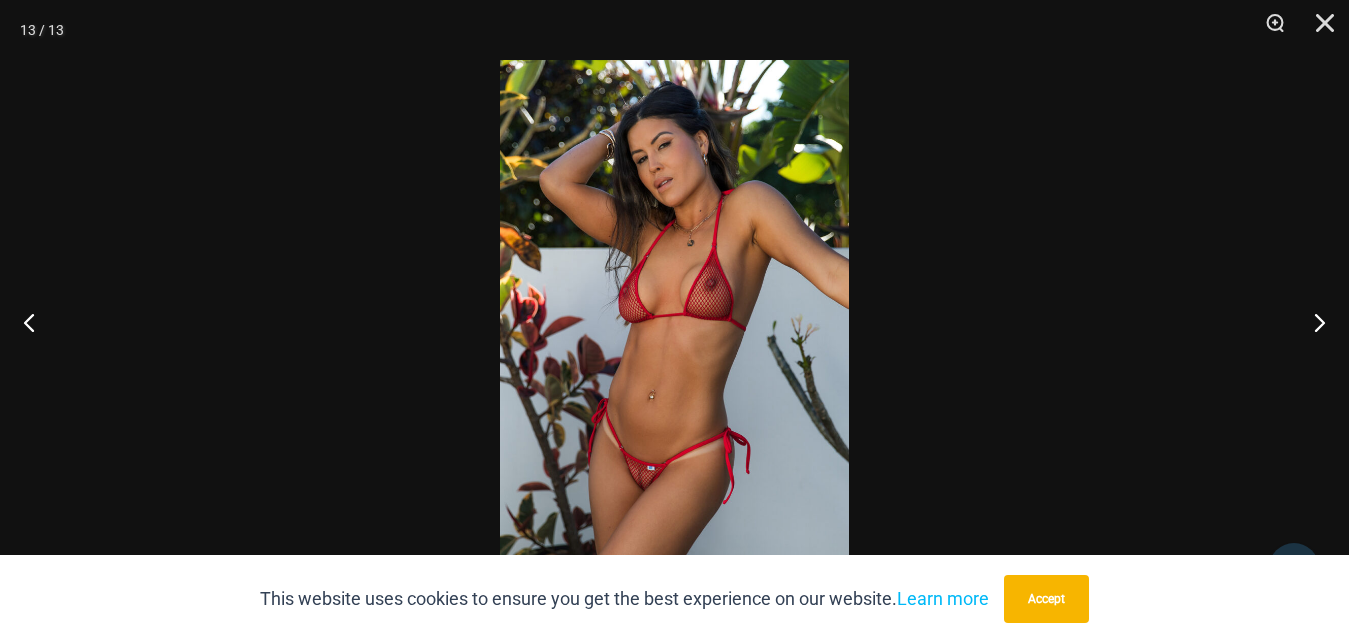click at bounding box center [674, 321] 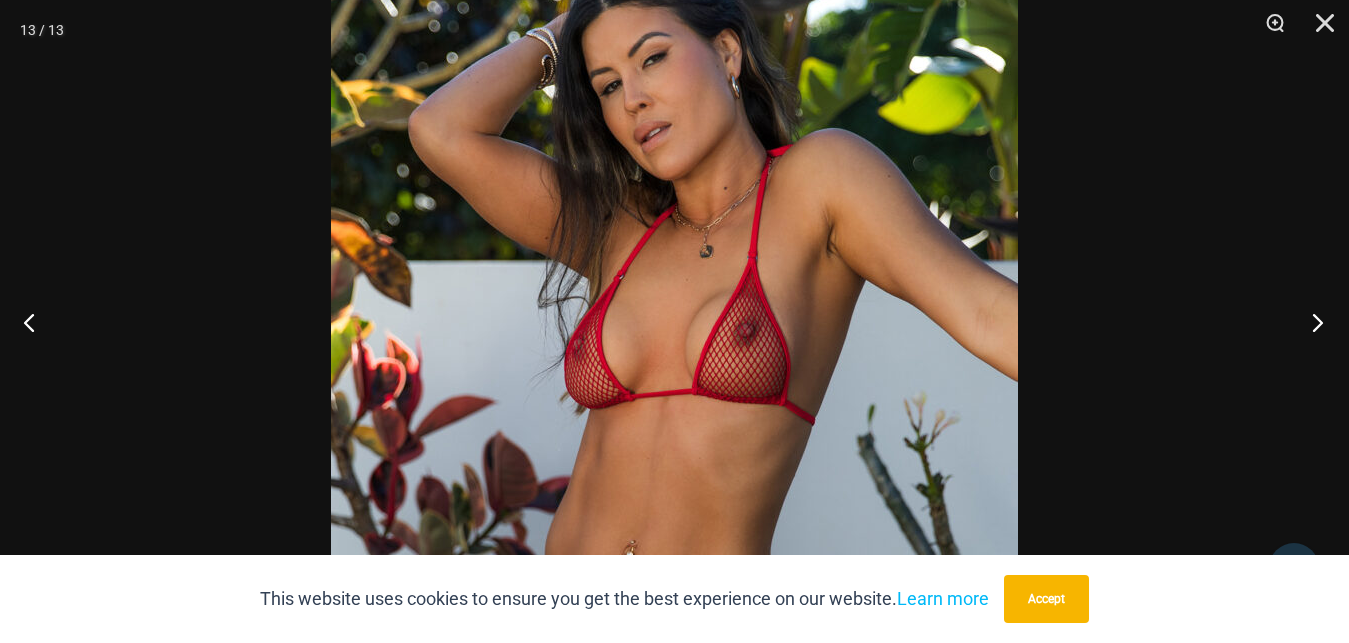 click at bounding box center [1311, 322] 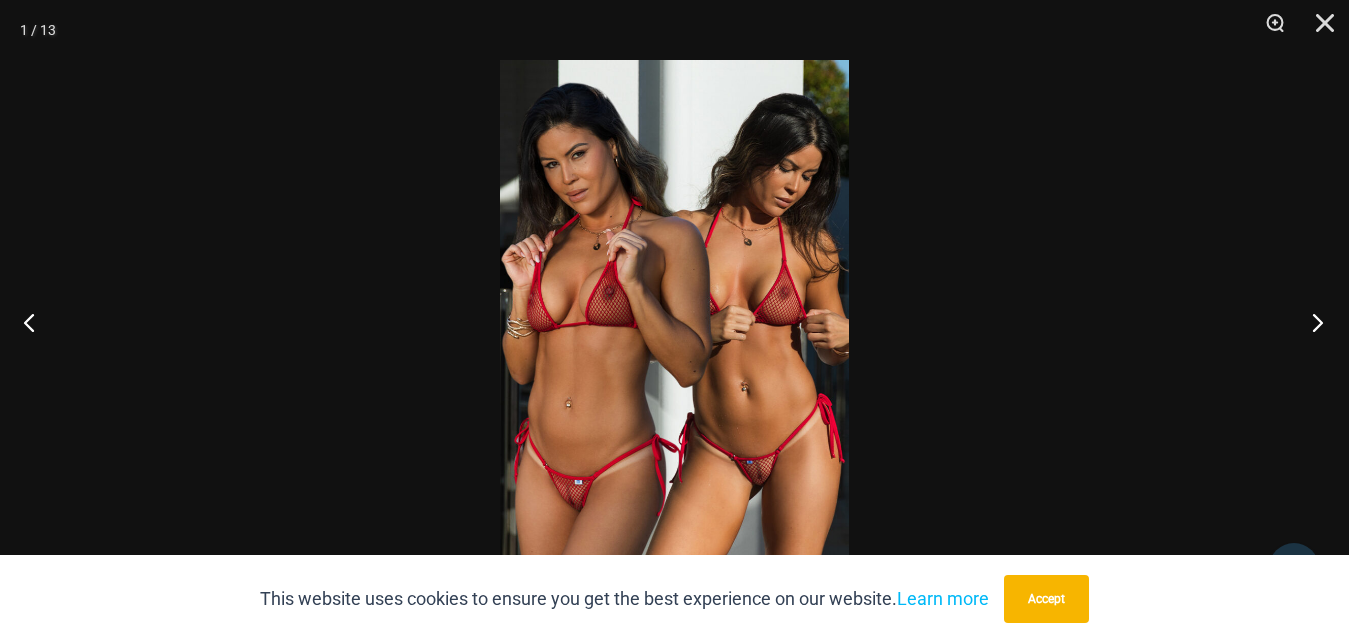 click at bounding box center [1311, 322] 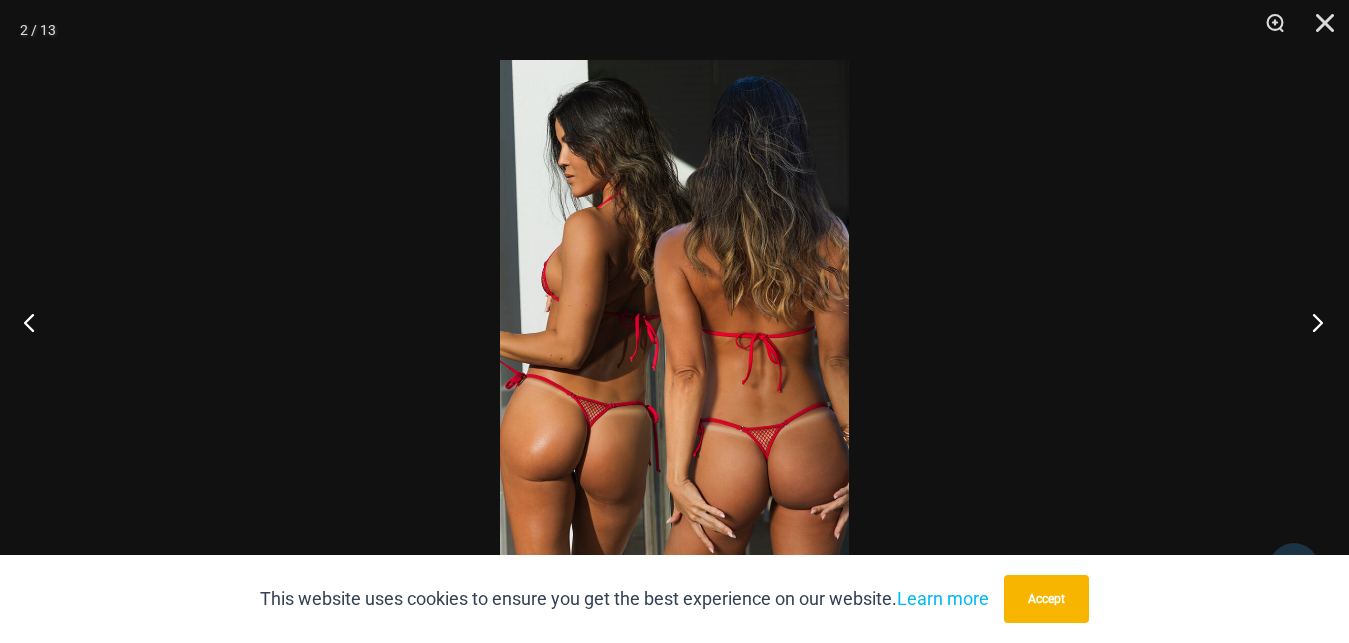 click at bounding box center (1311, 322) 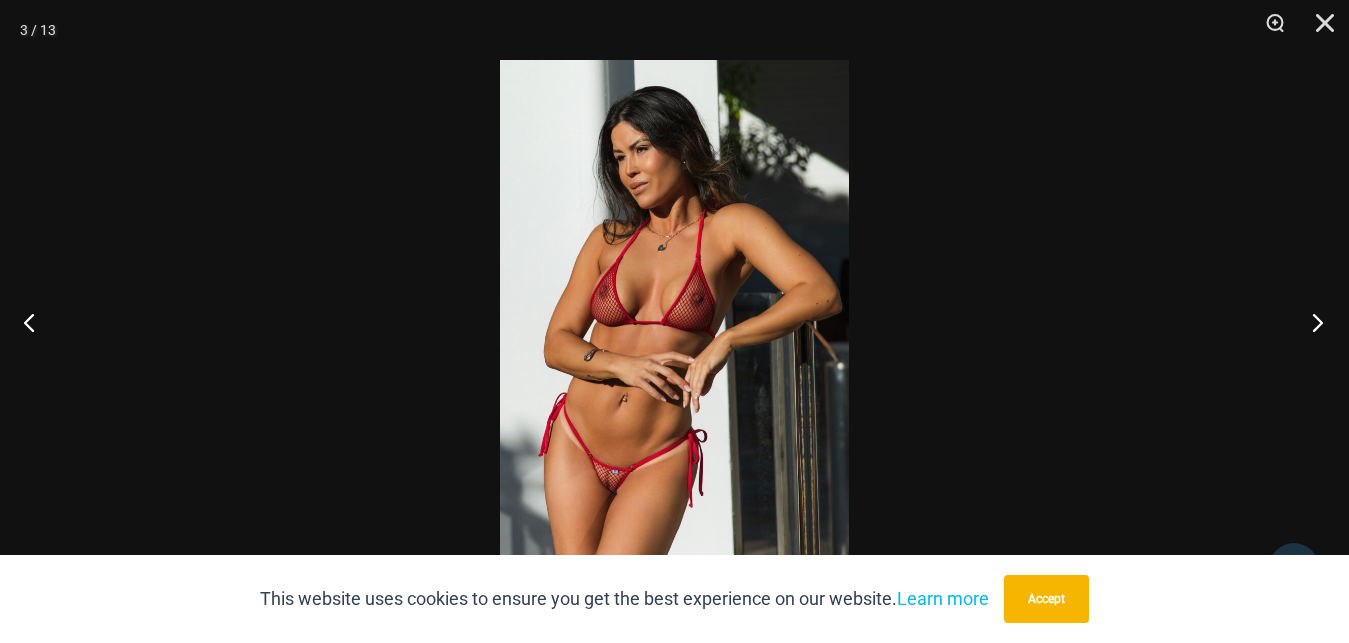 click at bounding box center [1311, 322] 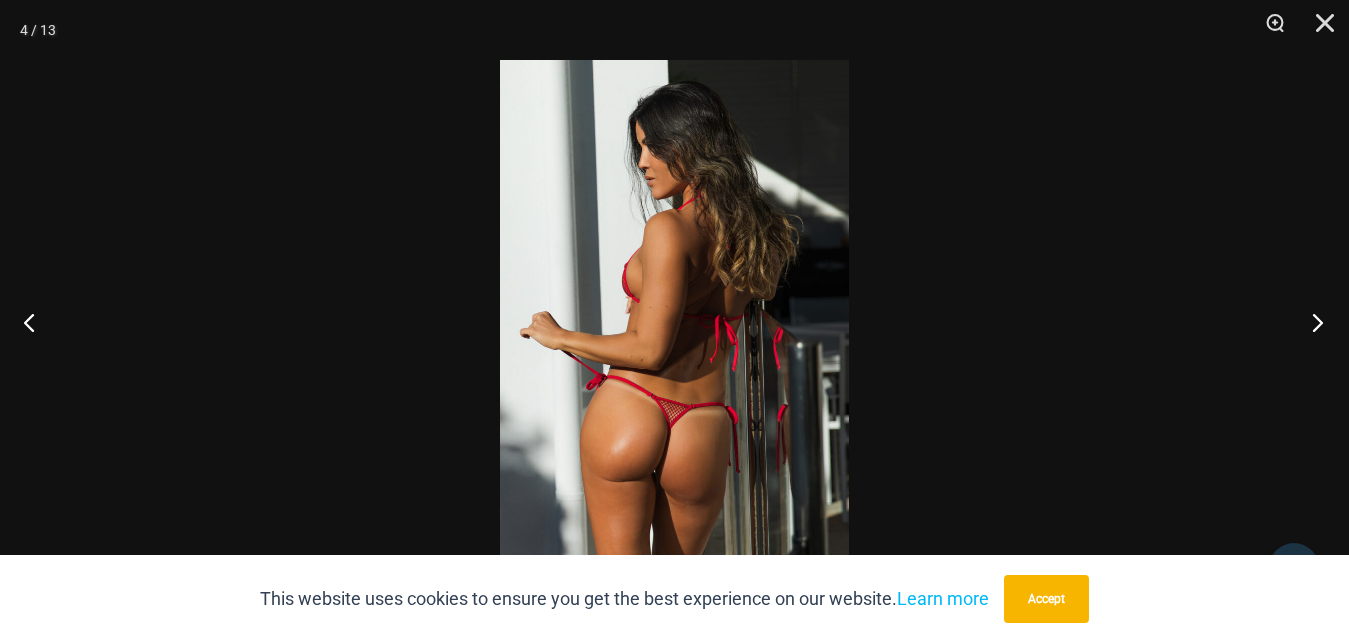 click at bounding box center (1311, 322) 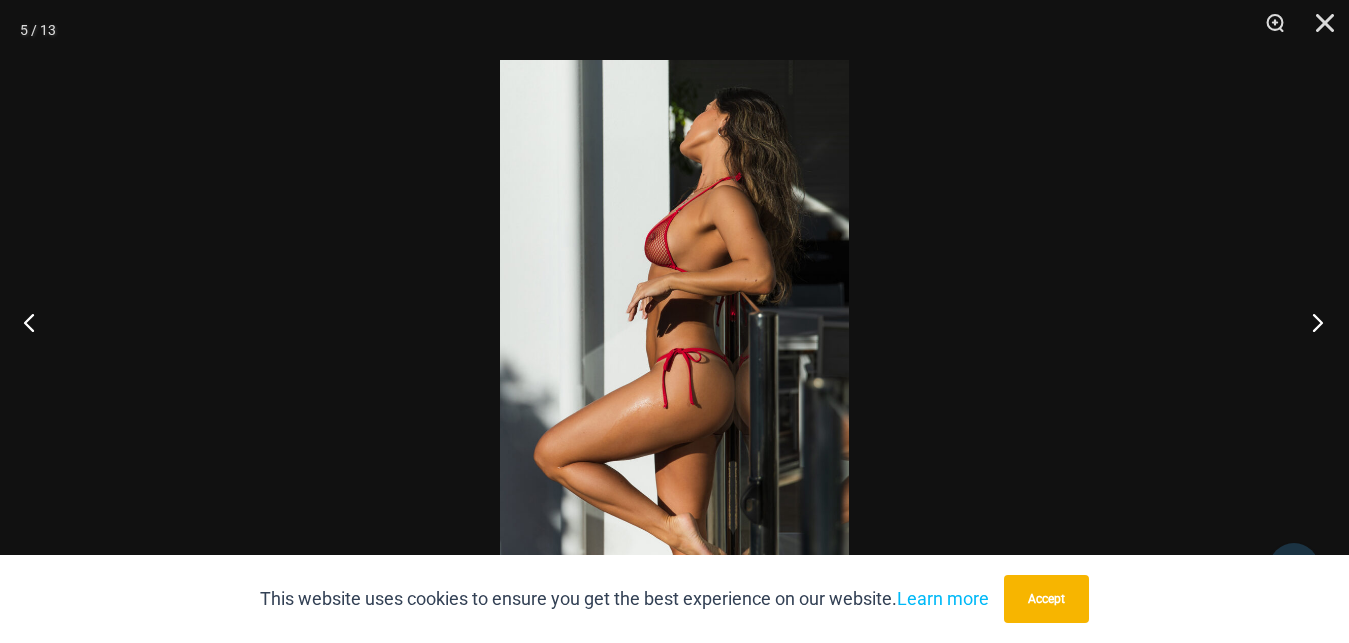 click at bounding box center [1311, 322] 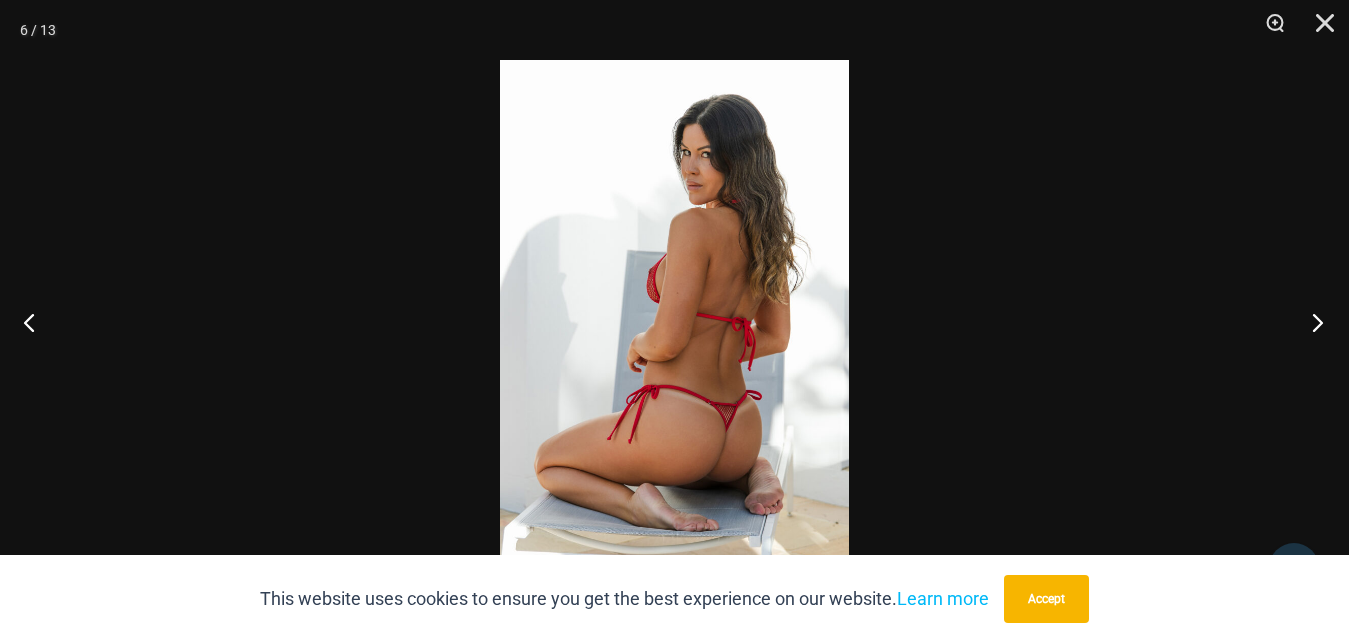 click at bounding box center [1311, 322] 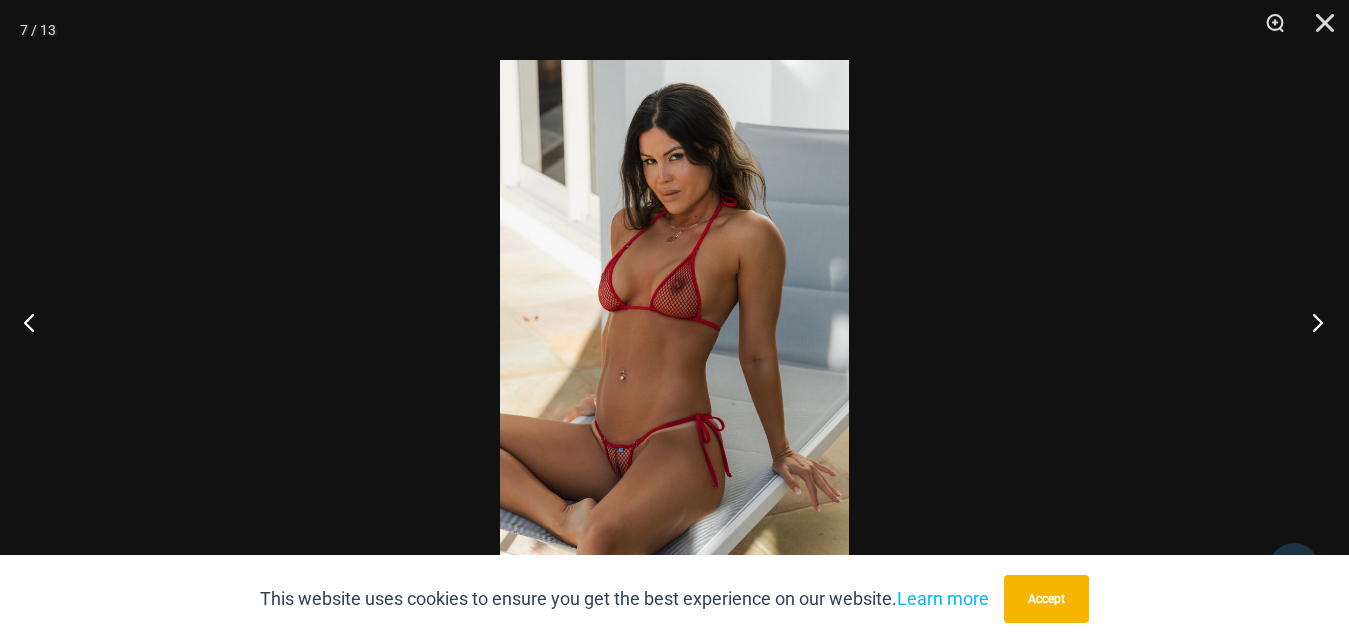 click at bounding box center [1311, 322] 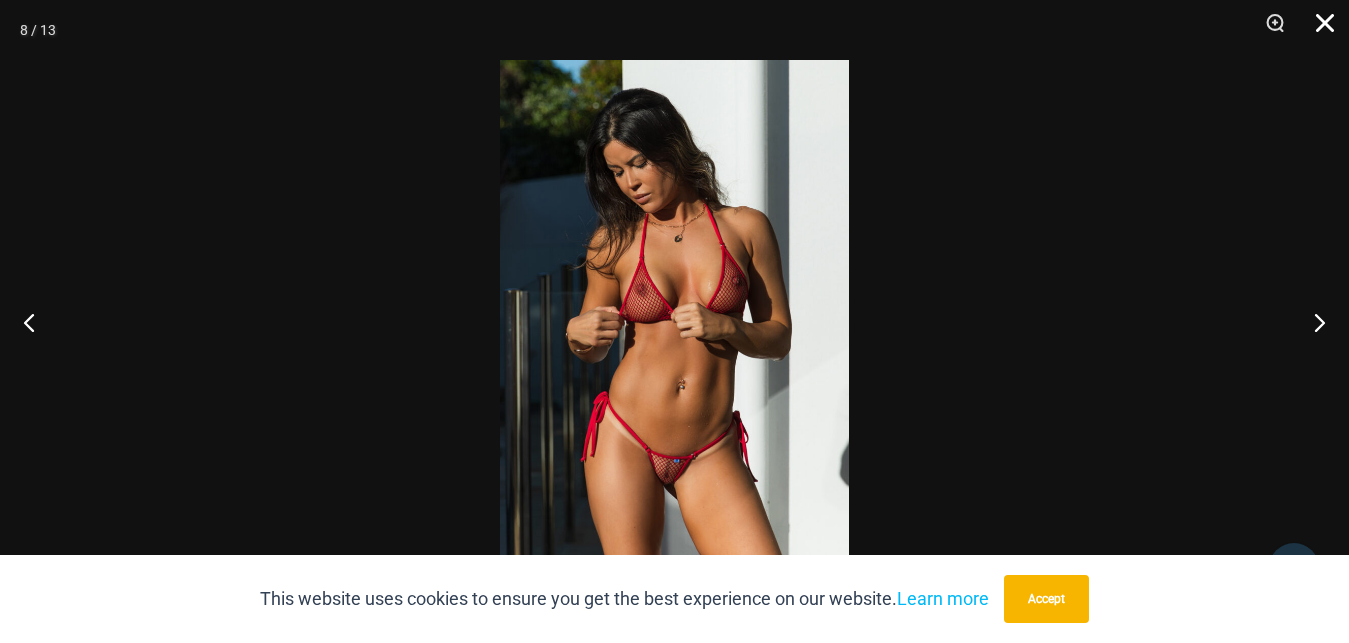 click at bounding box center (1318, 30) 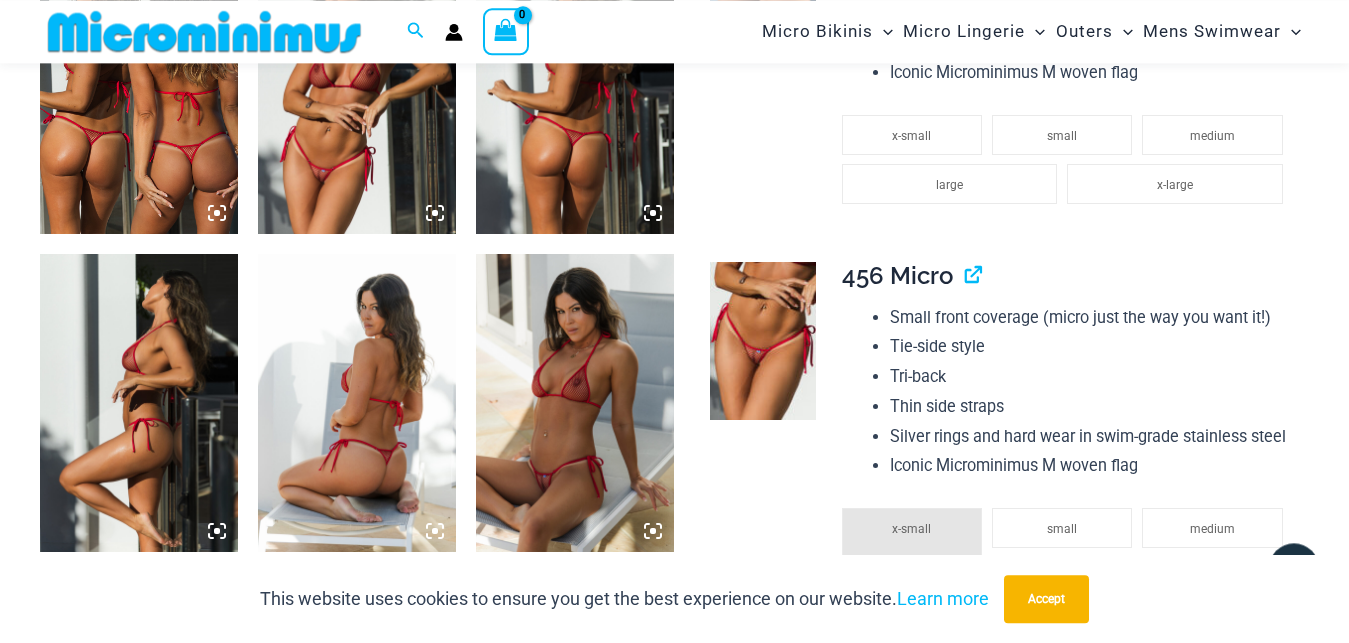 scroll, scrollTop: 1206, scrollLeft: 0, axis: vertical 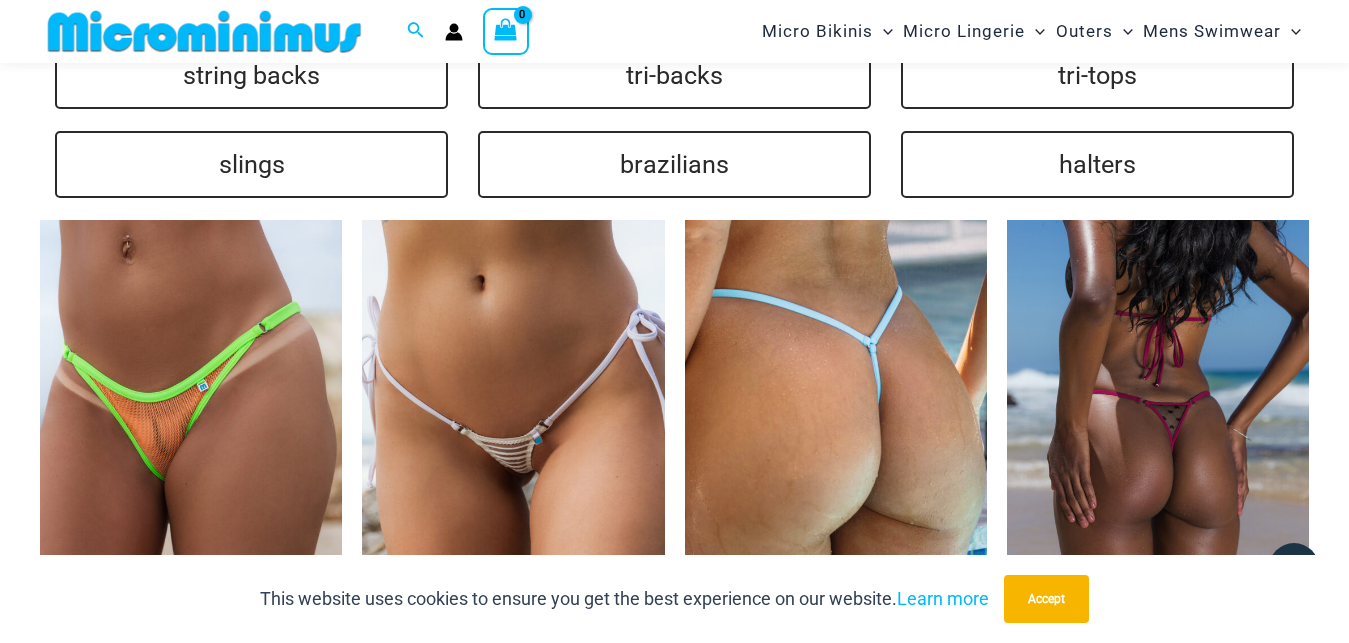 click at bounding box center [1158, 446] 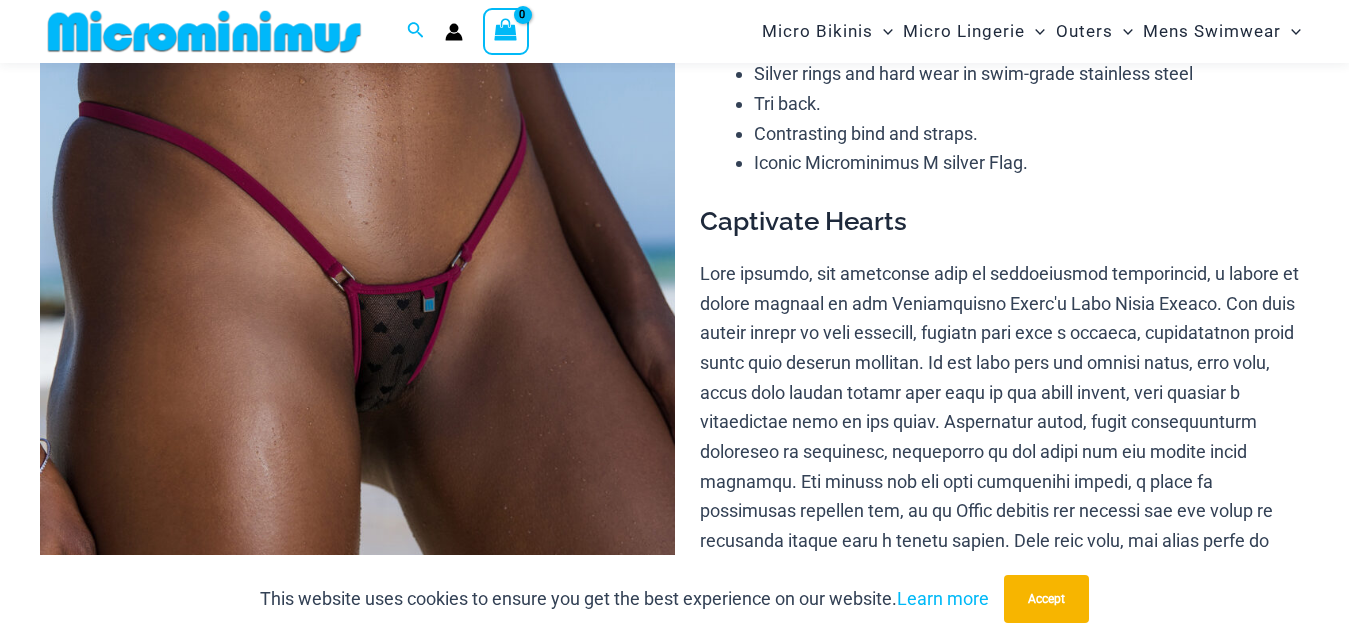 scroll, scrollTop: 288, scrollLeft: 0, axis: vertical 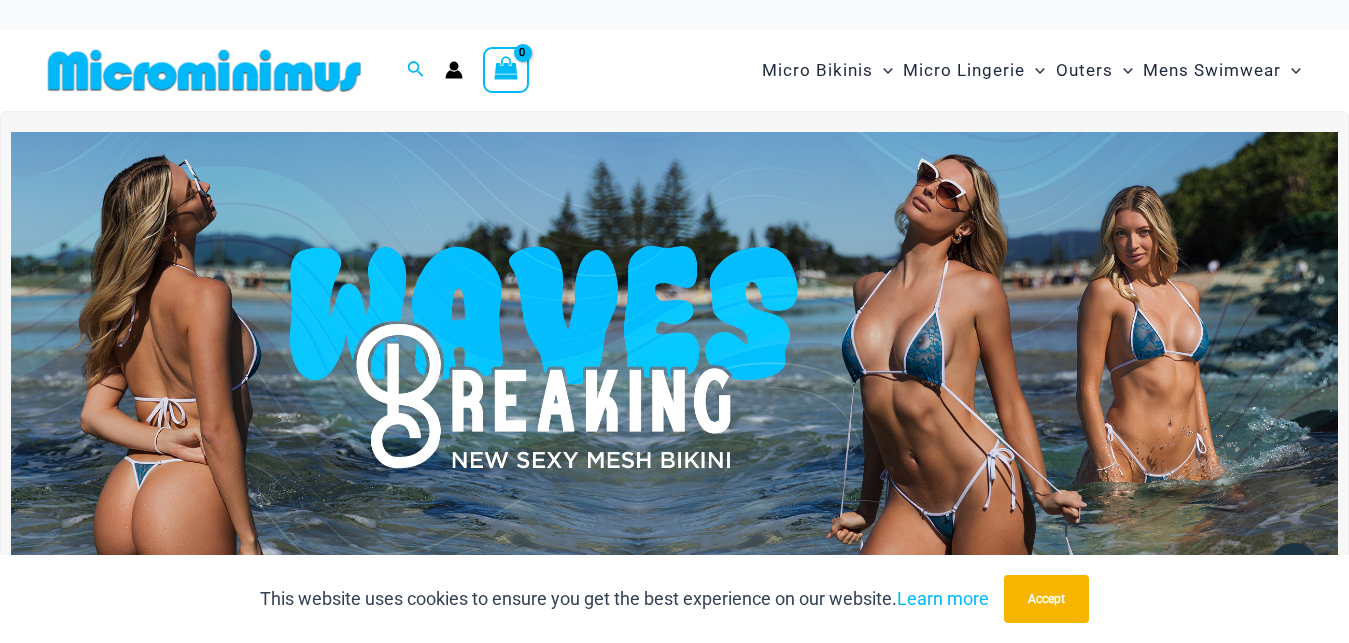 click at bounding box center [674, 357] 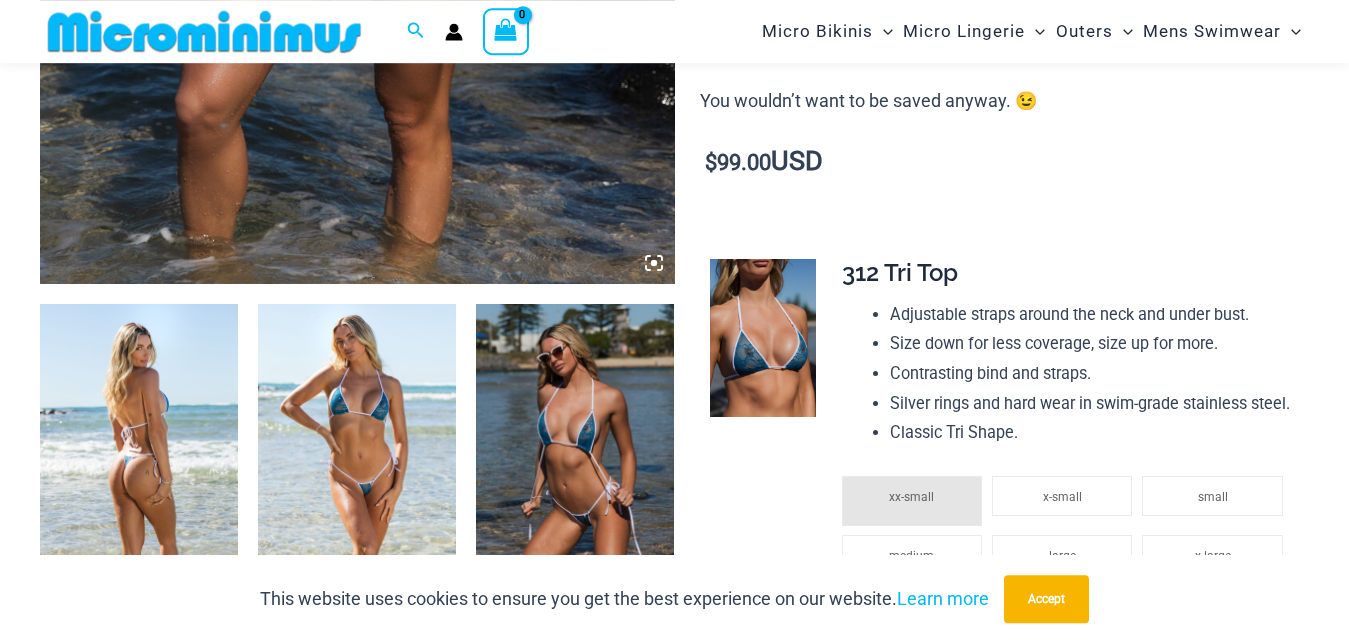 scroll, scrollTop: 1002, scrollLeft: 0, axis: vertical 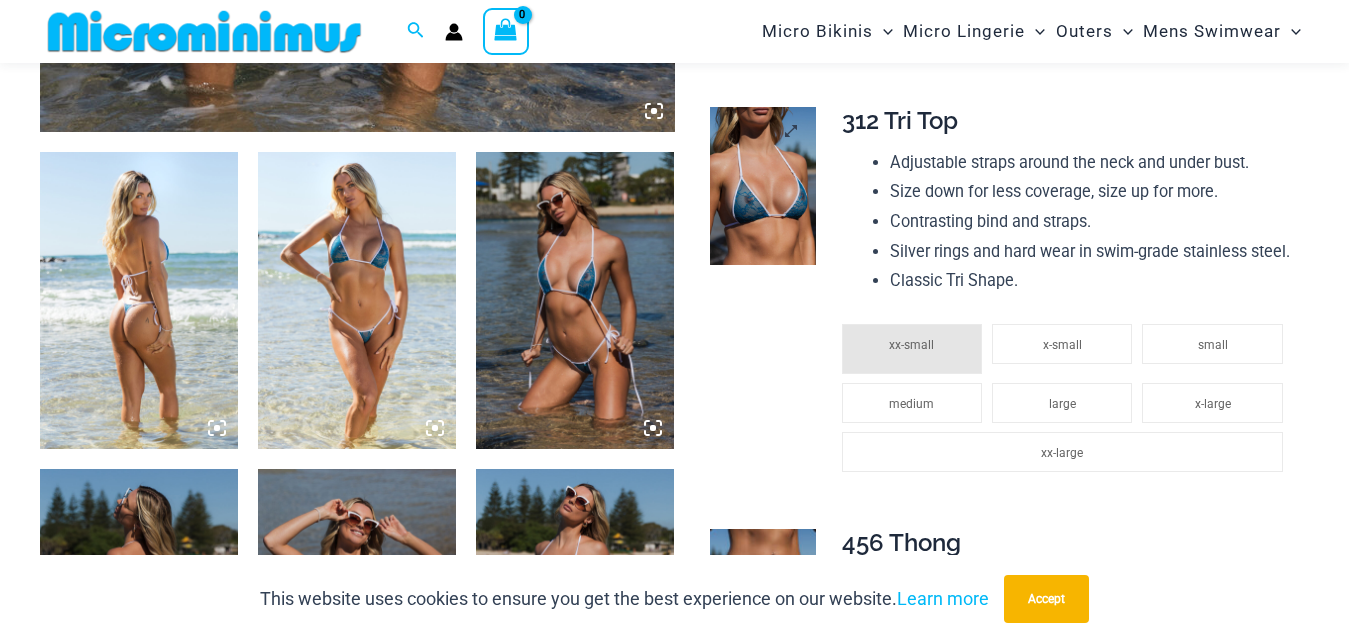 click at bounding box center [763, 186] 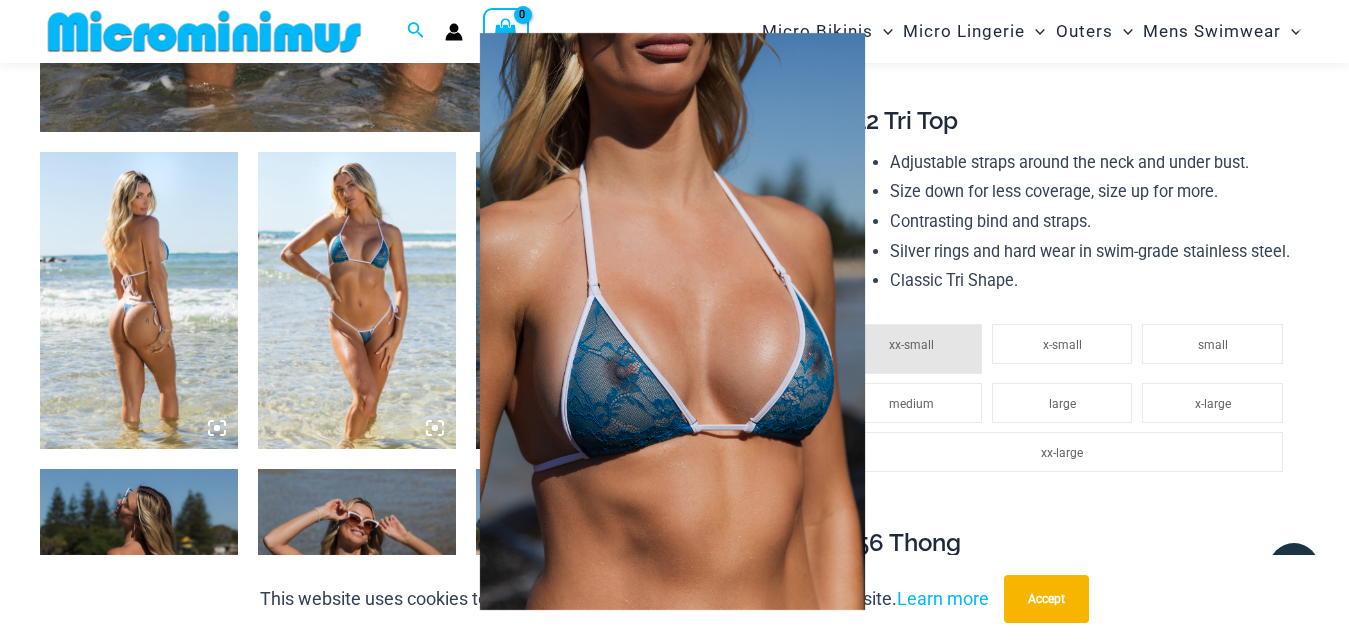 click at bounding box center (674, 321) 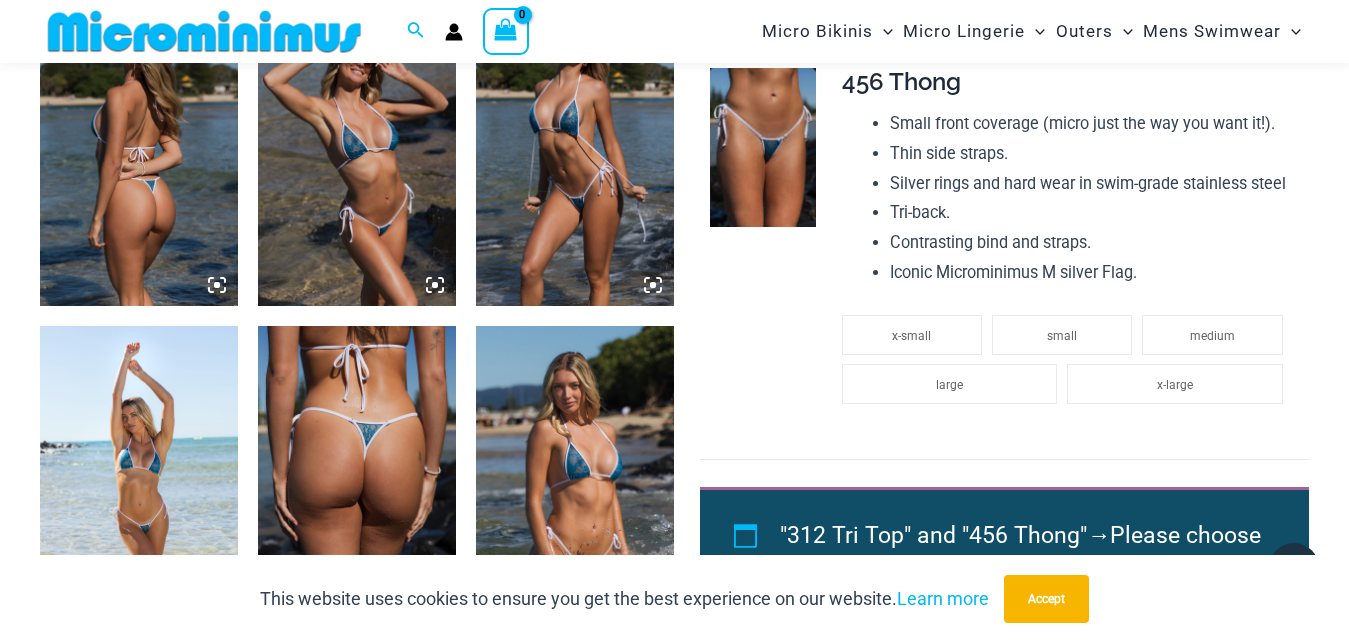 scroll, scrollTop: 1308, scrollLeft: 0, axis: vertical 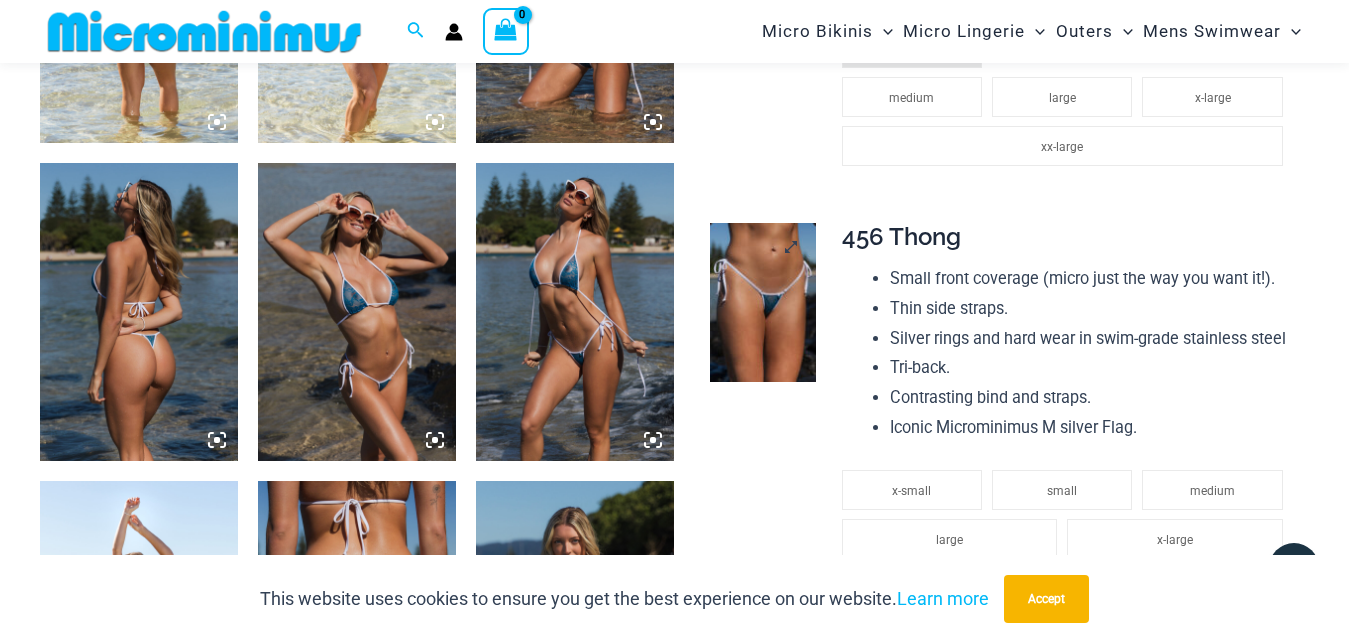 click at bounding box center (763, 302) 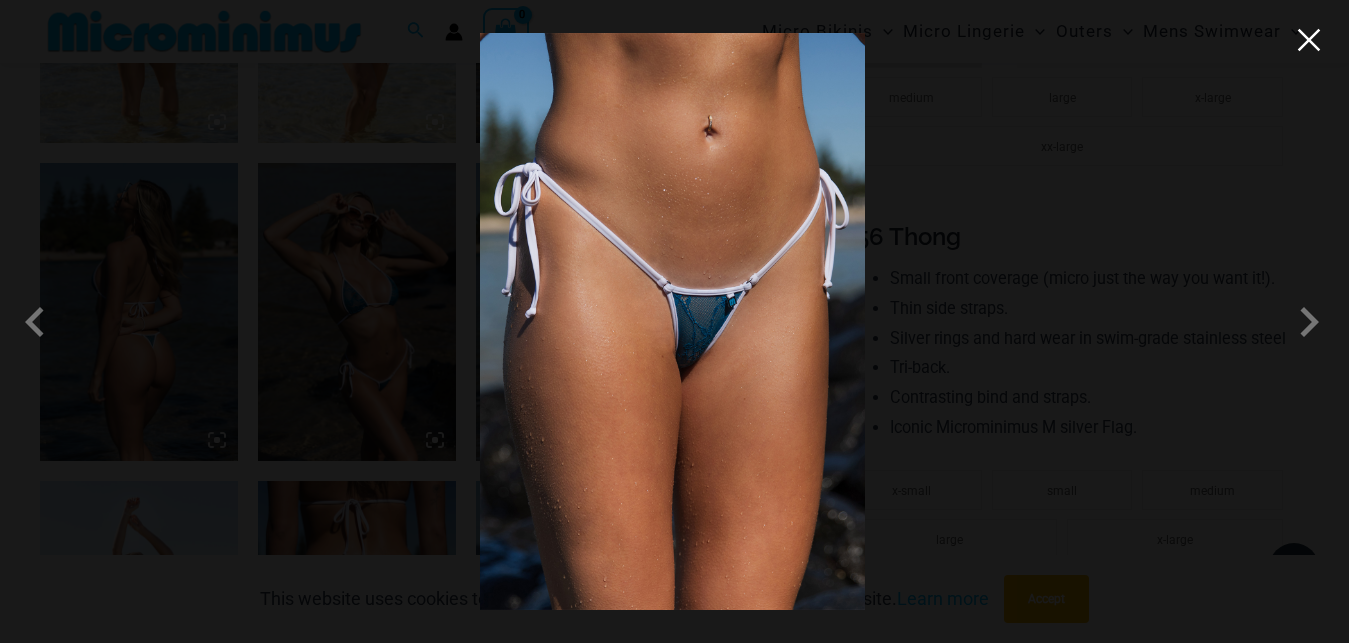 click at bounding box center (1309, 40) 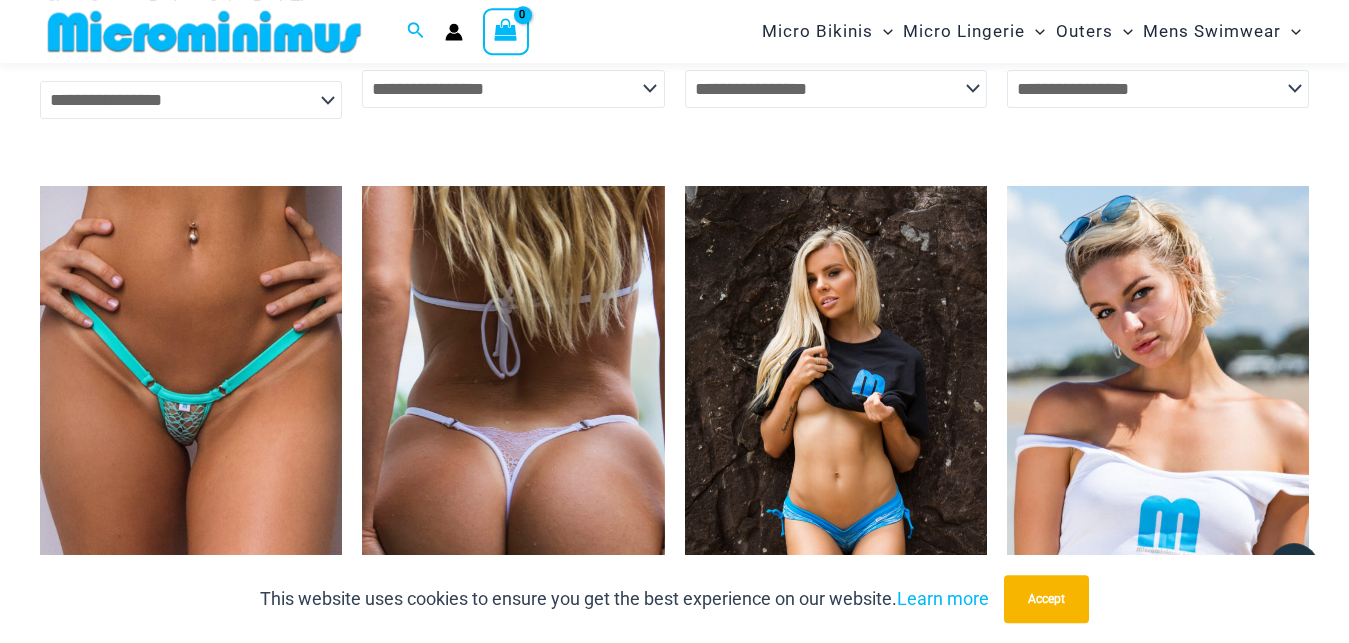 scroll, scrollTop: 4266, scrollLeft: 0, axis: vertical 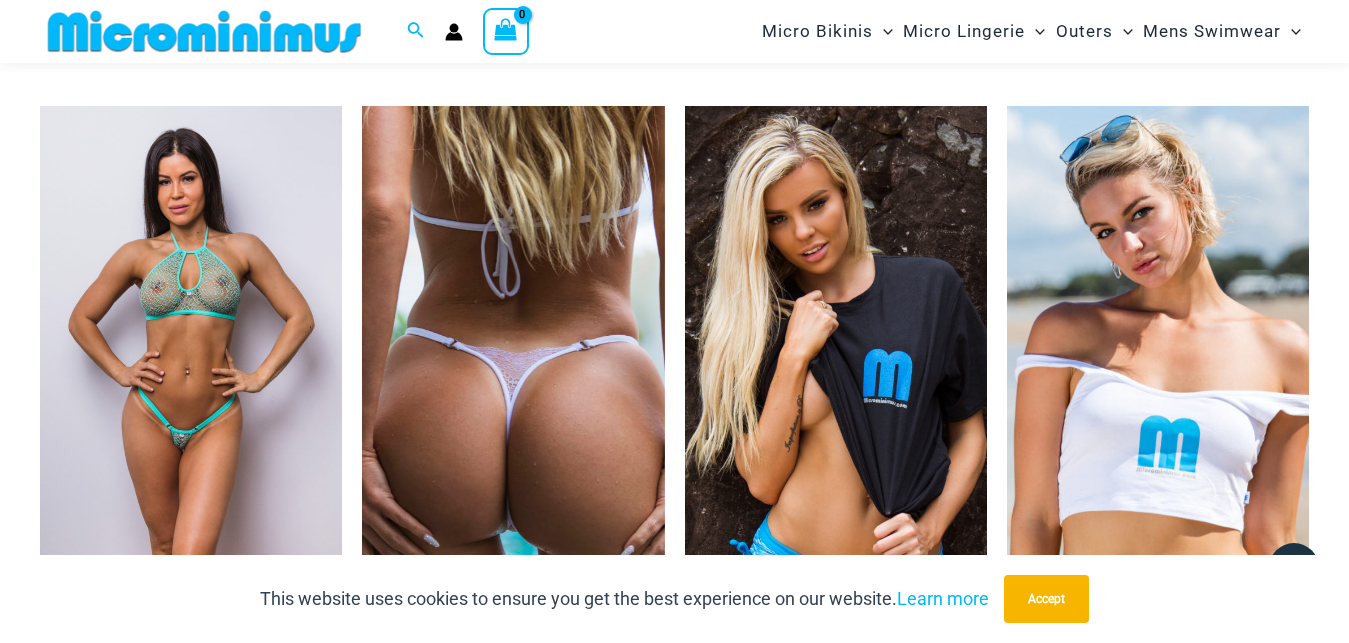 click at bounding box center [191, 332] 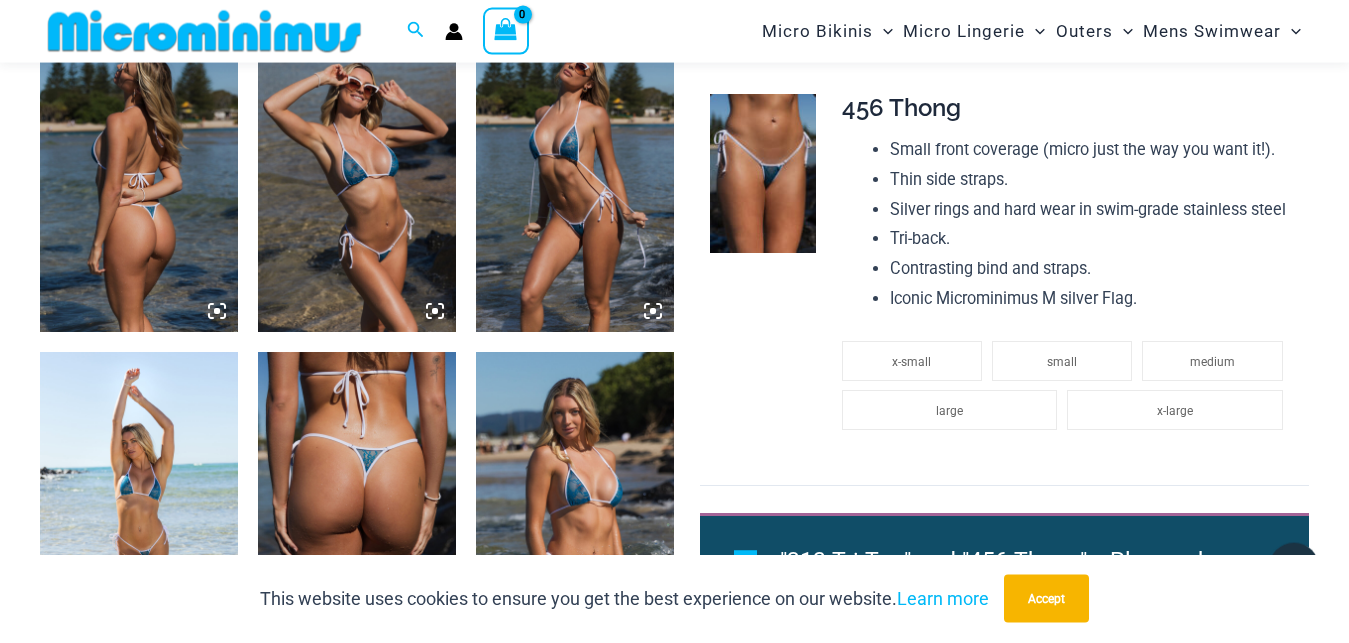 scroll, scrollTop: 1410, scrollLeft: 0, axis: vertical 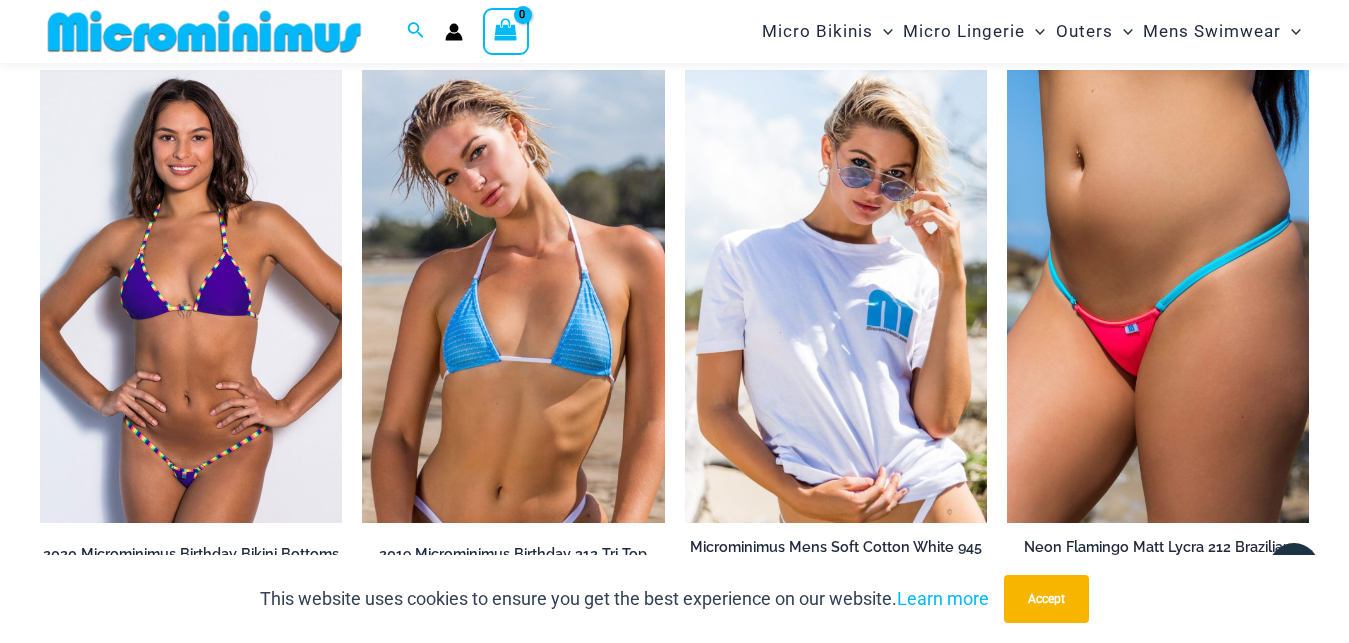 click at bounding box center (191, 296) 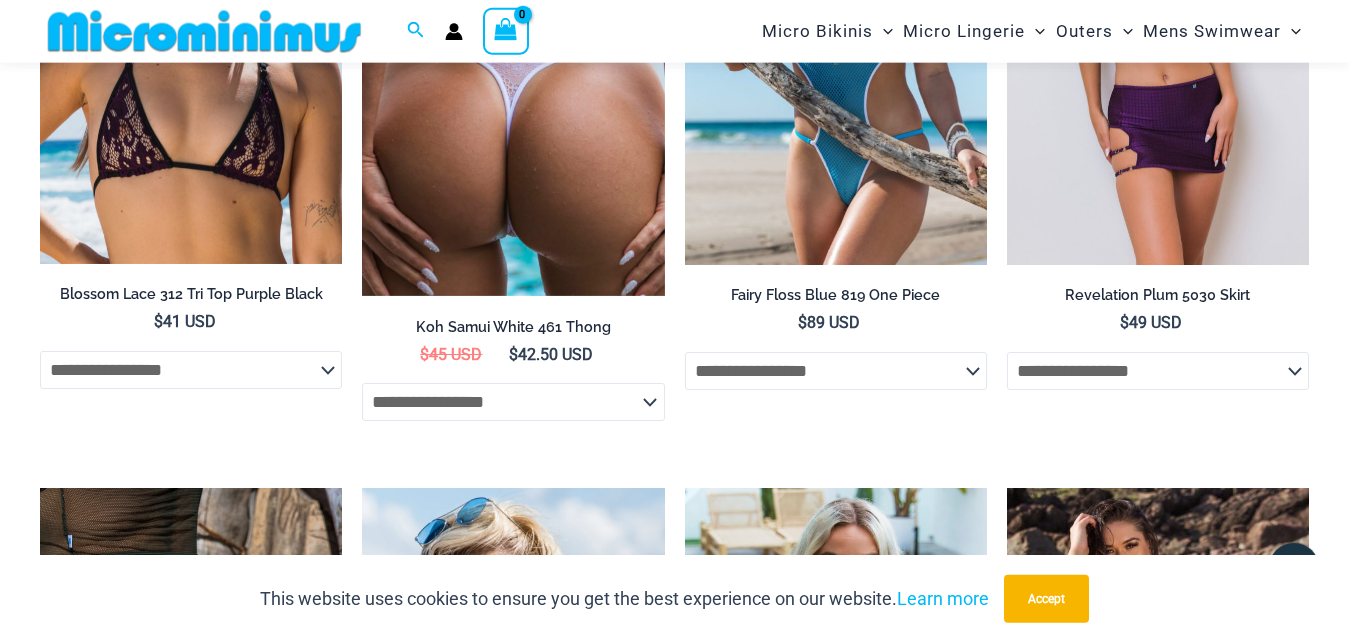 scroll, scrollTop: 2328, scrollLeft: 0, axis: vertical 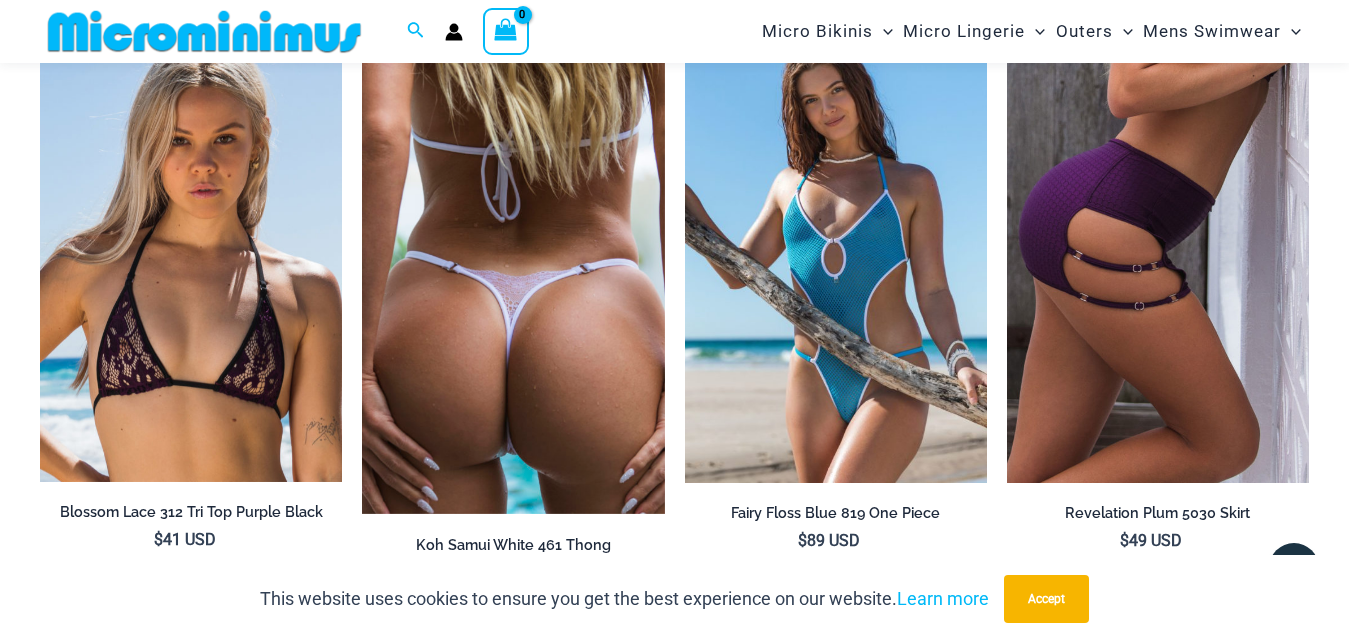 click at bounding box center (513, 272) 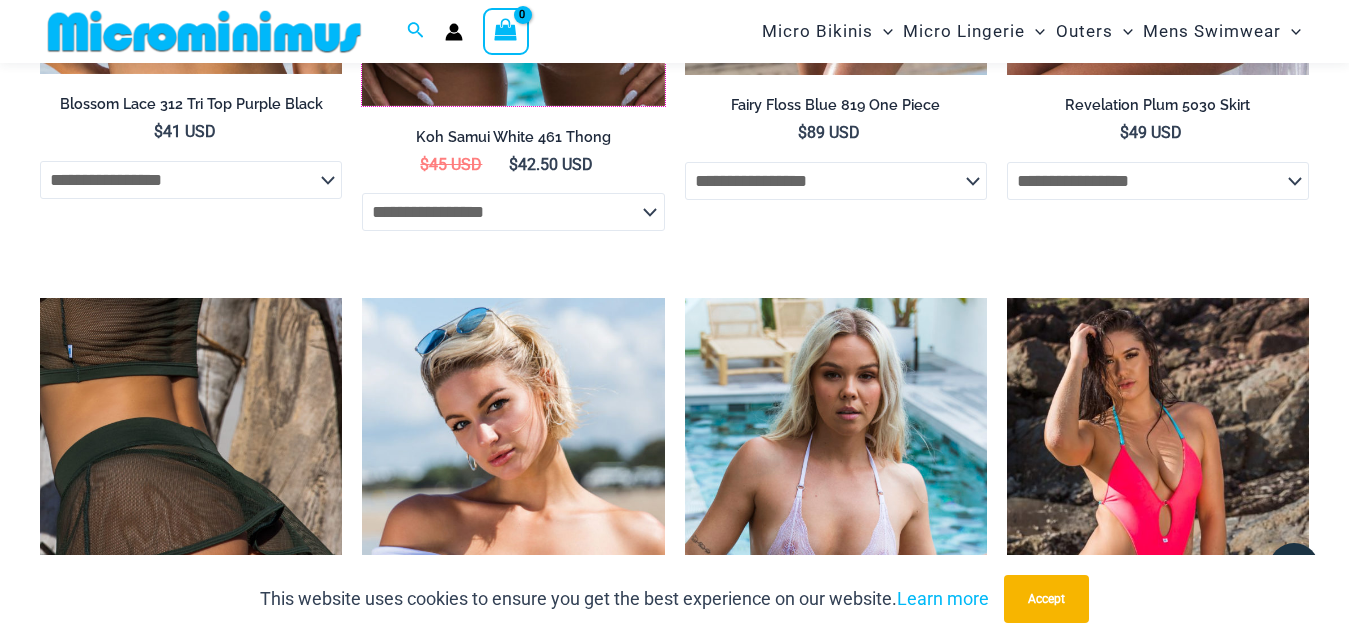 scroll, scrollTop: 2940, scrollLeft: 0, axis: vertical 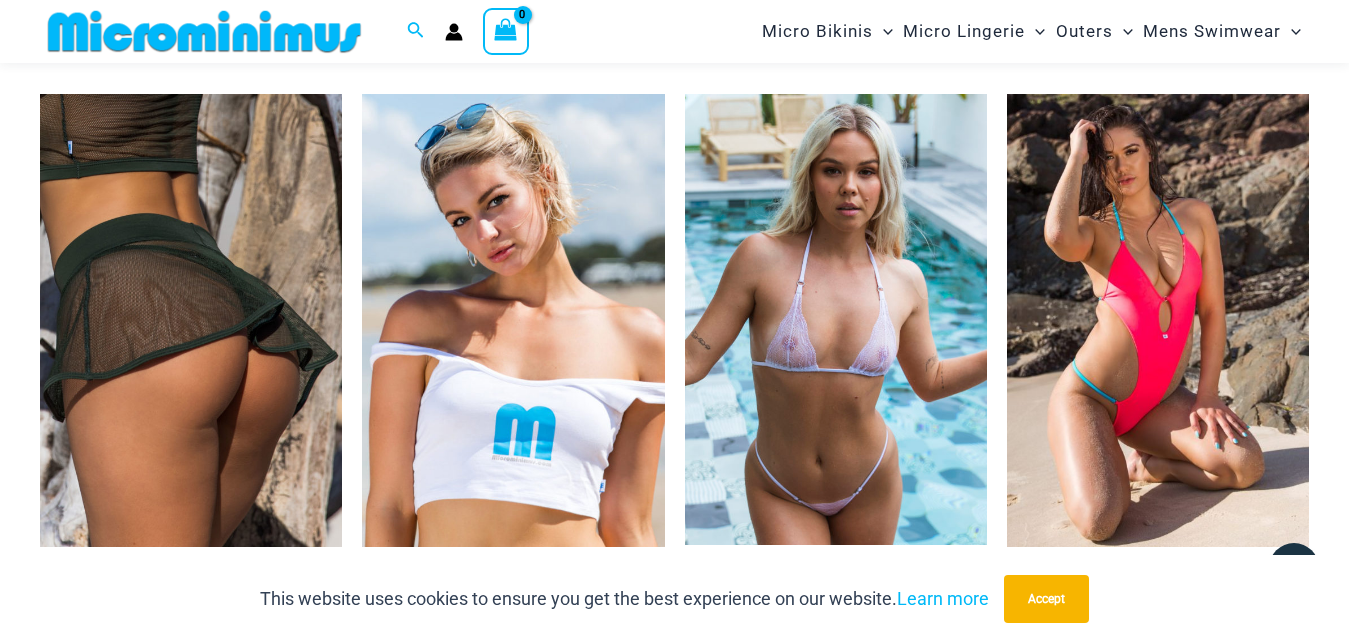 click at bounding box center (836, 319) 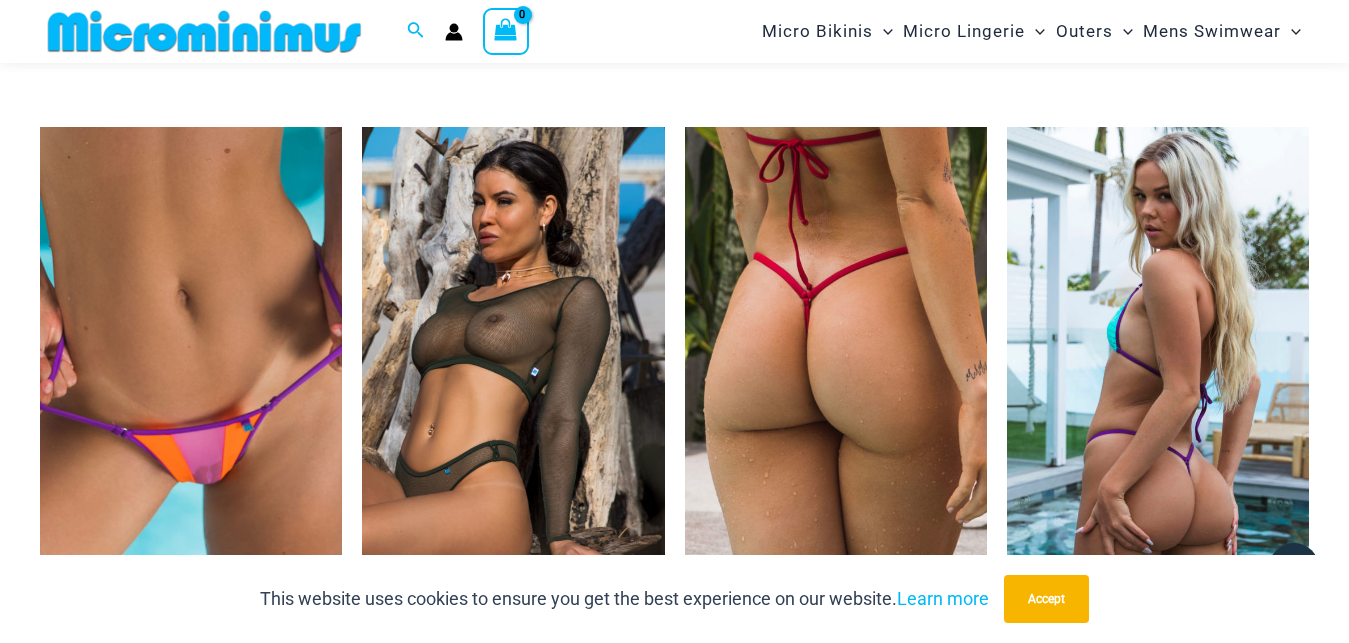scroll, scrollTop: 3654, scrollLeft: 0, axis: vertical 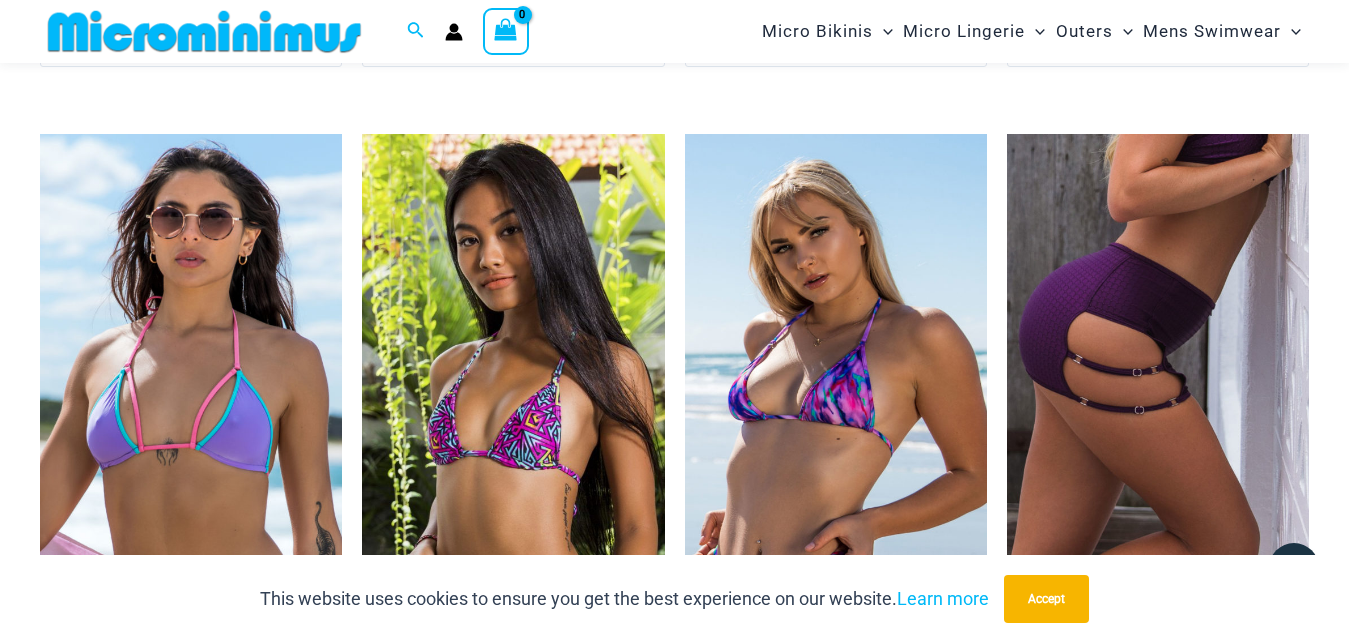 click at bounding box center (513, 360) 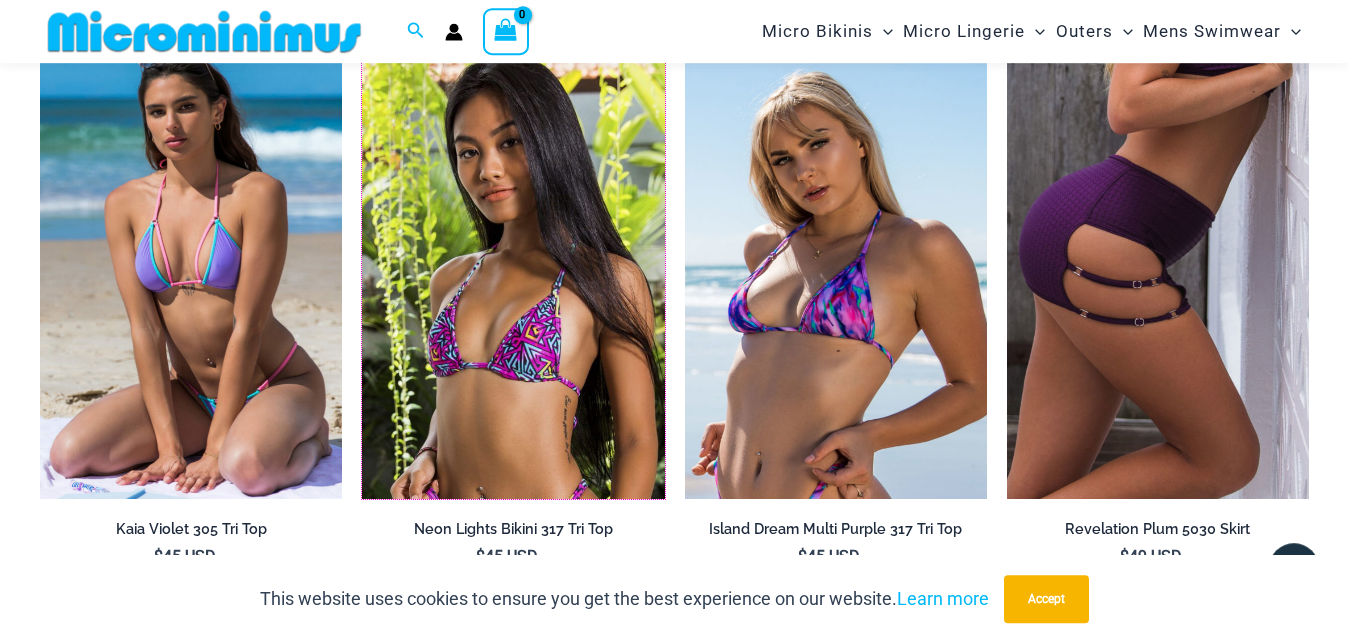 scroll, scrollTop: 3858, scrollLeft: 0, axis: vertical 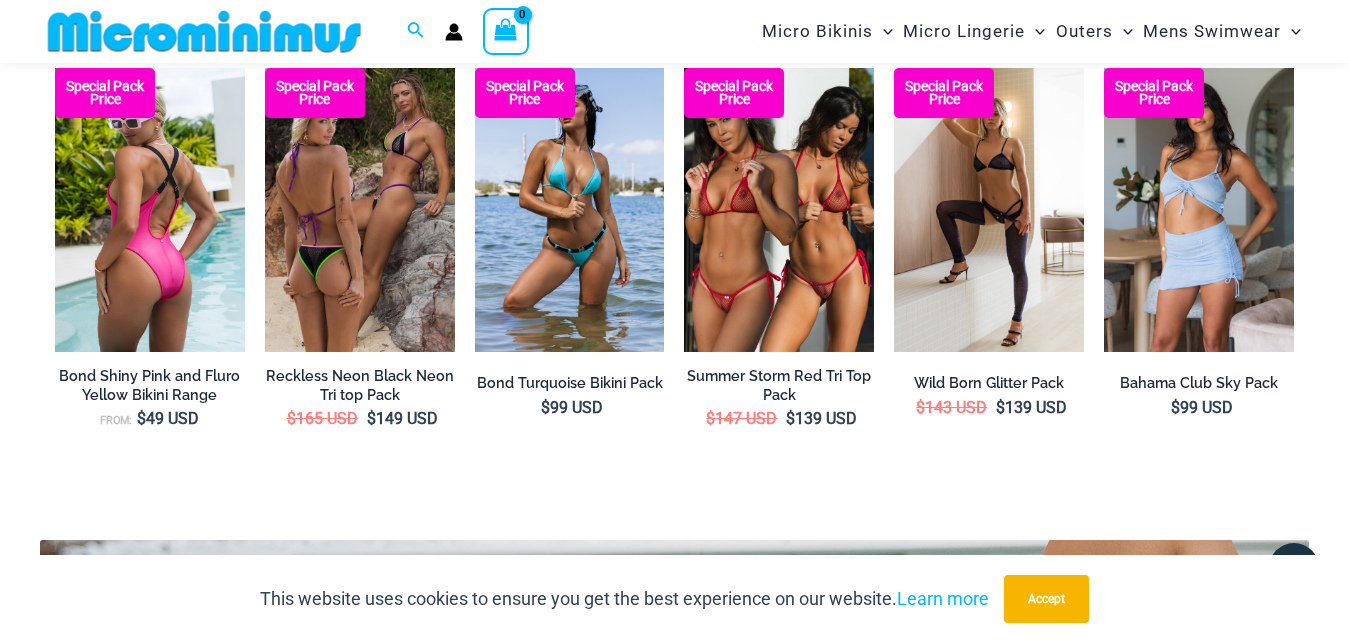 click at bounding box center (150, 210) 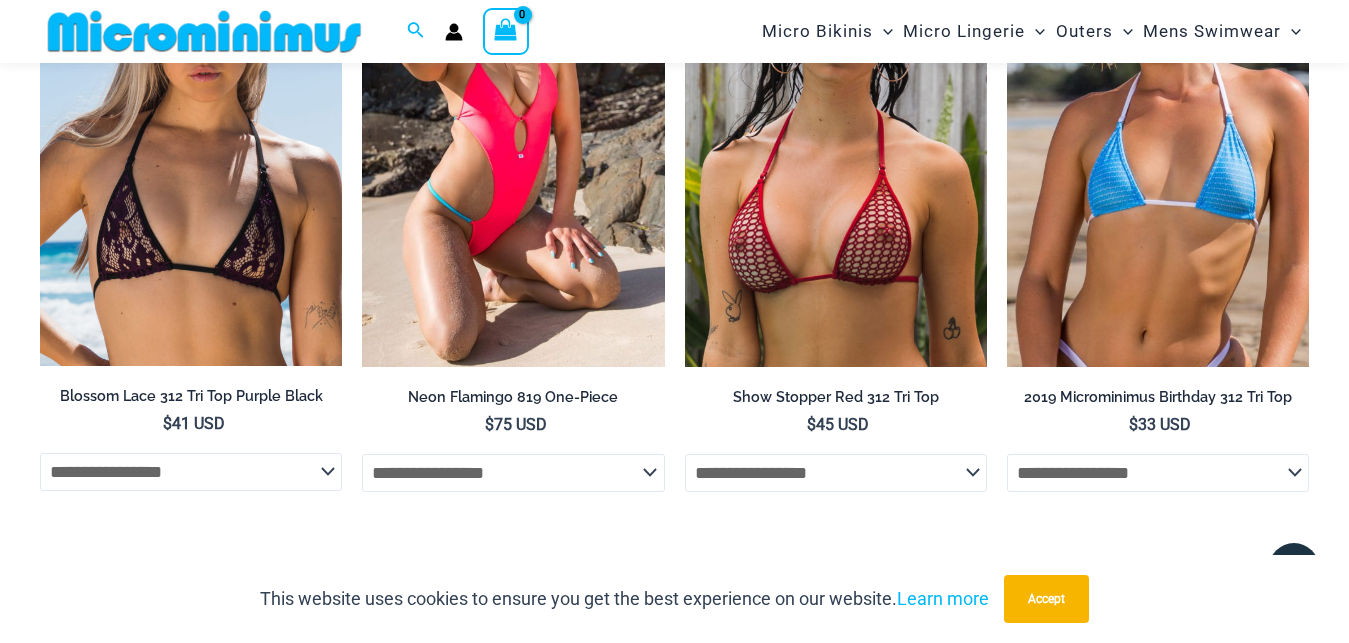 scroll, scrollTop: 7530, scrollLeft: 0, axis: vertical 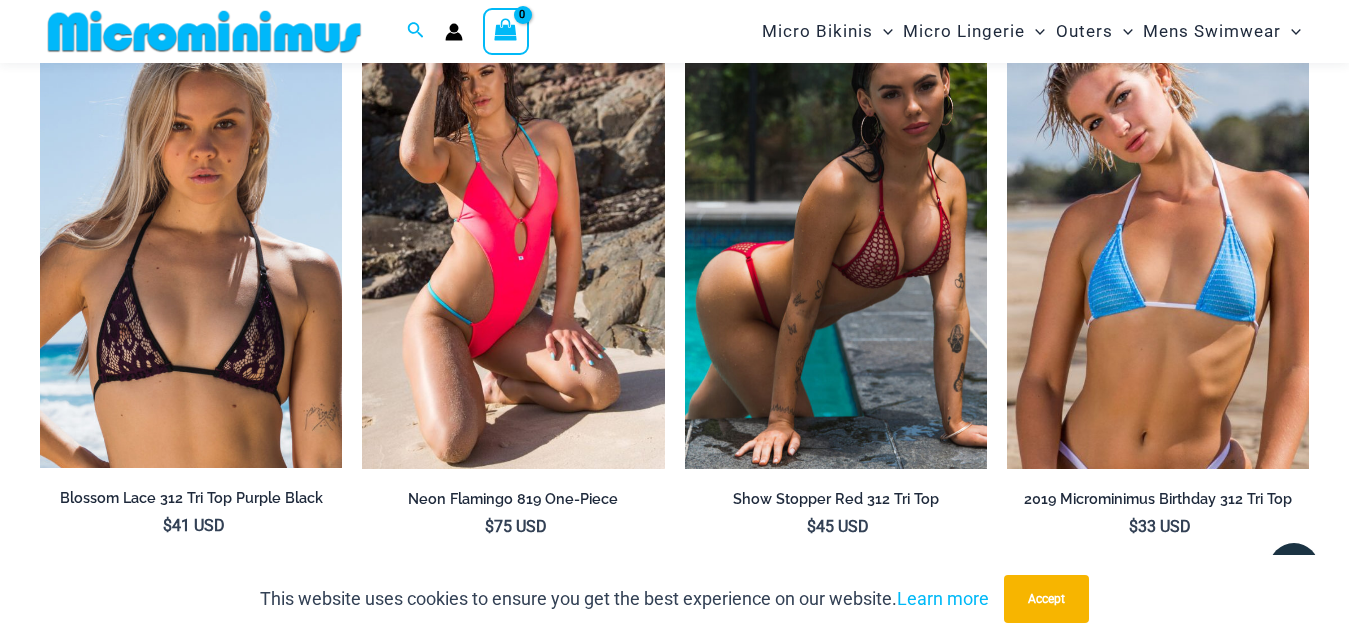 click at bounding box center (836, 241) 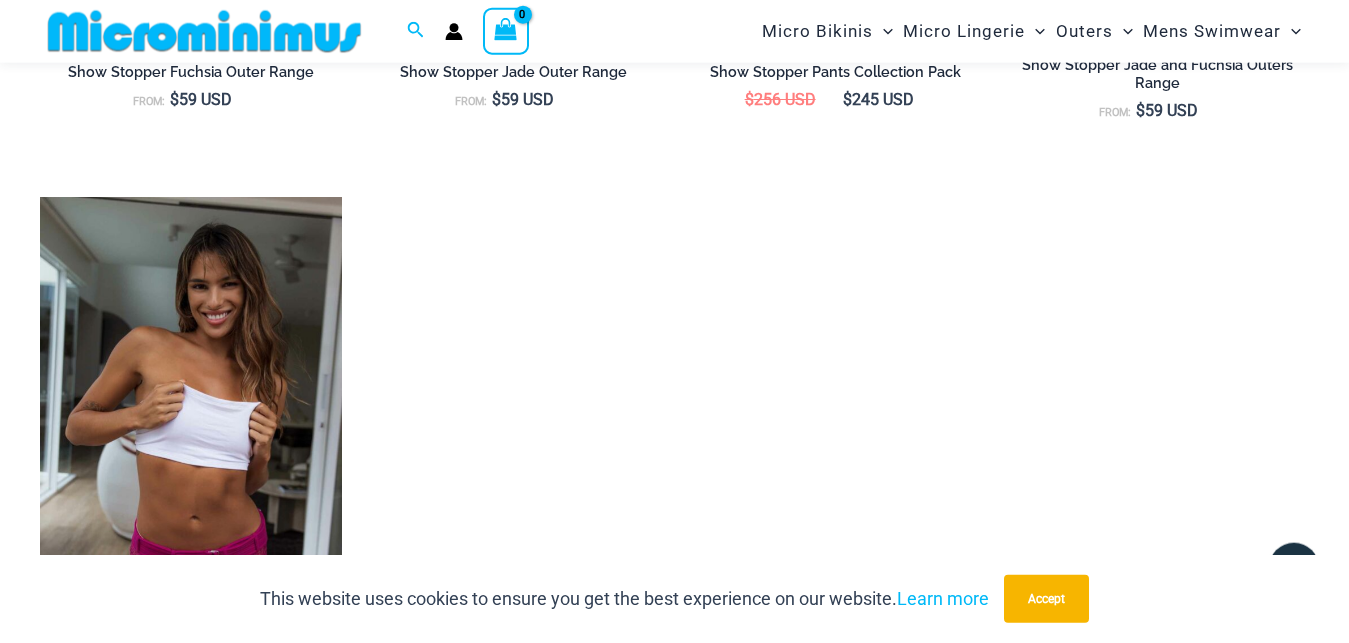 scroll, scrollTop: 2736, scrollLeft: 0, axis: vertical 